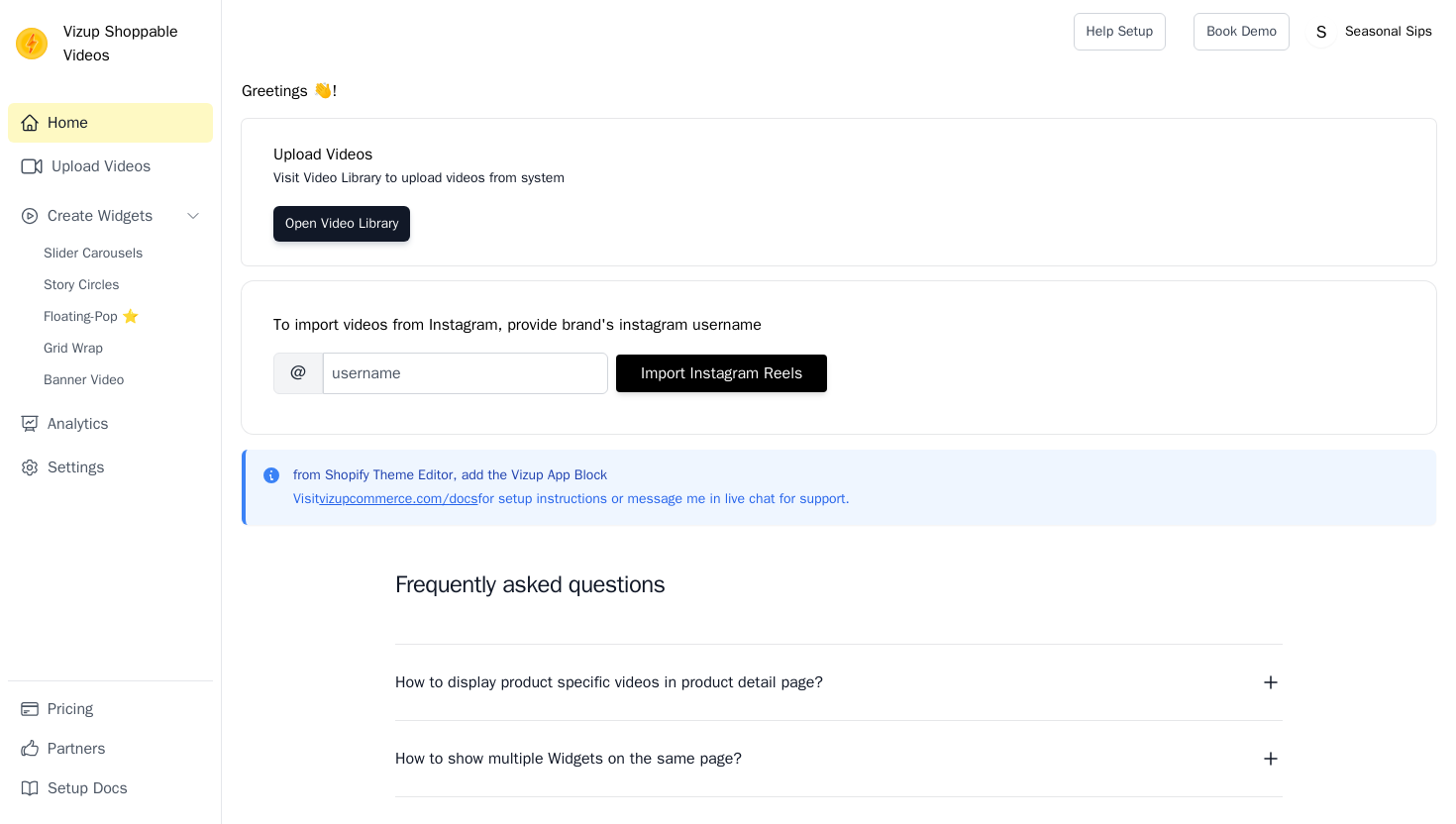 scroll, scrollTop: 0, scrollLeft: 0, axis: both 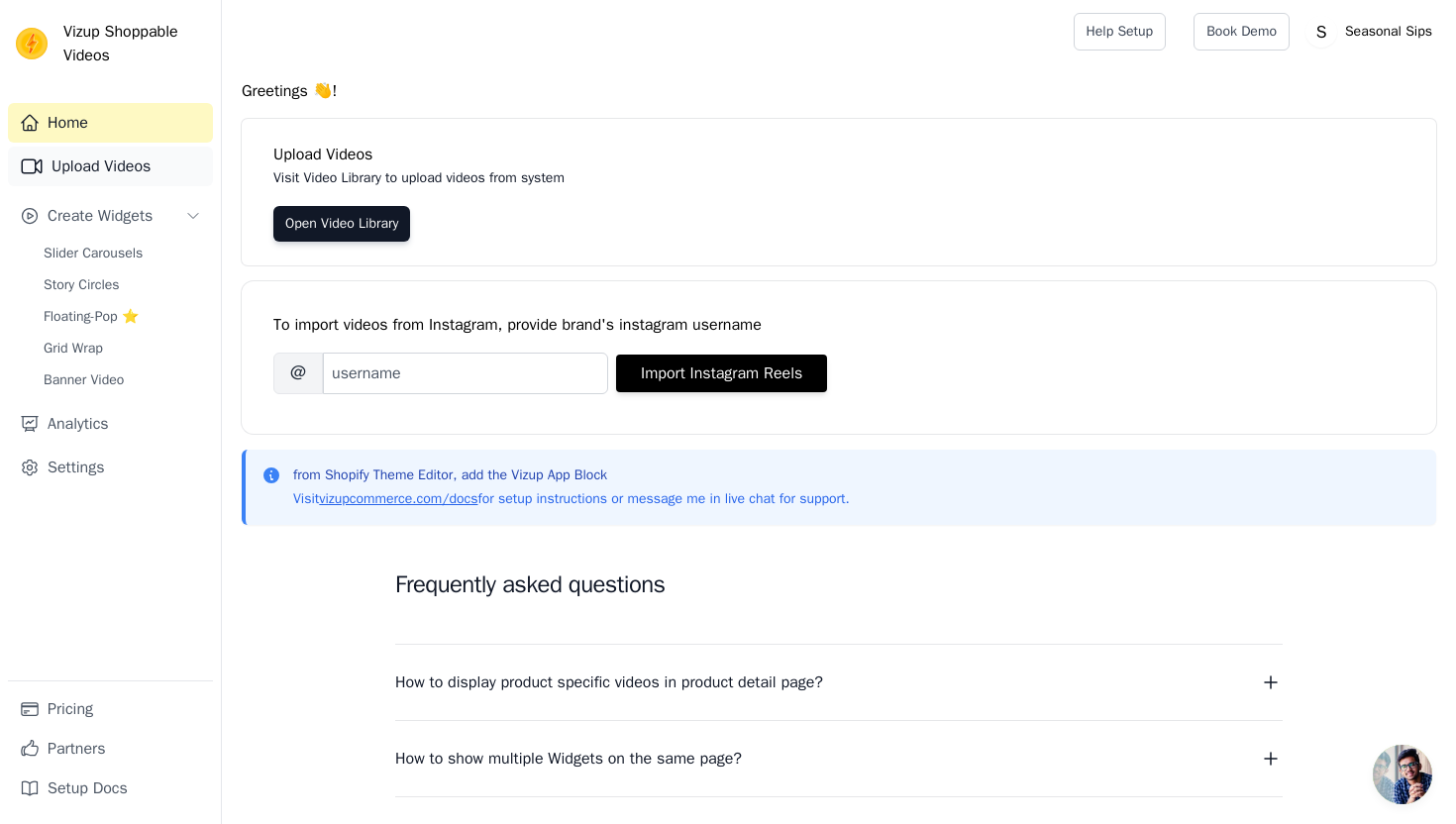 click on "Upload Videos" at bounding box center [110, 166] 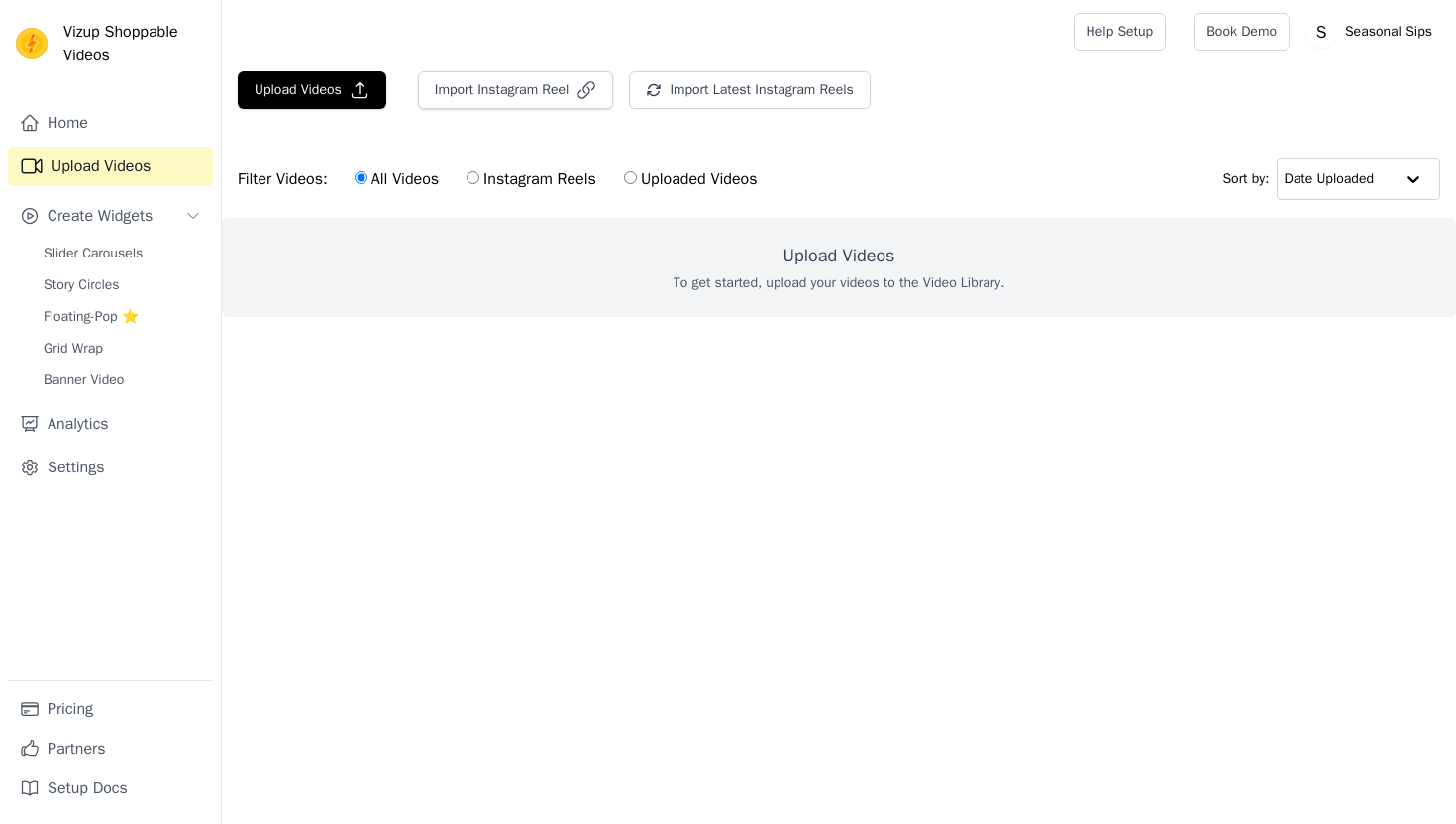 scroll, scrollTop: 0, scrollLeft: 0, axis: both 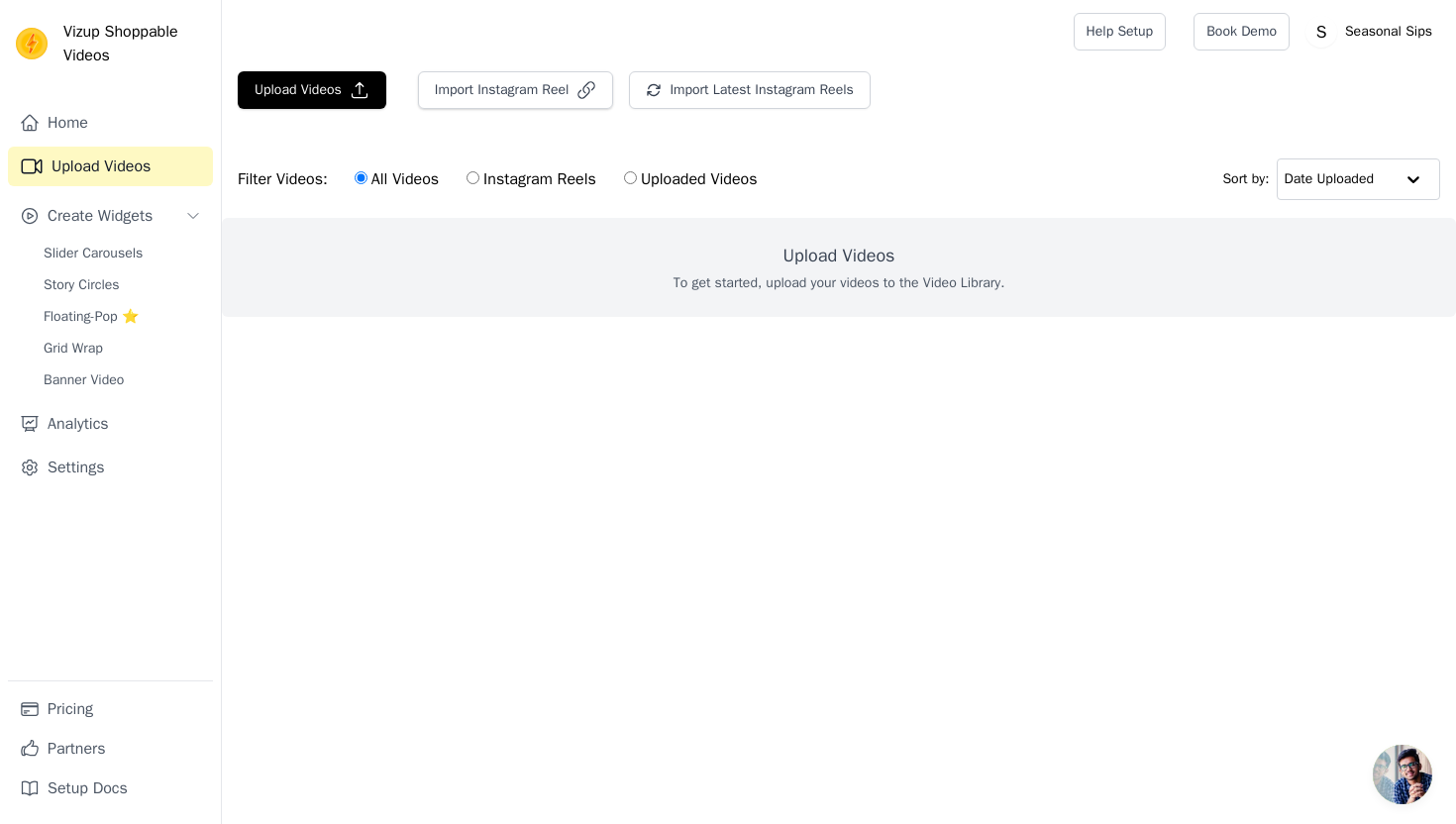 click on "Uploaded Videos" at bounding box center [630, 177] 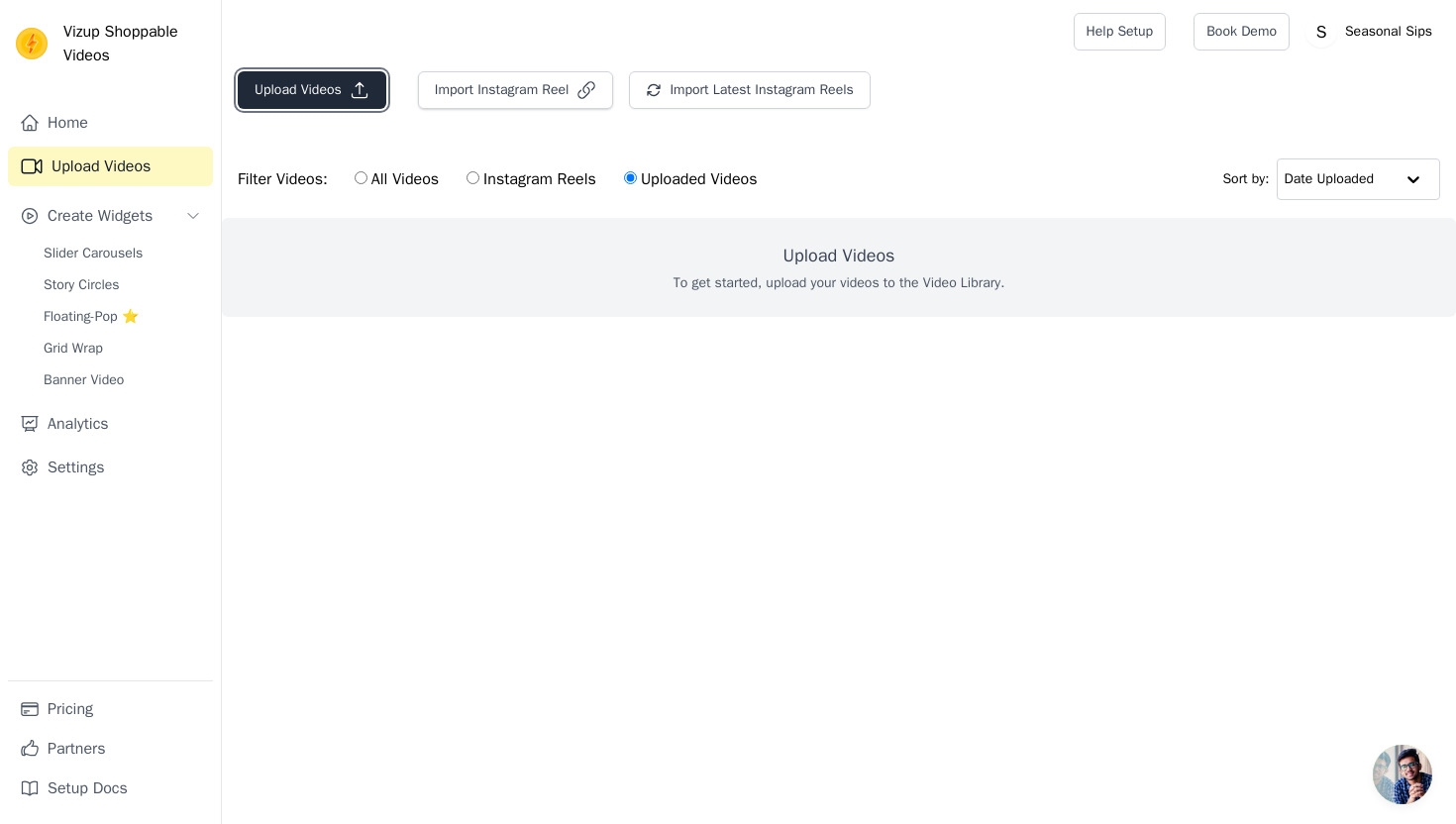 click on "Upload Videos" at bounding box center (312, 90) 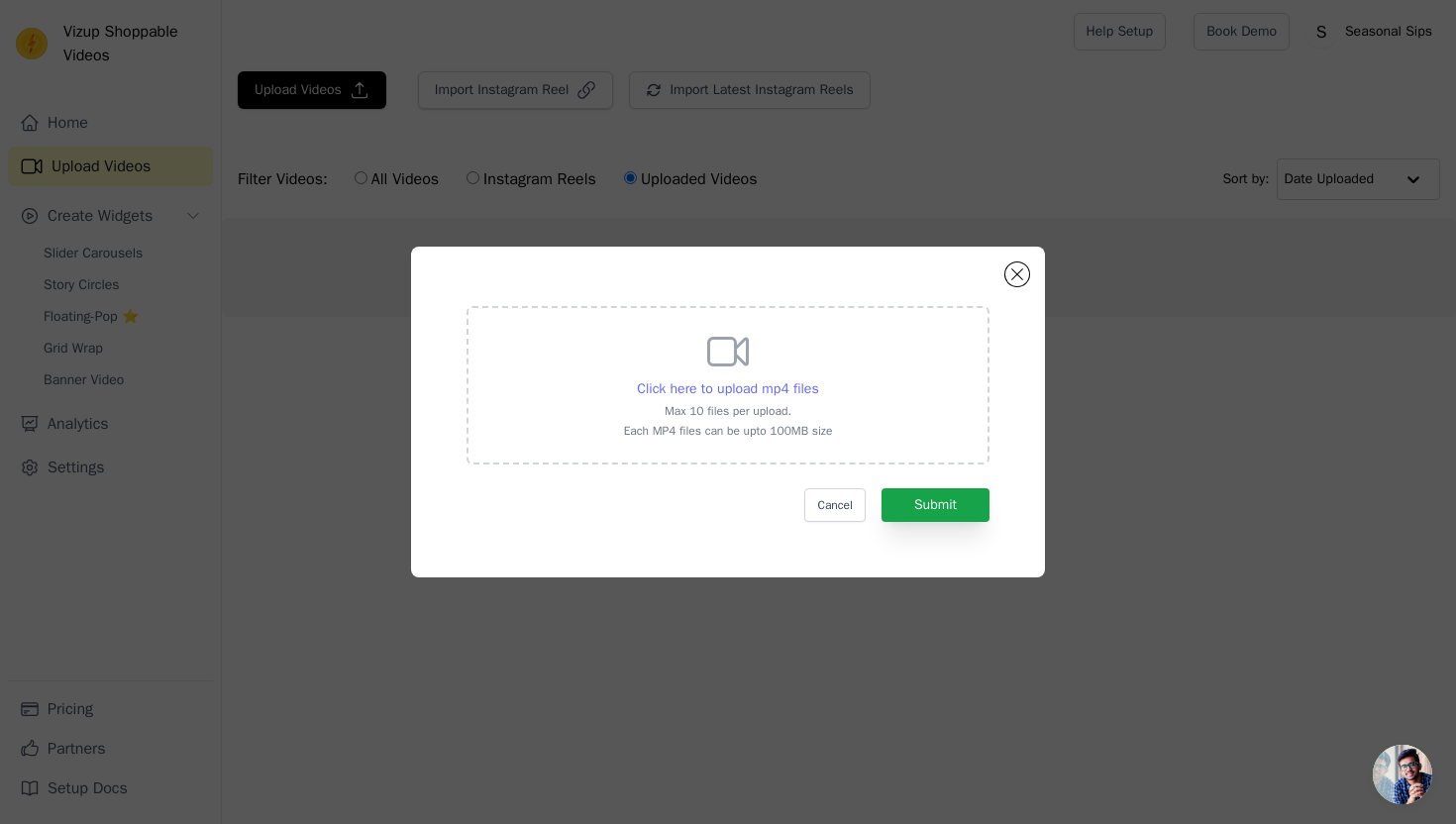 click on "Click here to upload mp4 files" at bounding box center (727, 388) 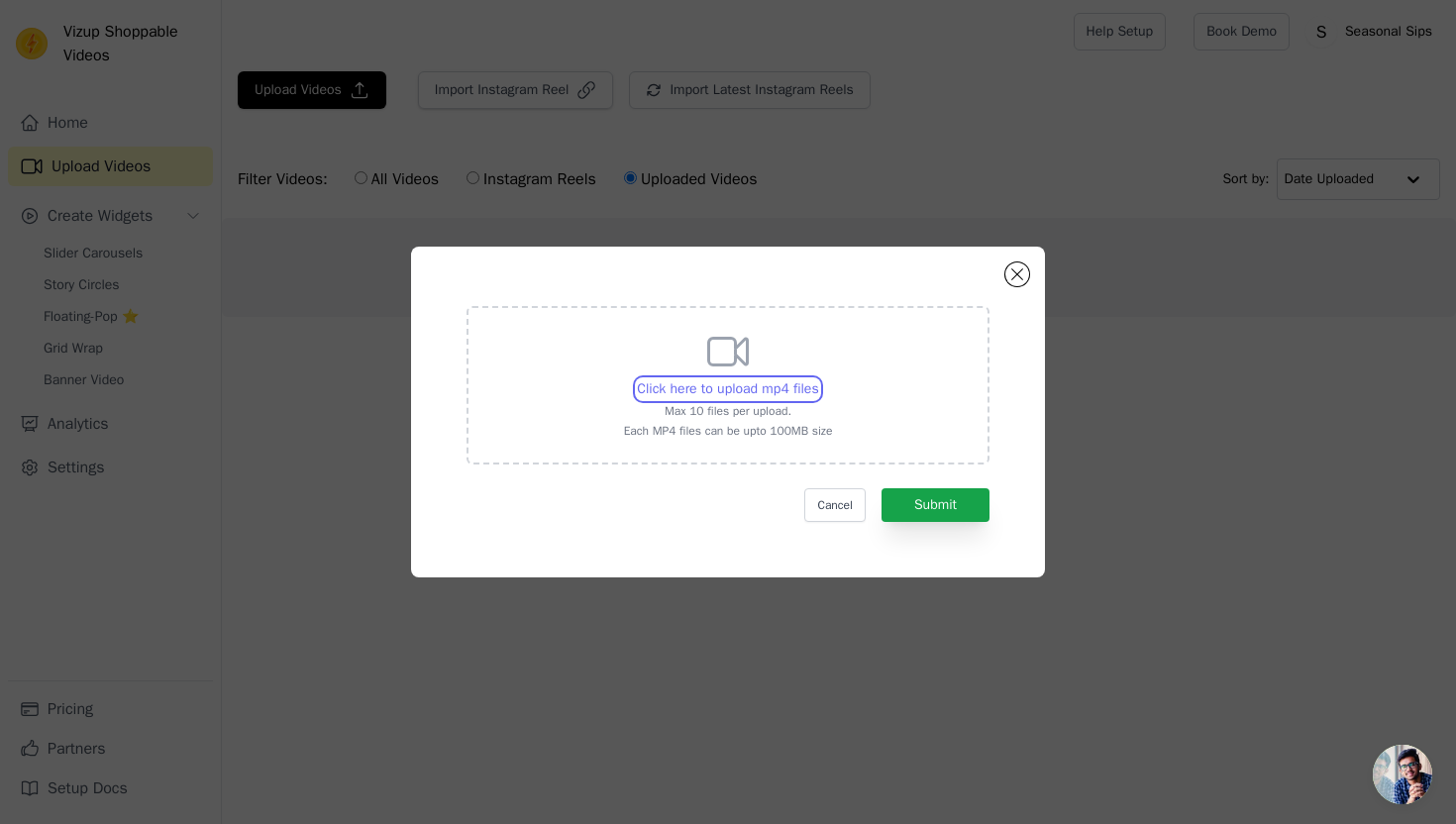 click on "Click here to upload mp4 files     Max 10 files per upload.   Each MP4 files can be upto 100MB size" at bounding box center (818, 378) 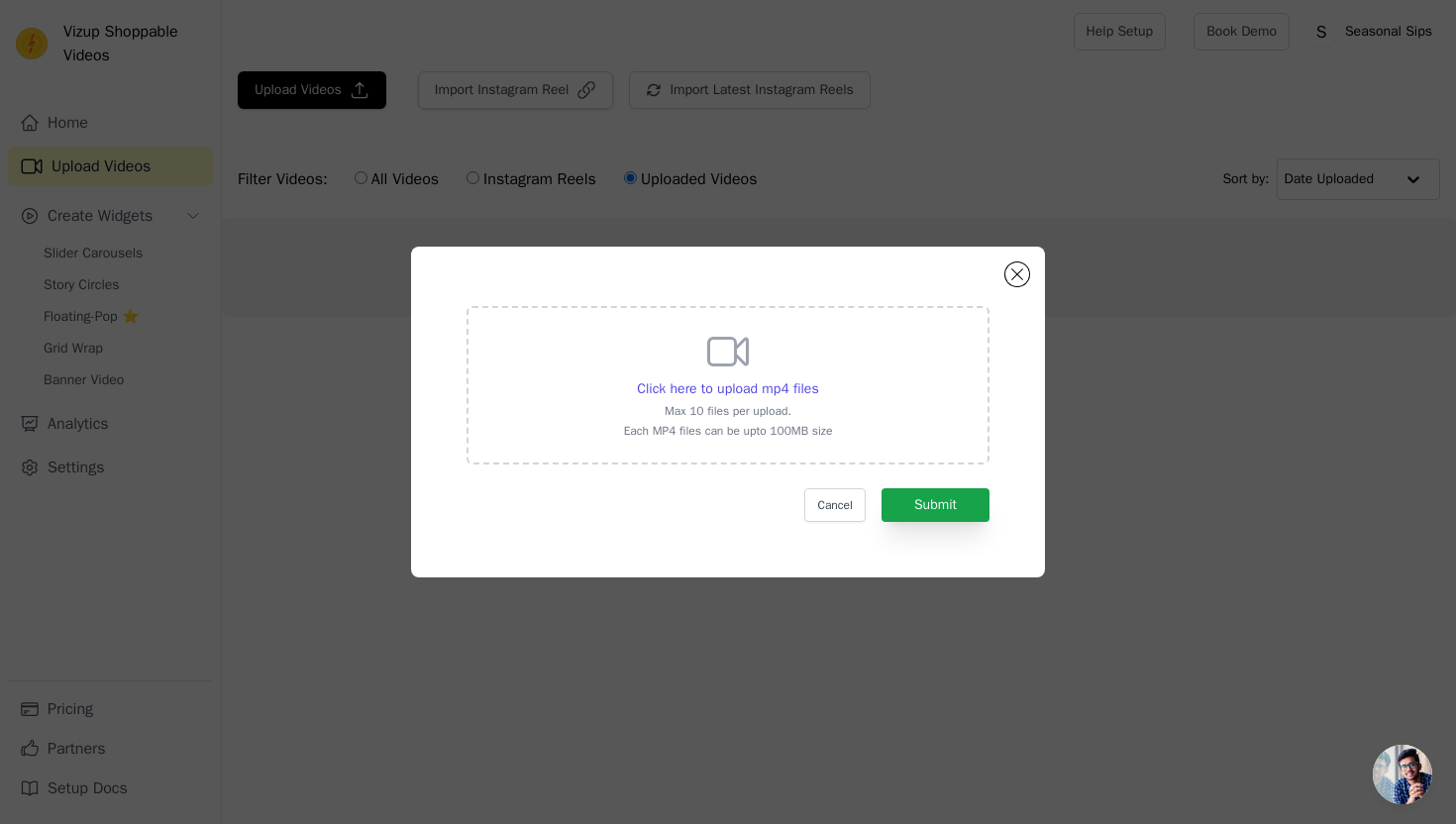 click on "Click here to upload mp4 files     Max 10 files per upload.   Each MP4 files can be upto 100MB size" at bounding box center (728, 383) 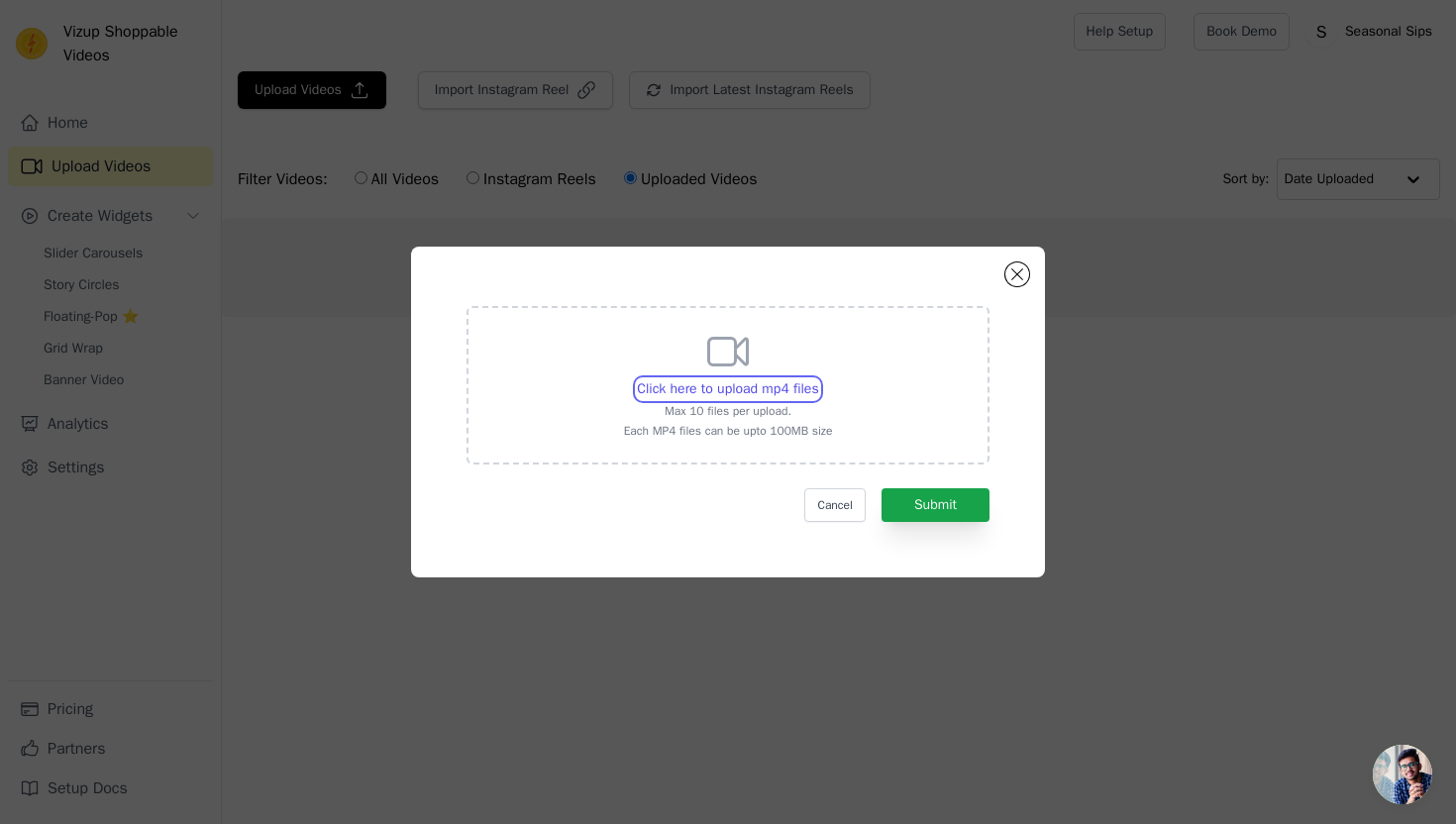 type on "C:\fakepath\seasonal sips reel 5 (1).mp4" 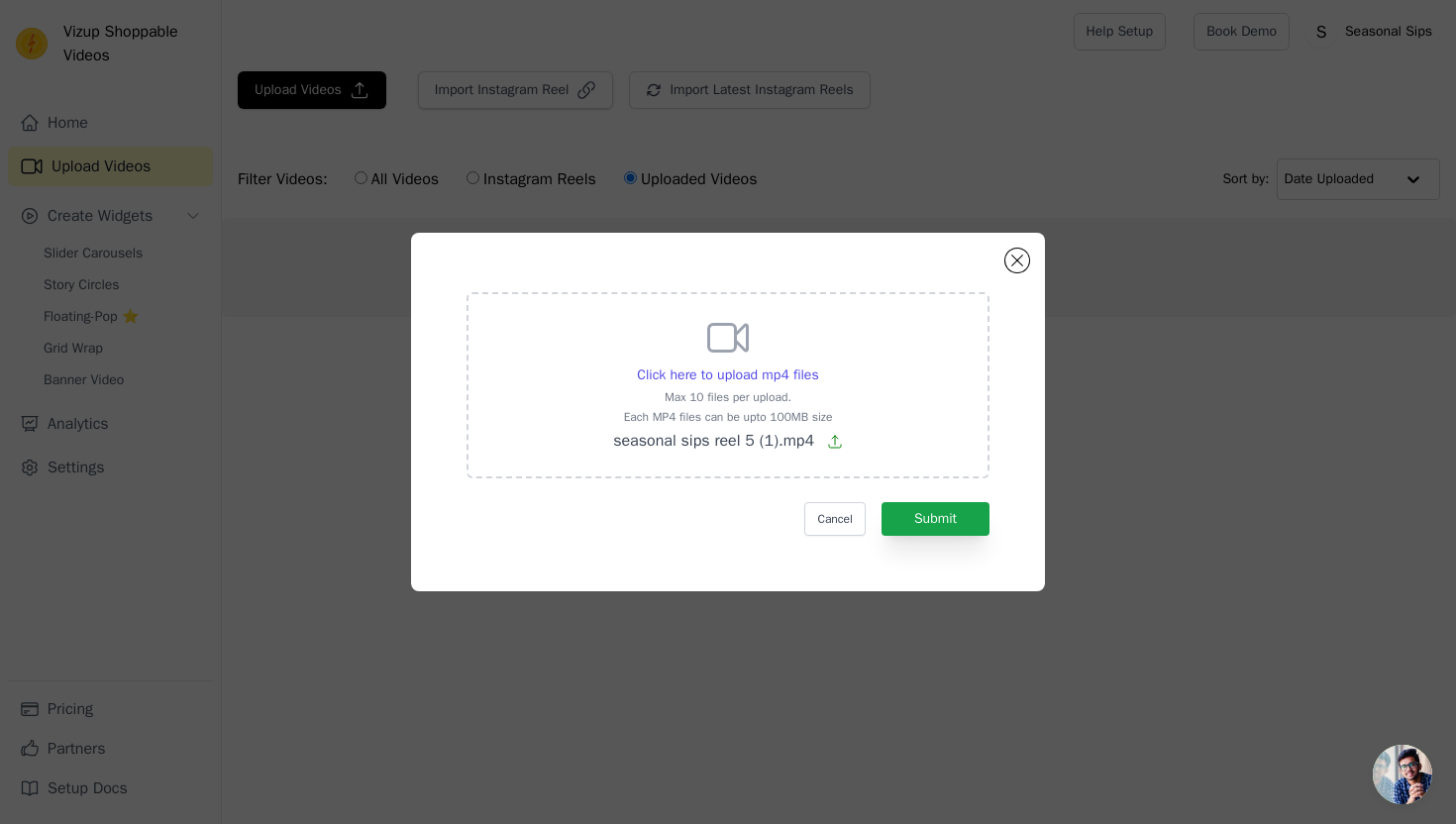 click on "Click here to upload mp4 files     Max 10 files per upload.   Each MP4 files can be upto 100MB size   seasonal sips reel 5 (1).mp4       Cancel   Submit" 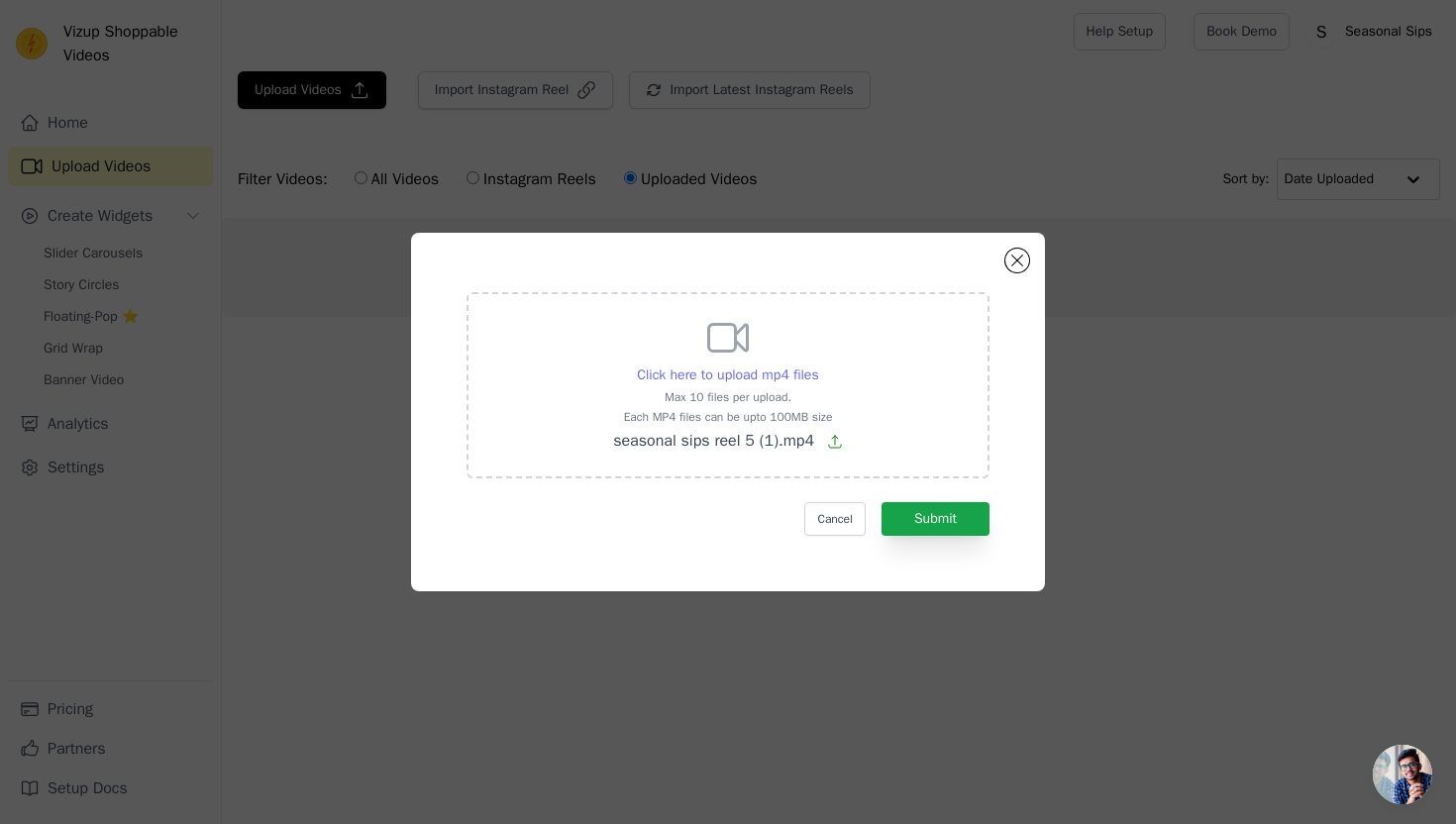 click on "Click here to upload mp4 files" at bounding box center (727, 374) 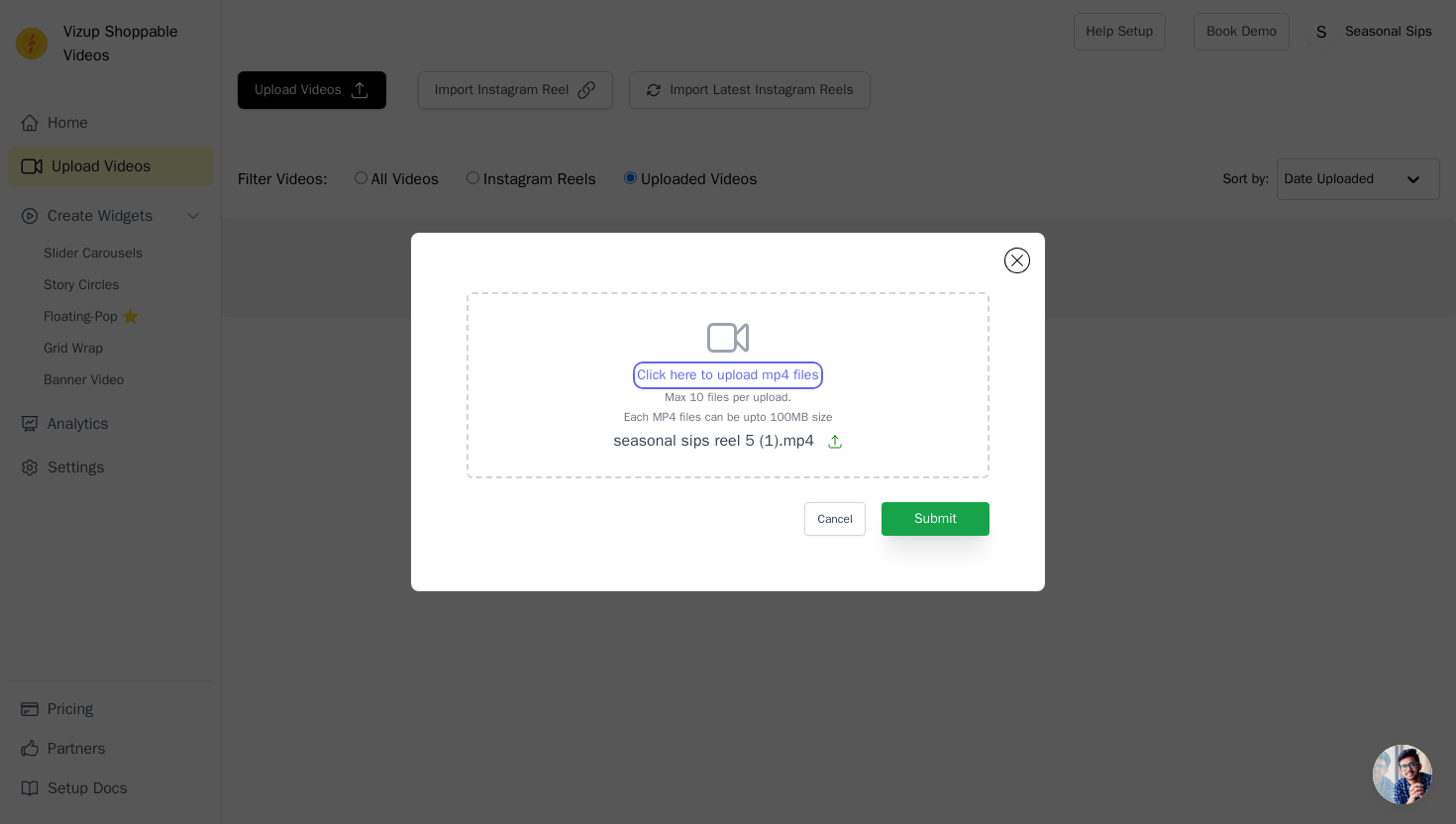 click on "Click here to upload mp4 files     Max 10 files per upload.   Each MP4 files can be upto 100MB size   seasonal sips reel 5 (1).mp4" at bounding box center [818, 364] 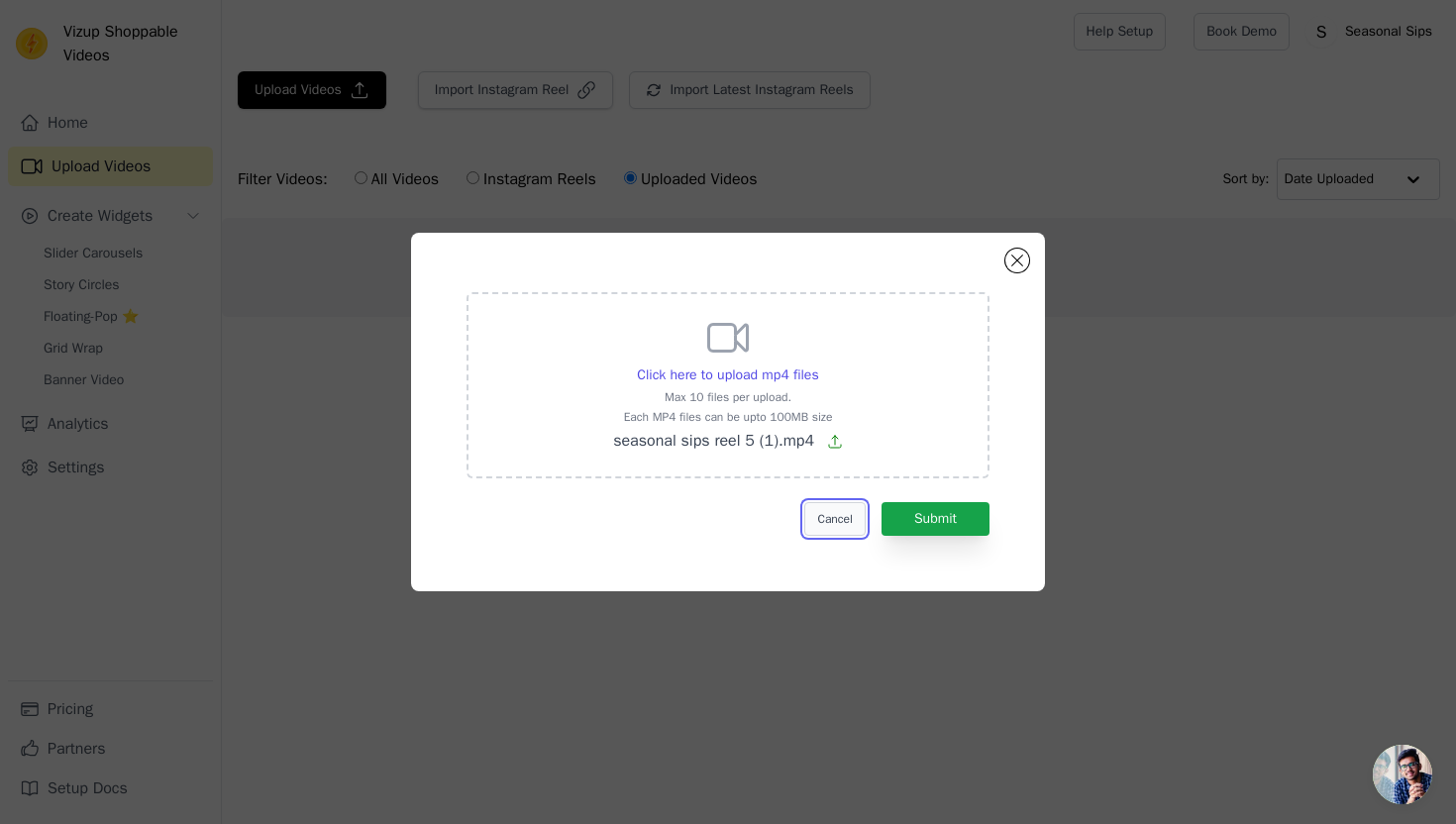 click on "Cancel" at bounding box center (834, 519) 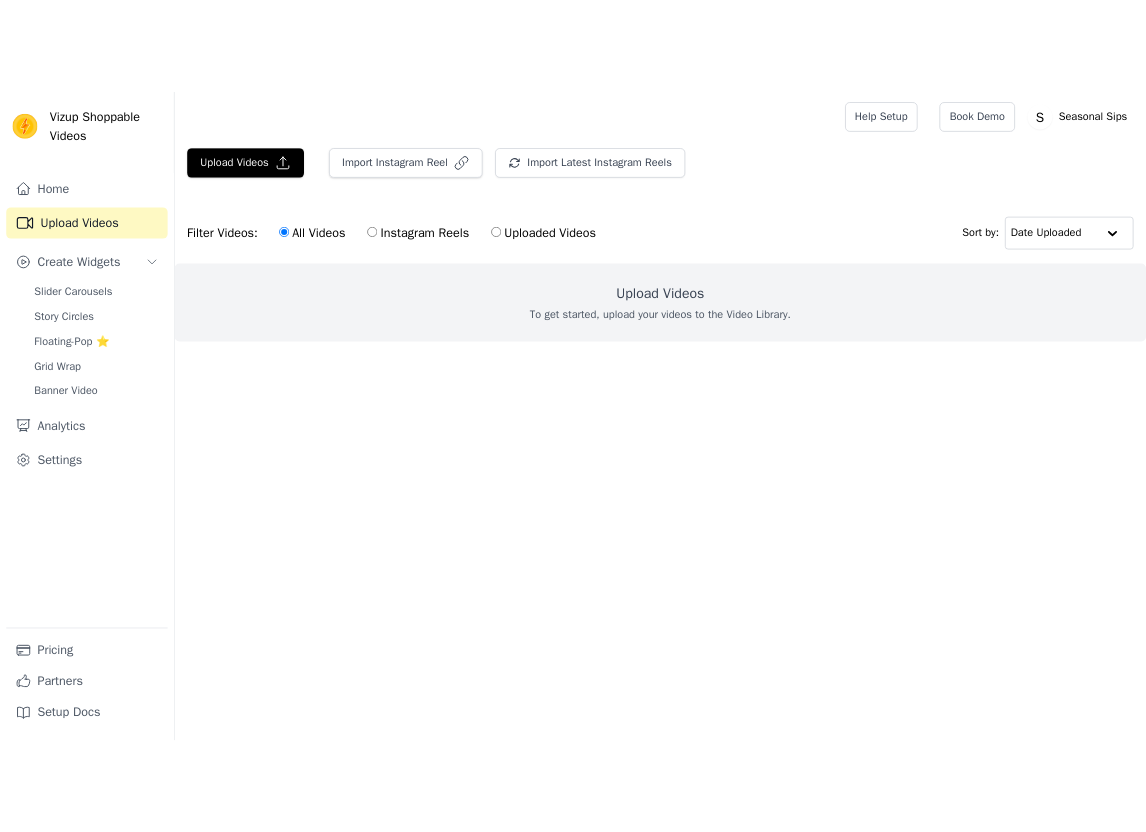 scroll, scrollTop: 0, scrollLeft: 0, axis: both 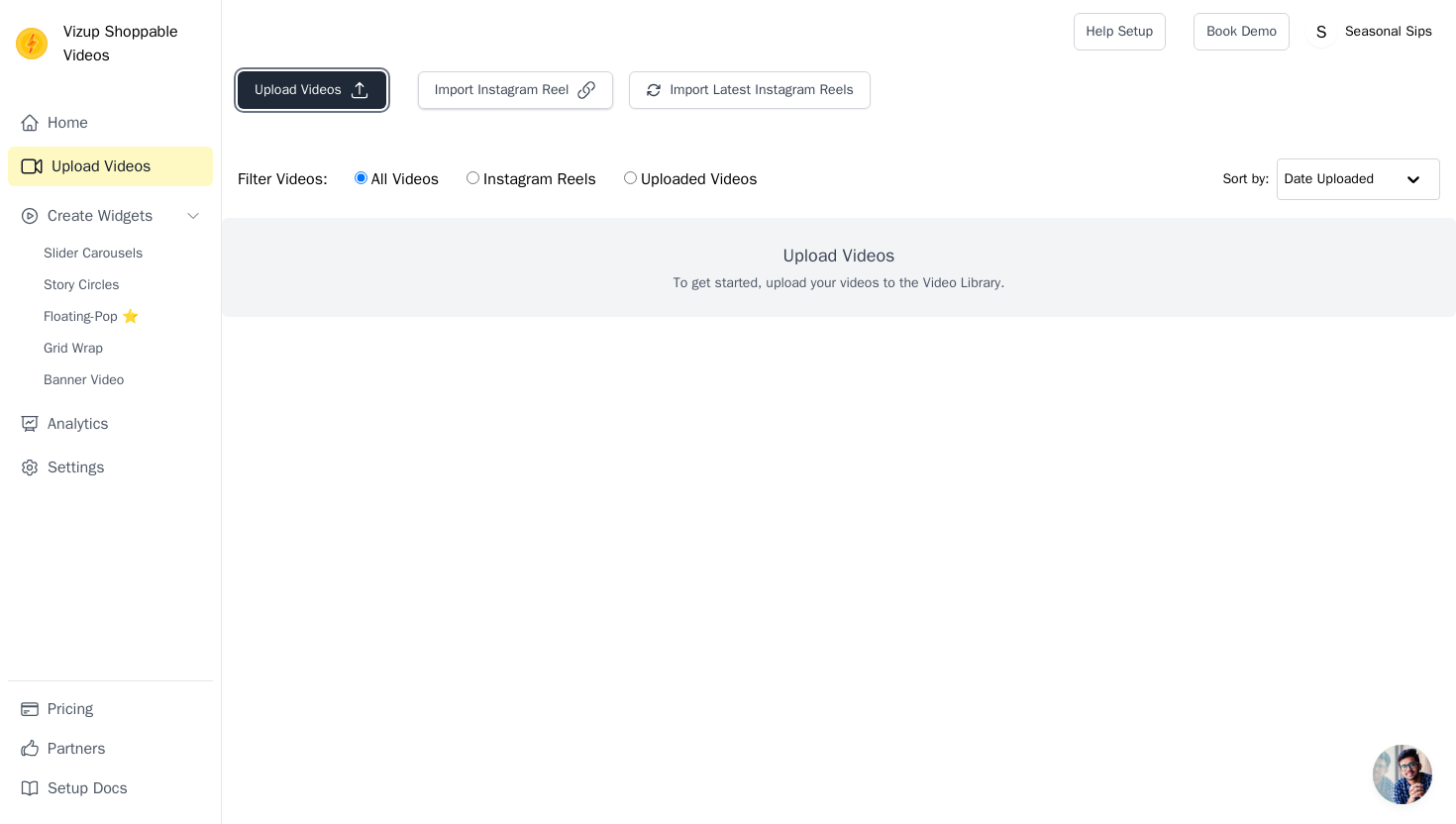 click on "Upload Videos" at bounding box center [312, 90] 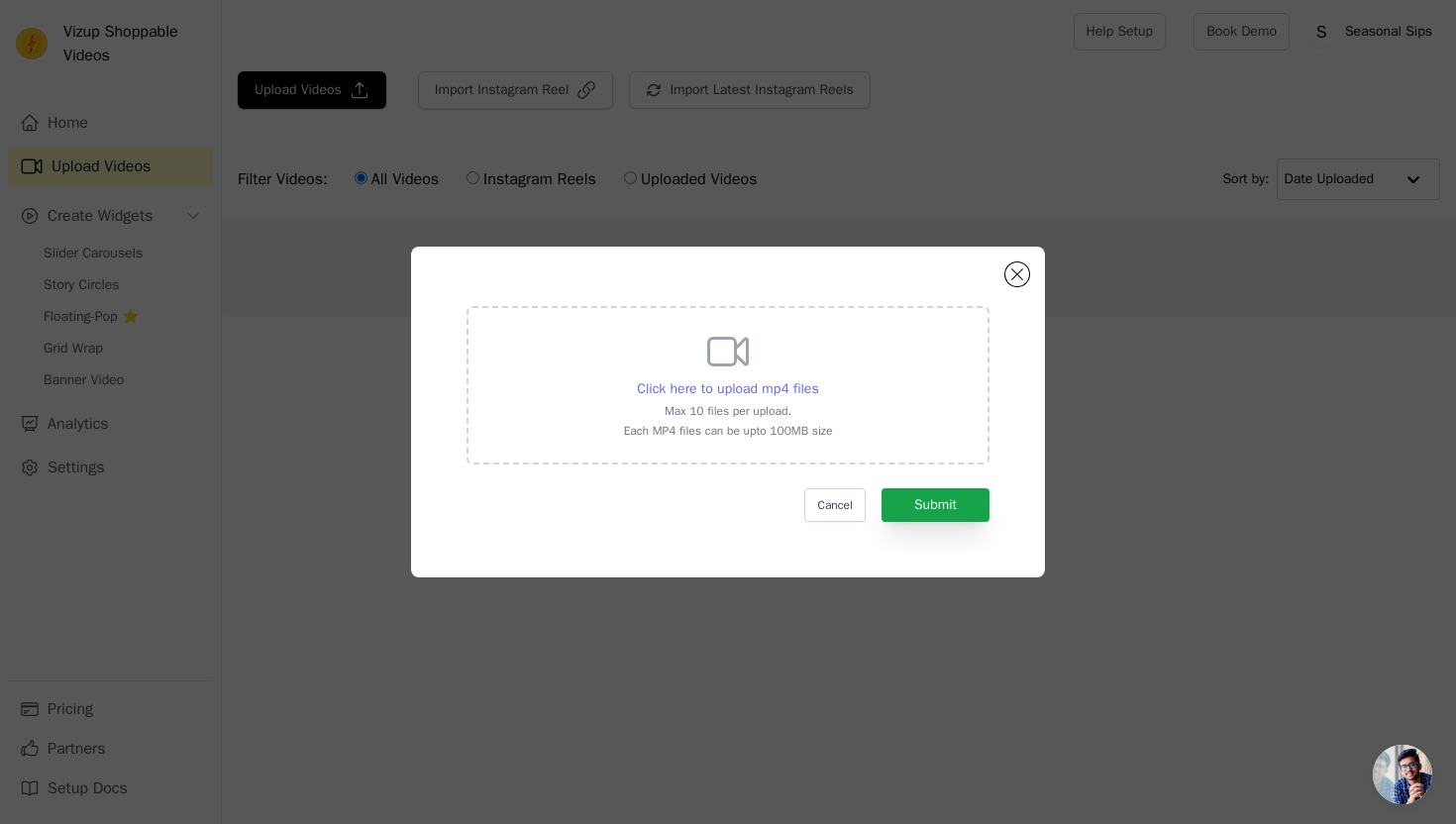 click on "Click here to upload mp4 files" at bounding box center [727, 388] 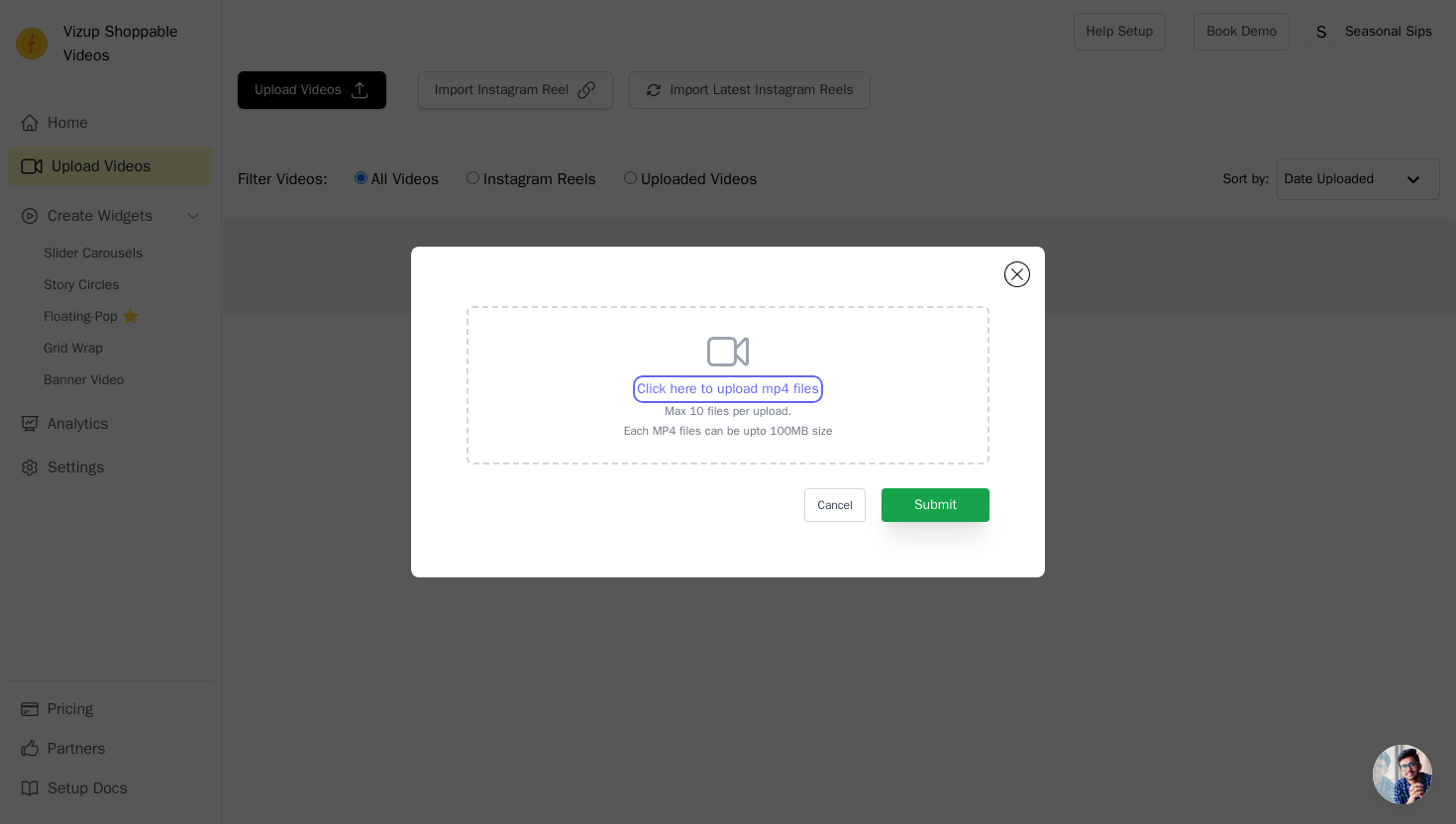 type on "C:\fakepath\seasonal sips reel 5 (1).mp4" 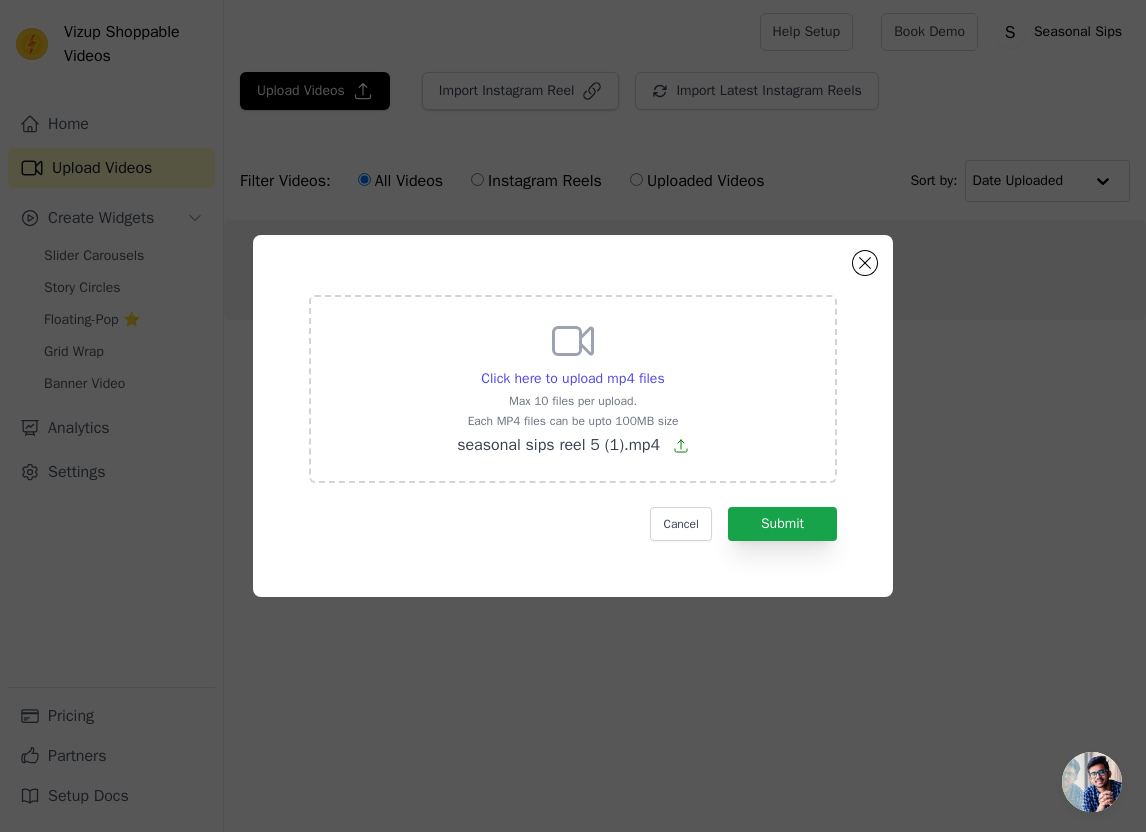 click 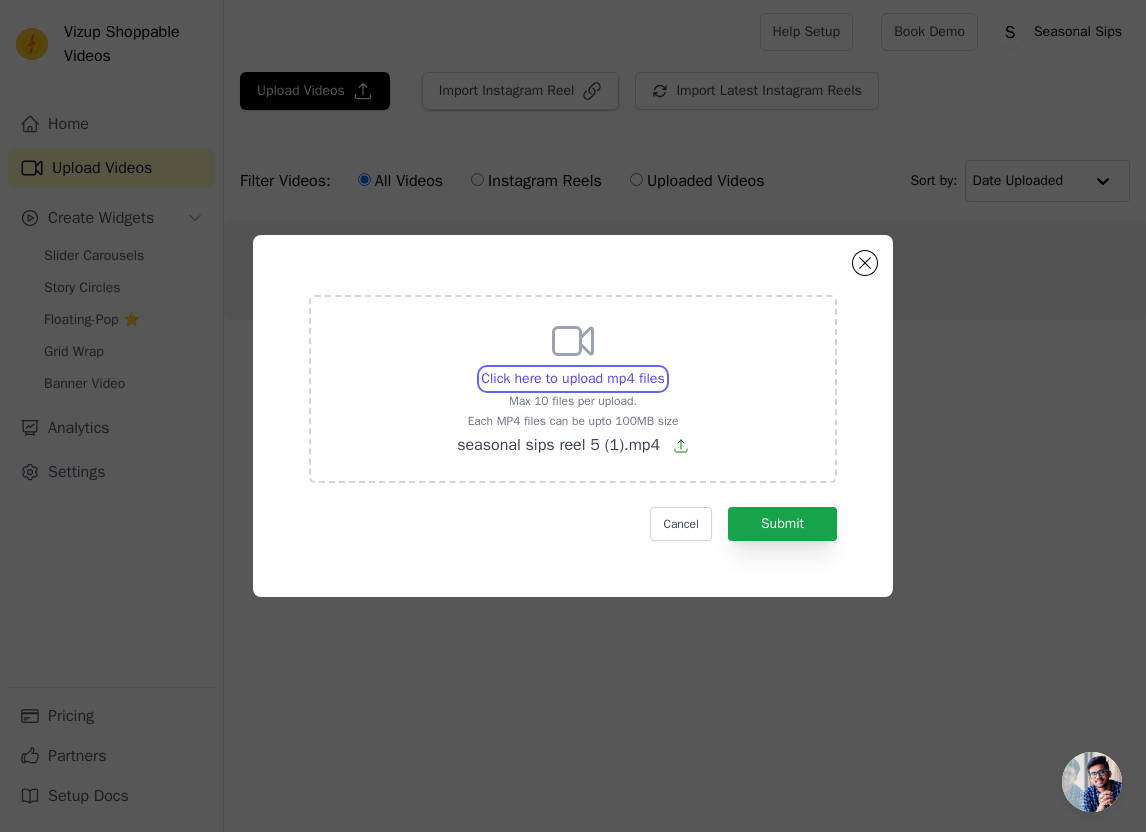 click on "Click here to upload mp4 files     Max 10 files per upload.   Each MP4 files can be upto 100MB size   seasonal sips reel 5 (1).mp4" at bounding box center [664, 368] 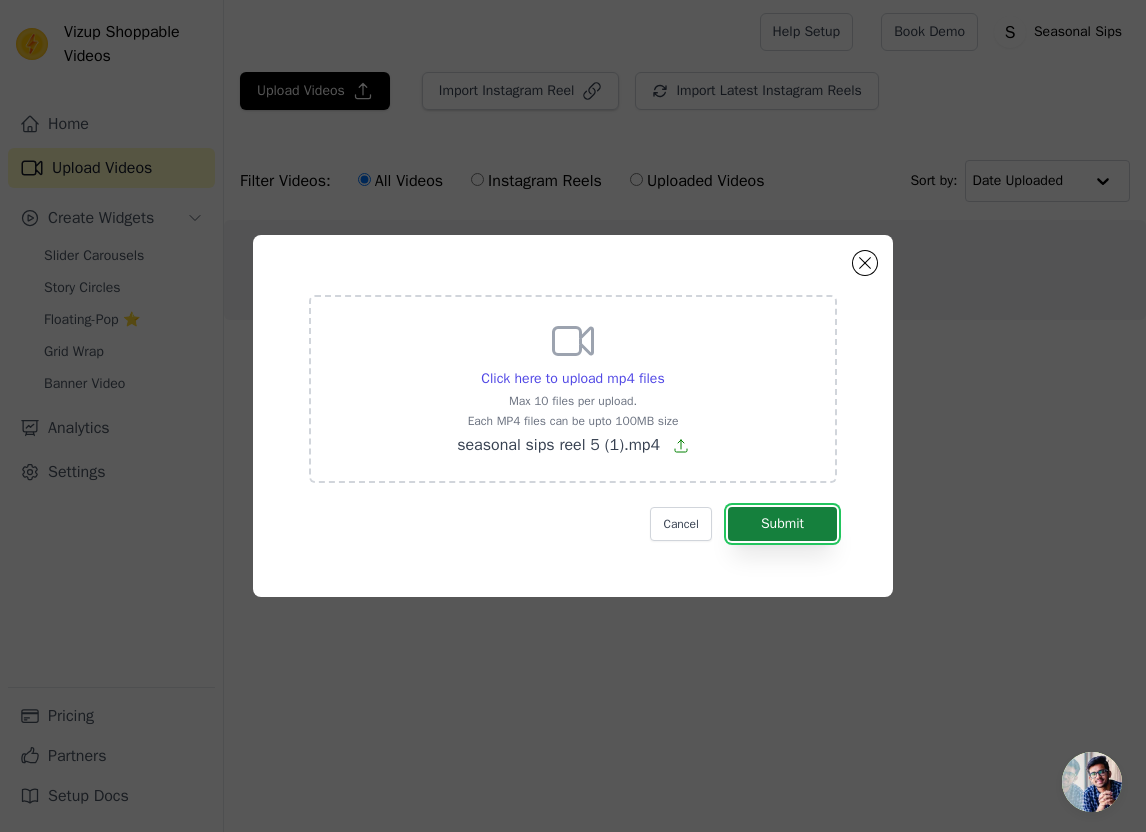 click on "Submit" at bounding box center (782, 524) 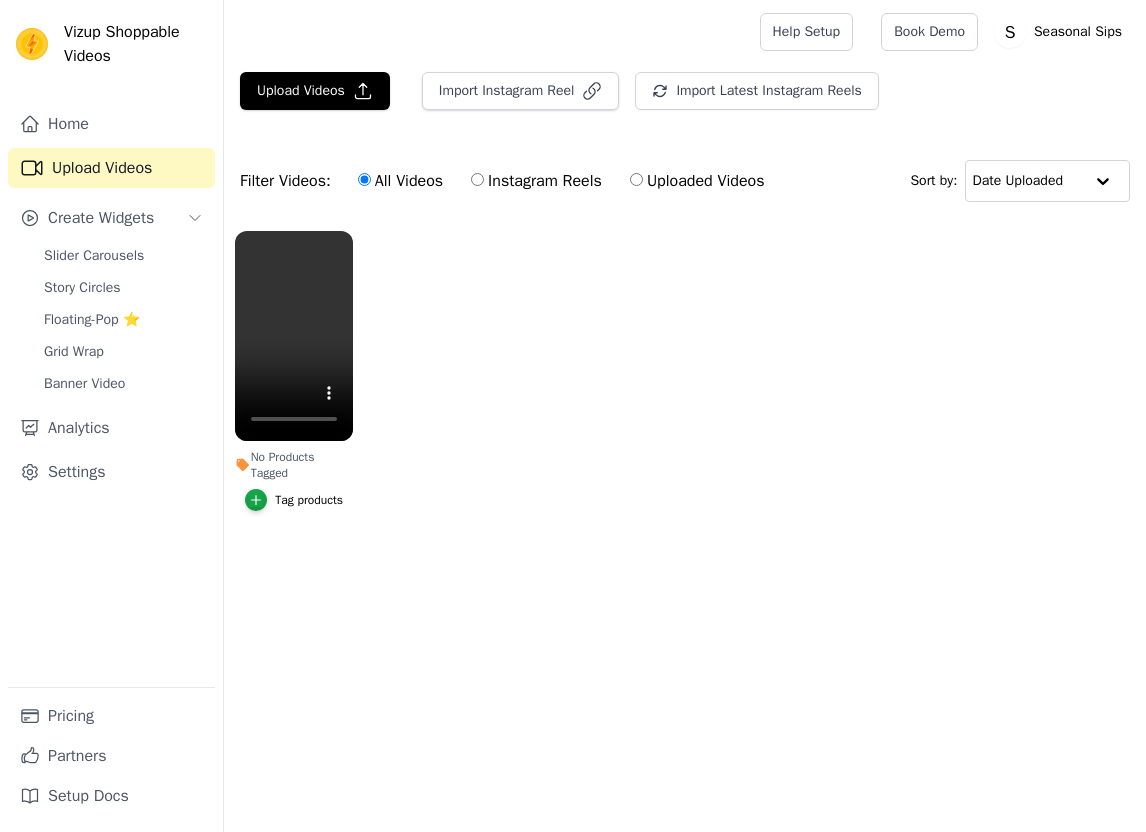 scroll, scrollTop: 0, scrollLeft: 0, axis: both 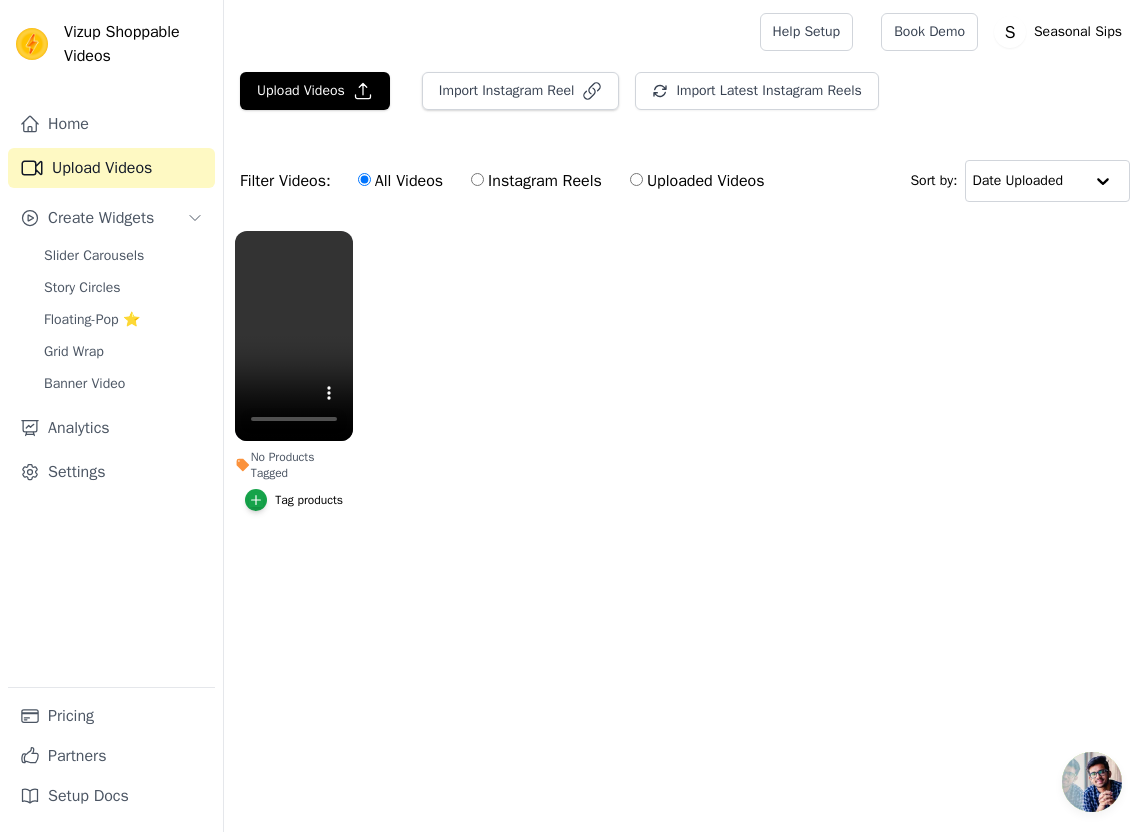 click on "Tag products" at bounding box center (309, 500) 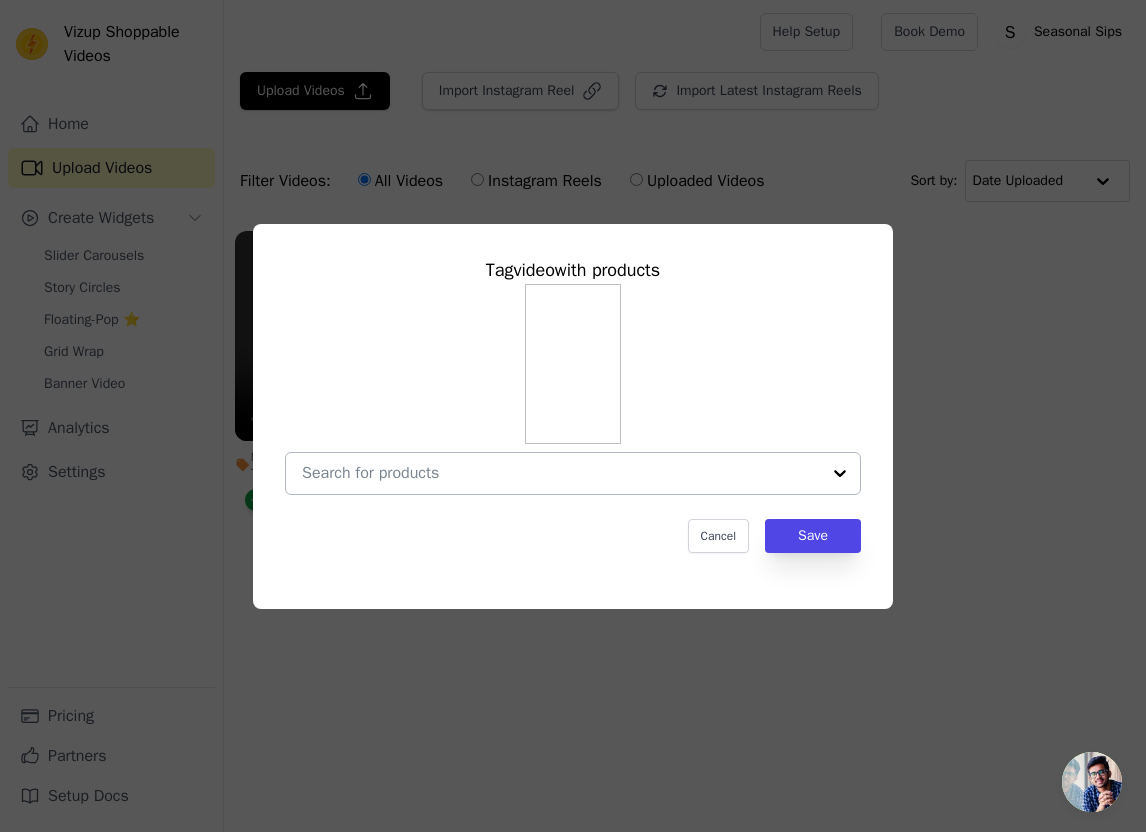 click at bounding box center (561, 473) 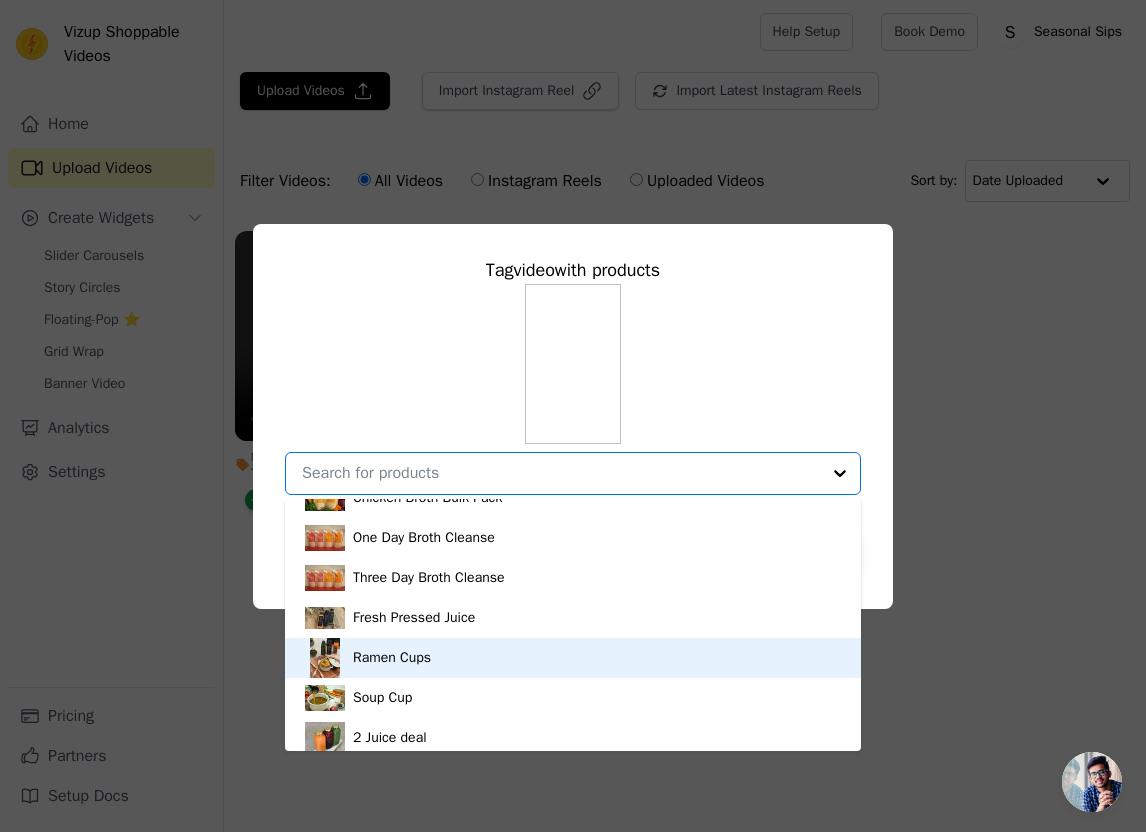 scroll, scrollTop: 0, scrollLeft: 0, axis: both 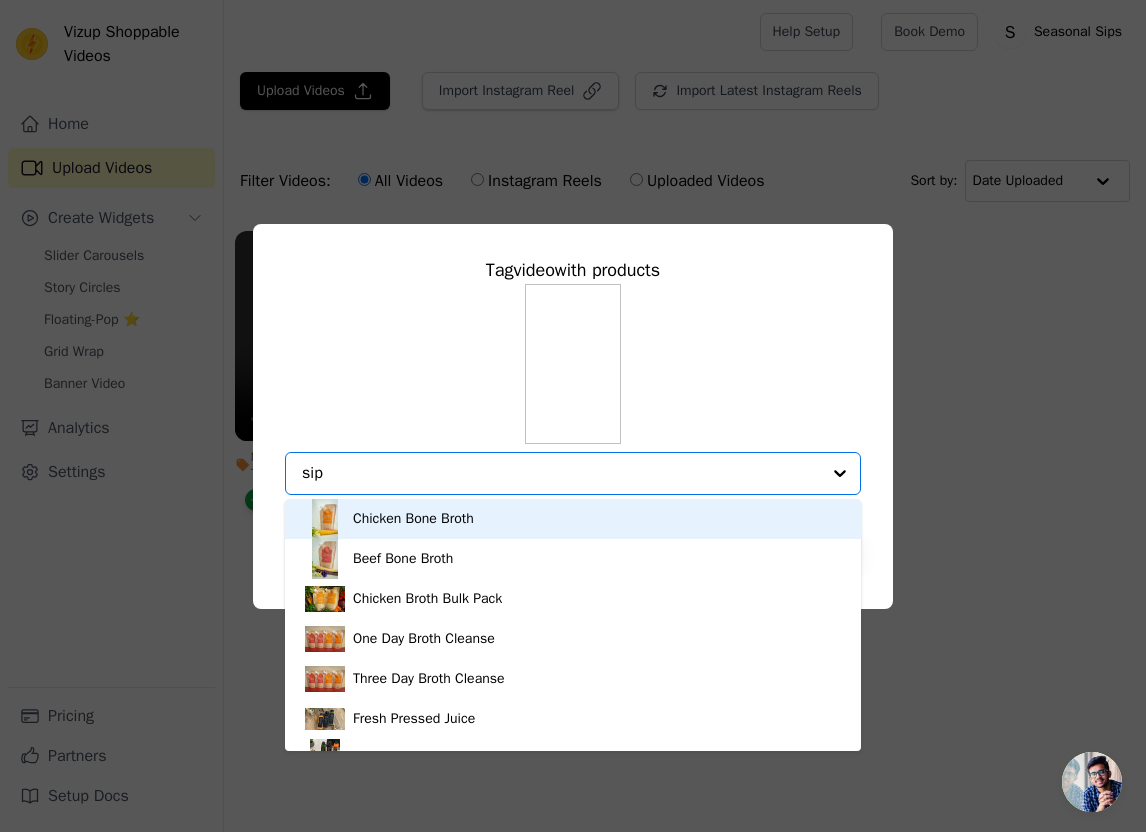 type on "sip" 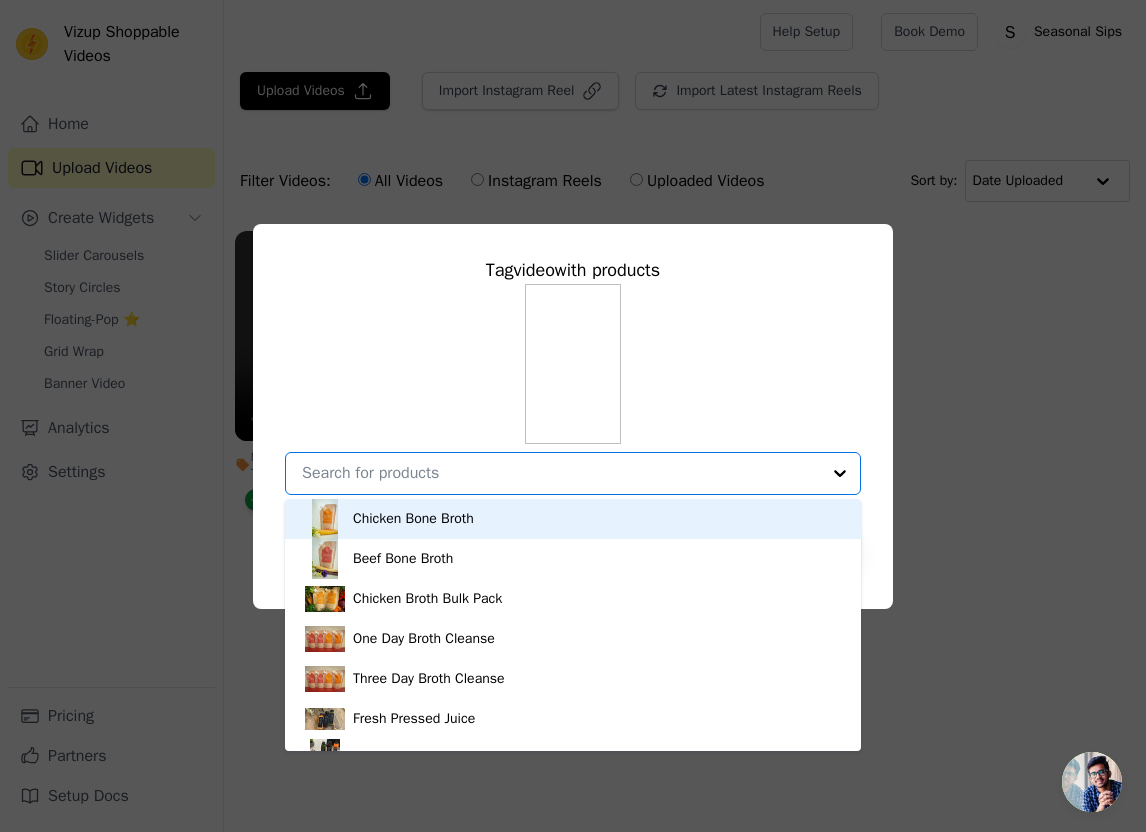 click on "Tag  video  with products         Chicken Bone Broth     Beef Bone Broth     Chicken Broth Bulk Pack     One Day Broth Cleanse     Three Day Broth Cleanse     Fresh Pressed Juice     Ramen Cups     Soup Cup     2 Juice deal     6 Juice deal     Insulated bag     Beef Broth Bulk Pack       Option undefined, selected.   You are currently focused on option Chicken Bone Broth. There are 12 results available.                   Cancel   Save" at bounding box center (573, 416) 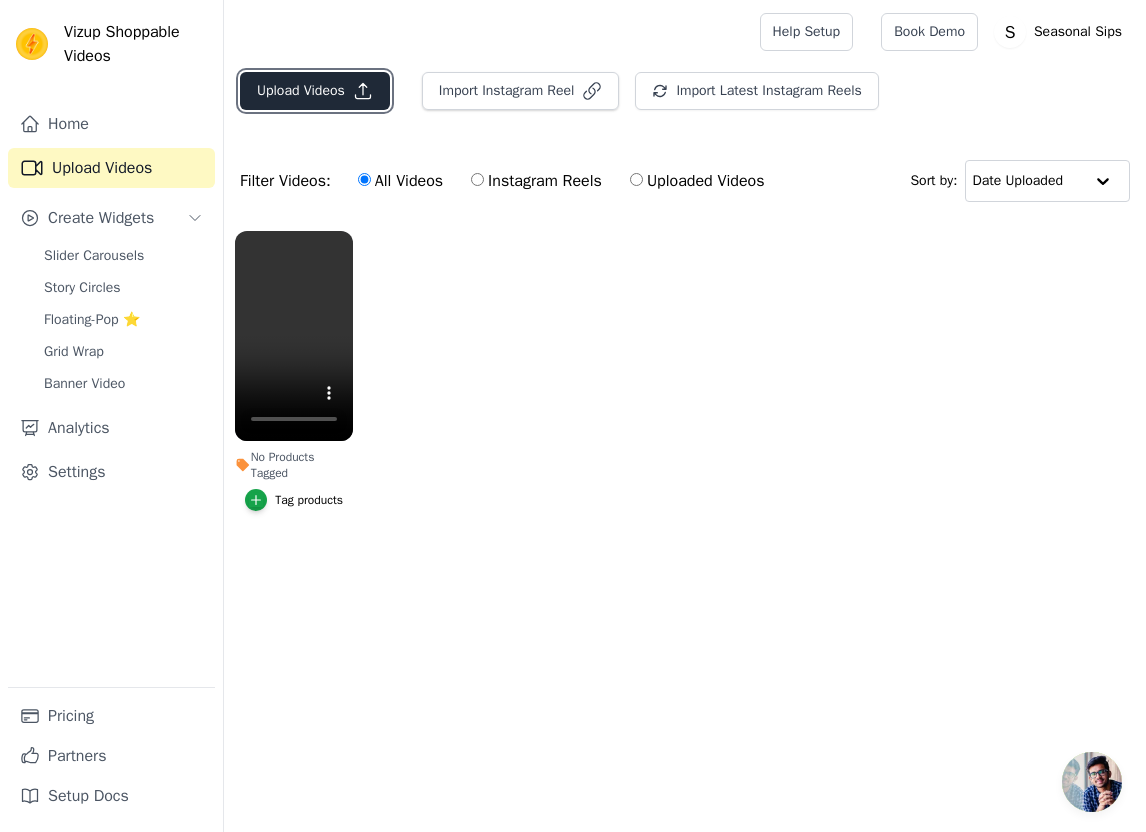 click on "Upload Videos" at bounding box center (315, 91) 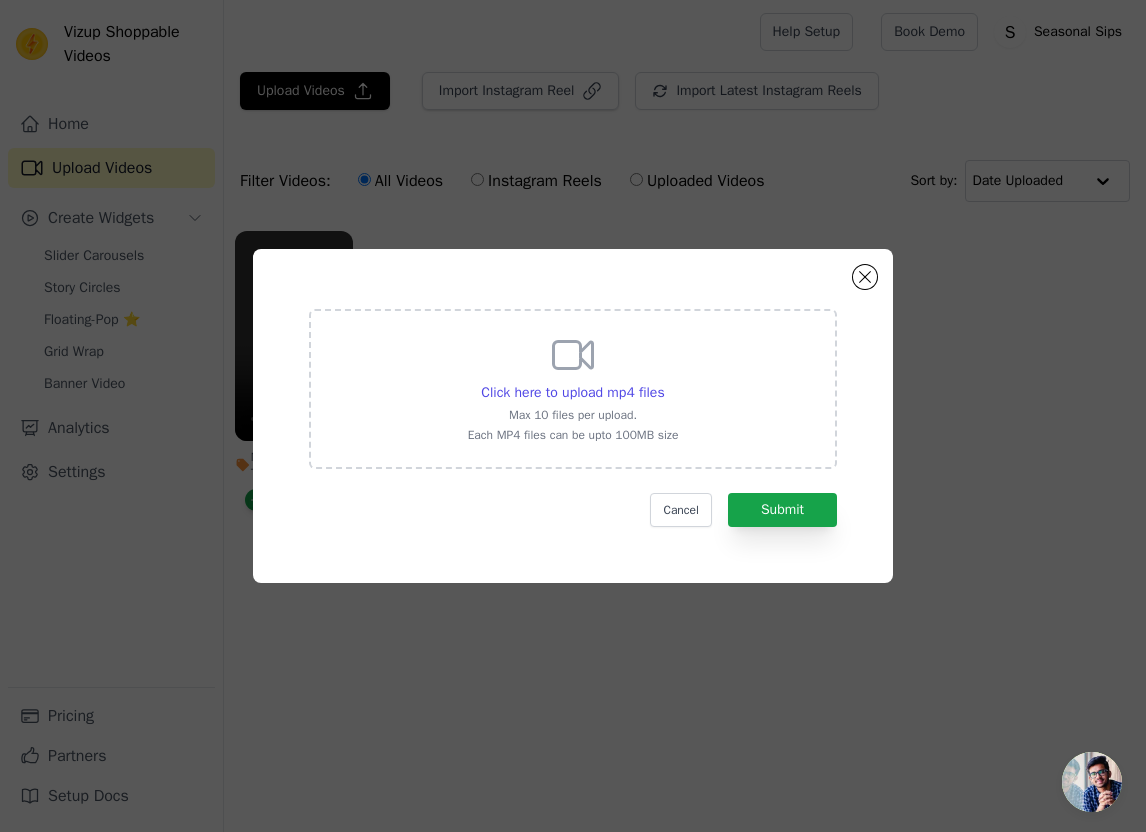 click on "Max 10 files per upload." at bounding box center [573, 415] 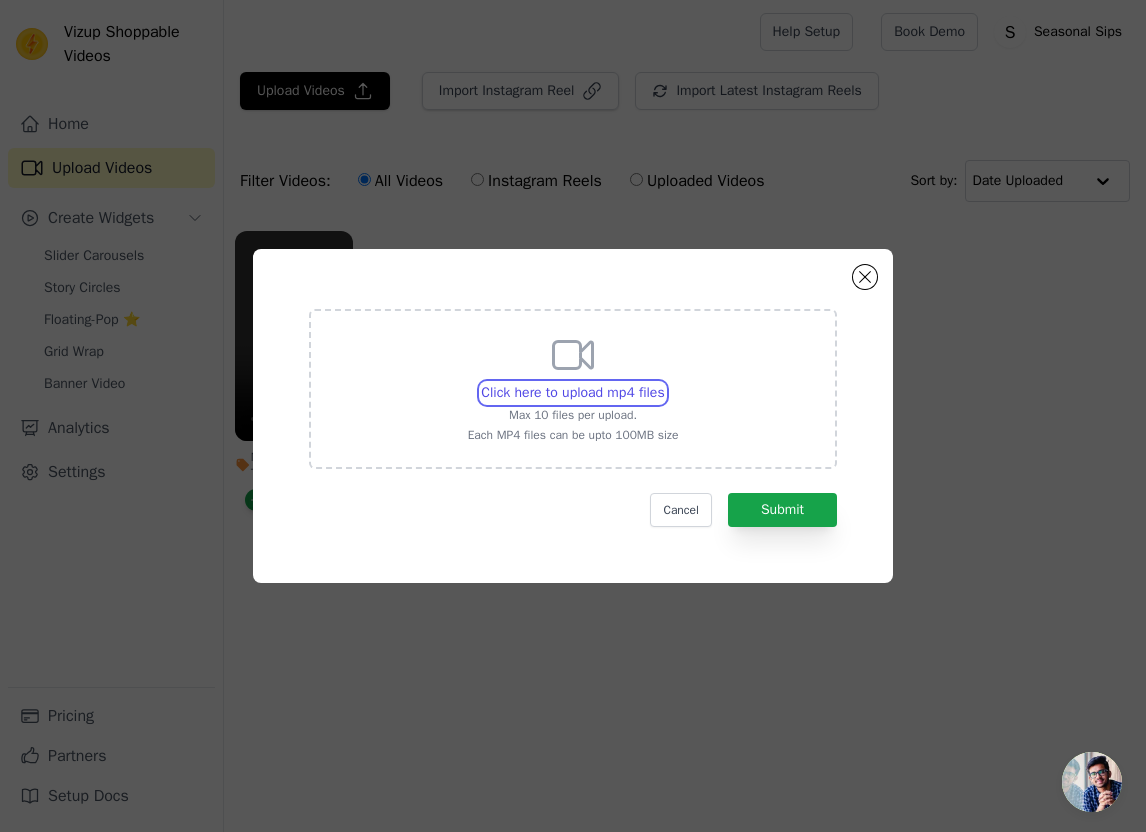 click on "Click here to upload mp4 files     Max 10 files per upload.   Each MP4 files can be upto 100MB size" at bounding box center (664, 382) 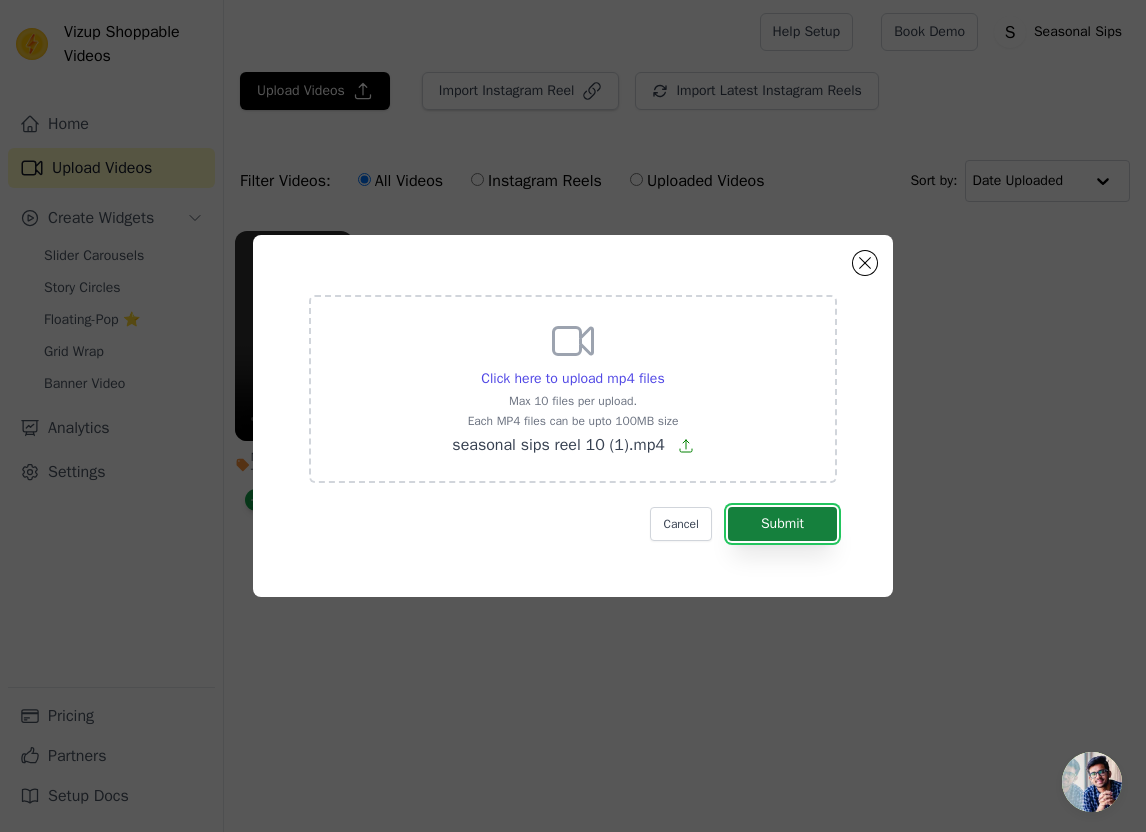 click on "Submit" at bounding box center (782, 524) 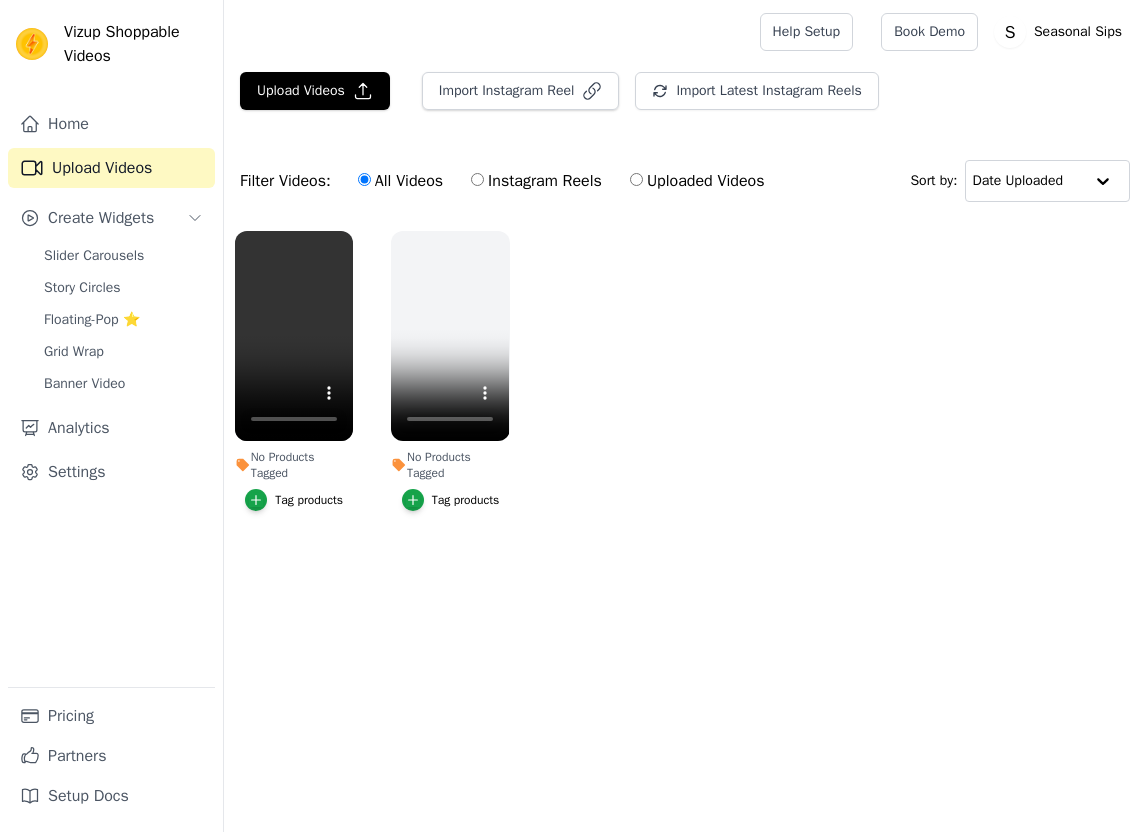scroll, scrollTop: 0, scrollLeft: 0, axis: both 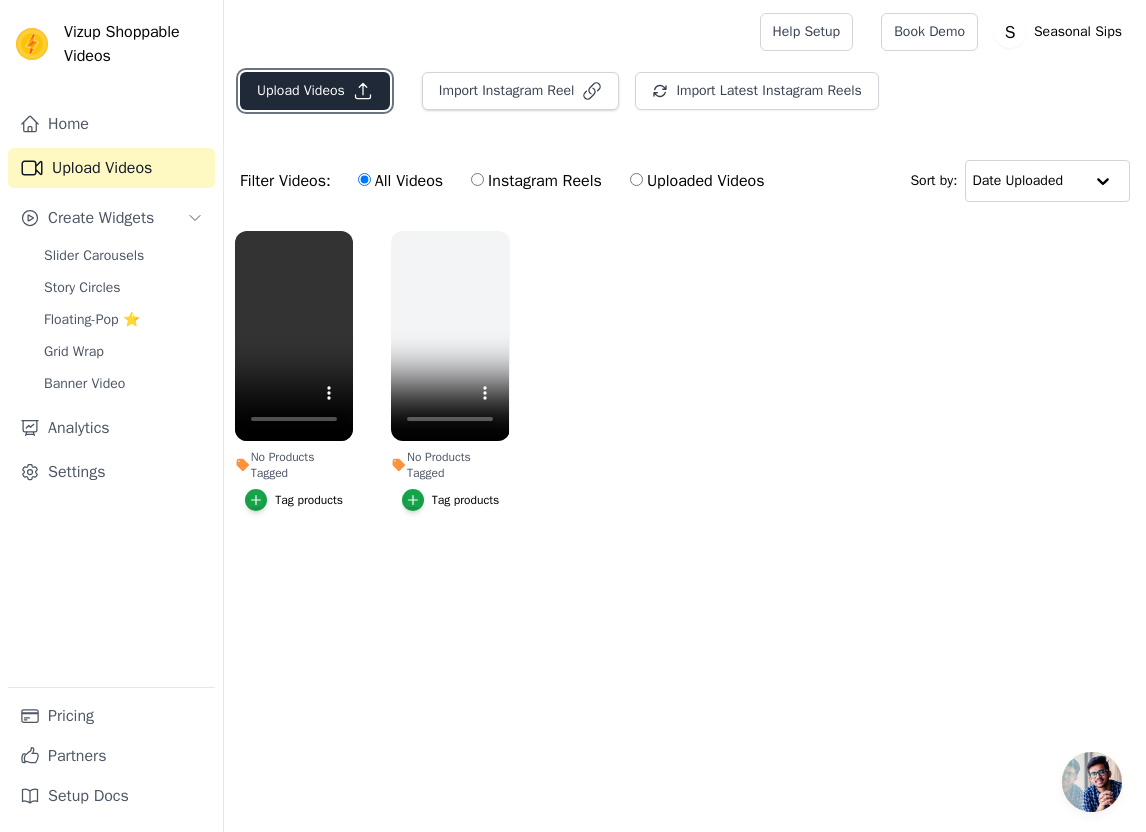 click on "Upload Videos" at bounding box center (315, 91) 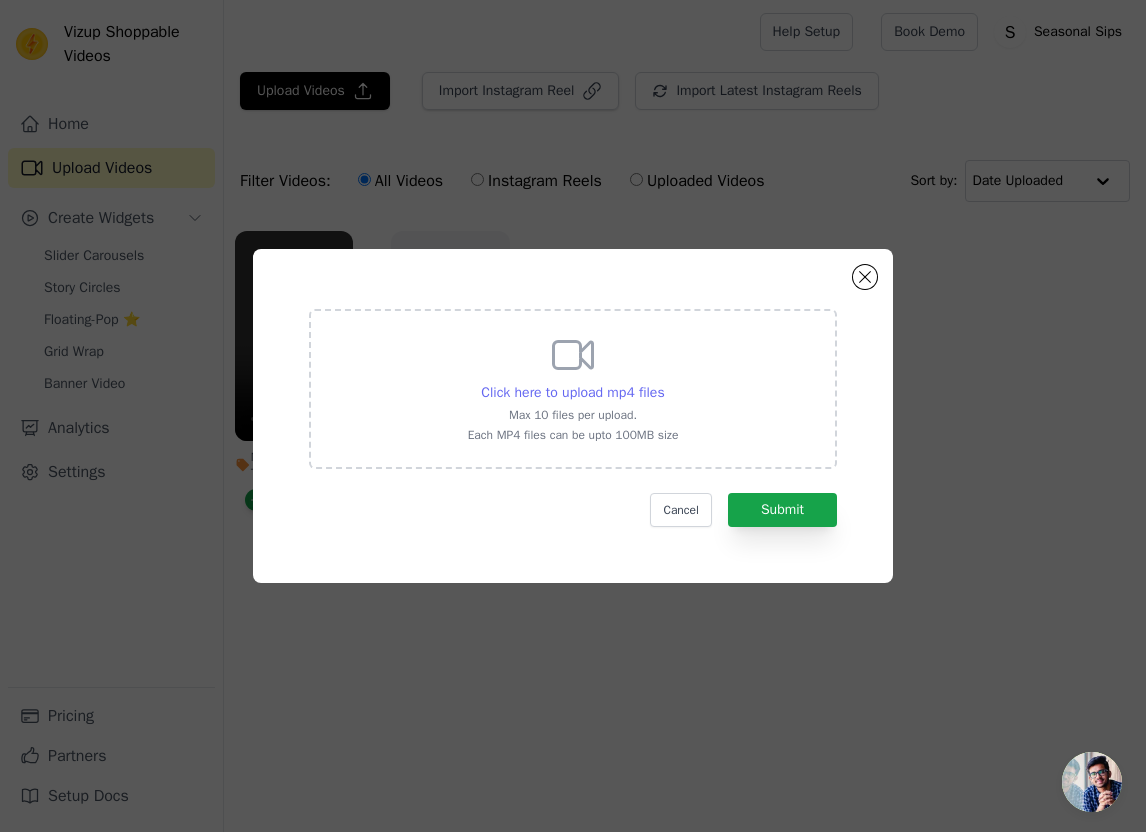 click on "Click here to upload mp4 files" at bounding box center [572, 393] 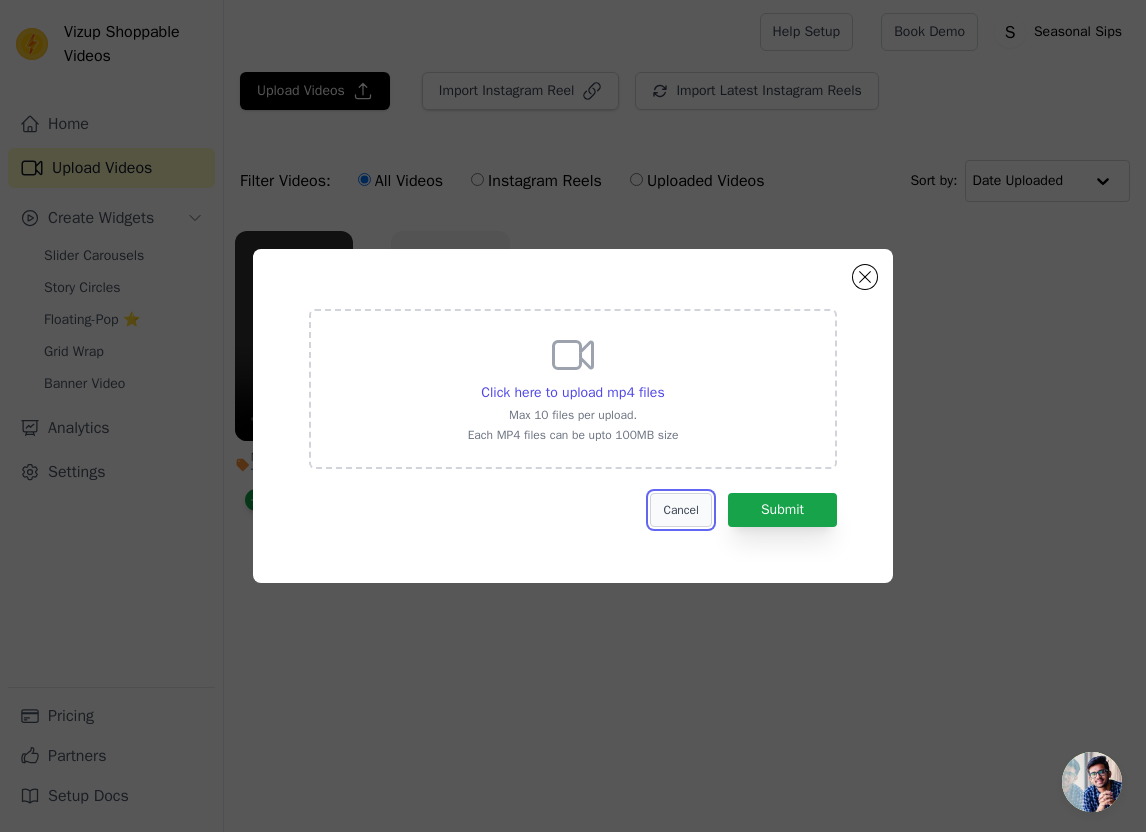 click on "Cancel" at bounding box center (680, 510) 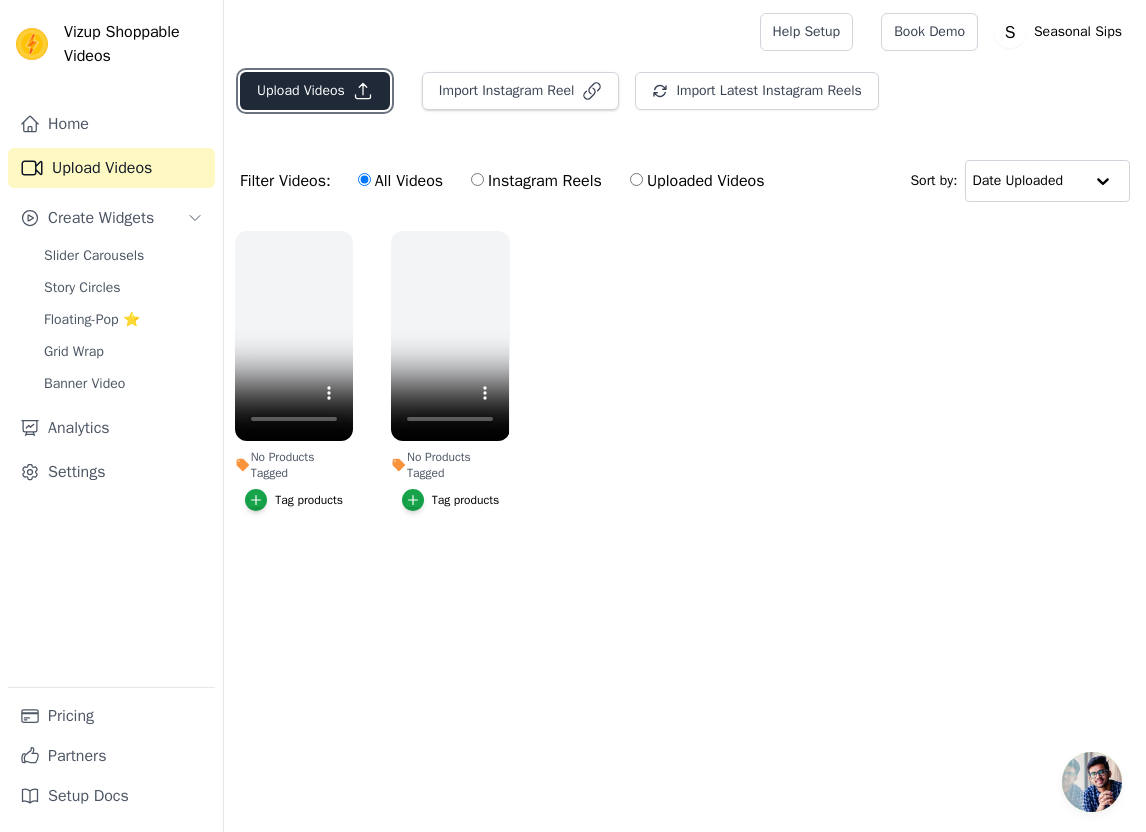 click on "Upload Videos" at bounding box center [315, 91] 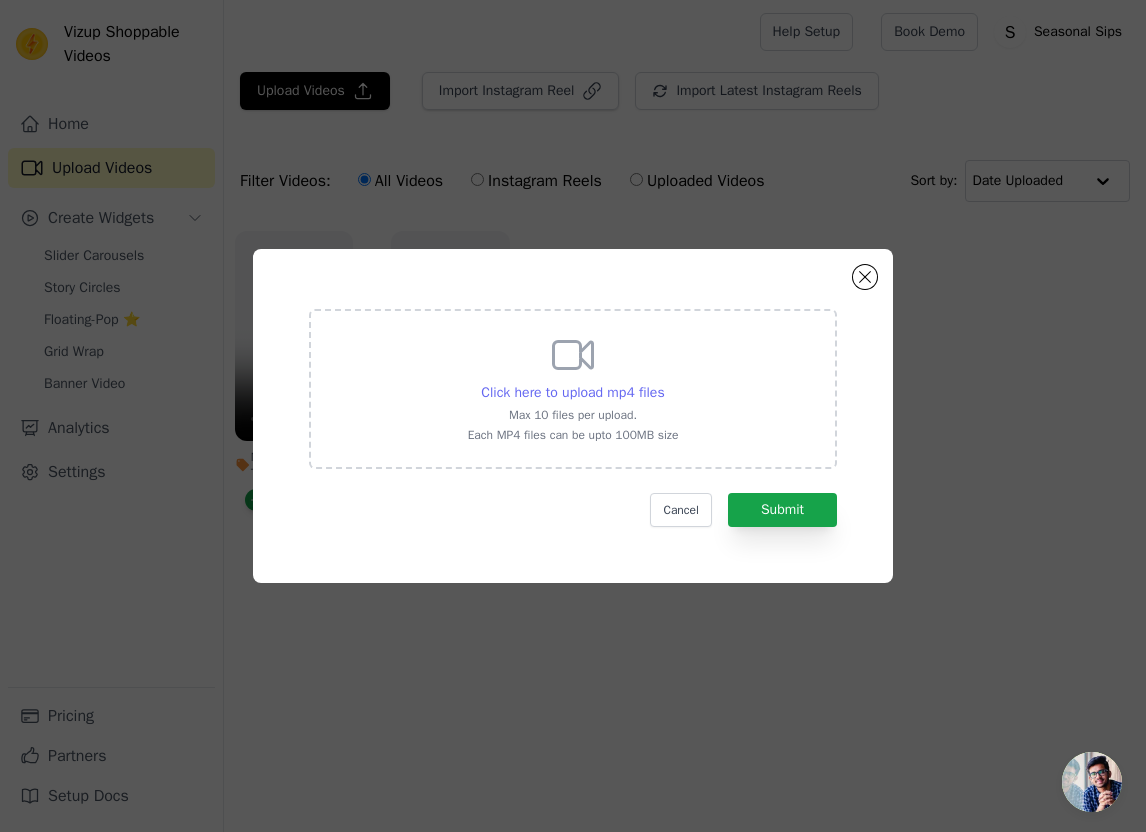 click on "Click here to upload mp4 files" at bounding box center [572, 392] 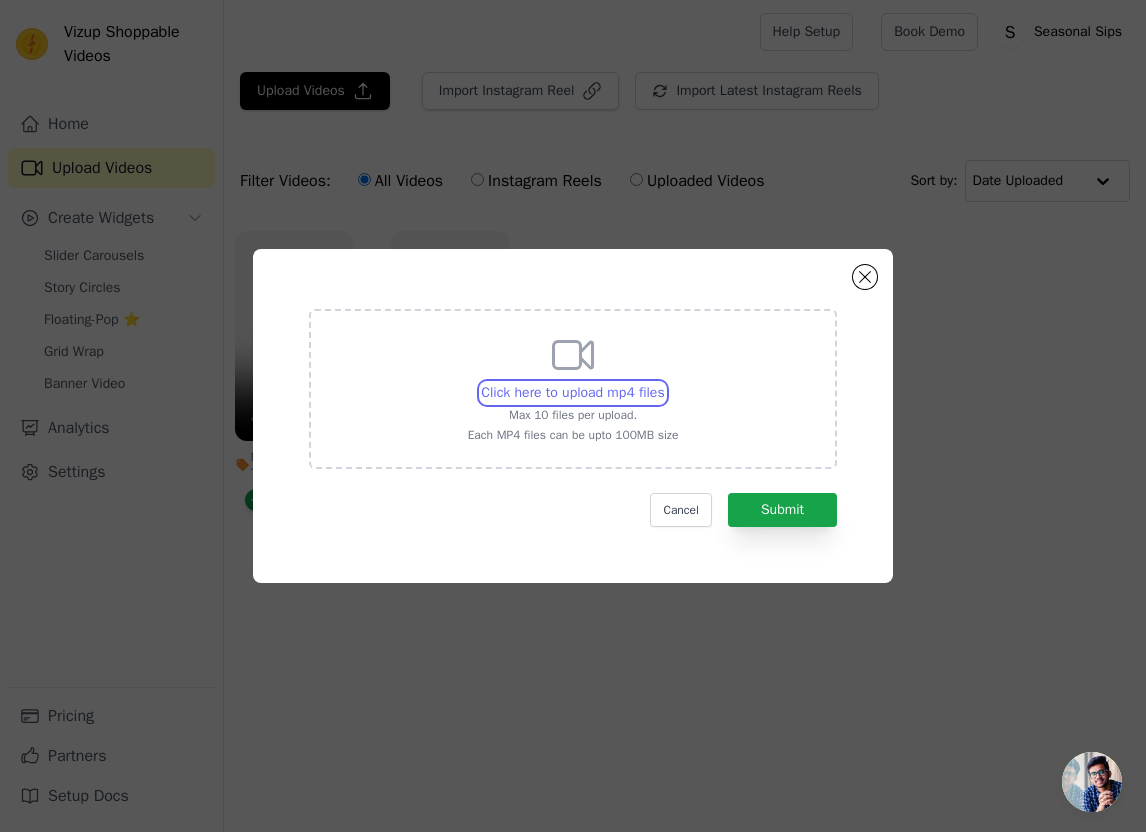 click on "Click here to upload mp4 files     Max 10 files per upload.   Each MP4 files can be upto 100MB size" at bounding box center [664, 382] 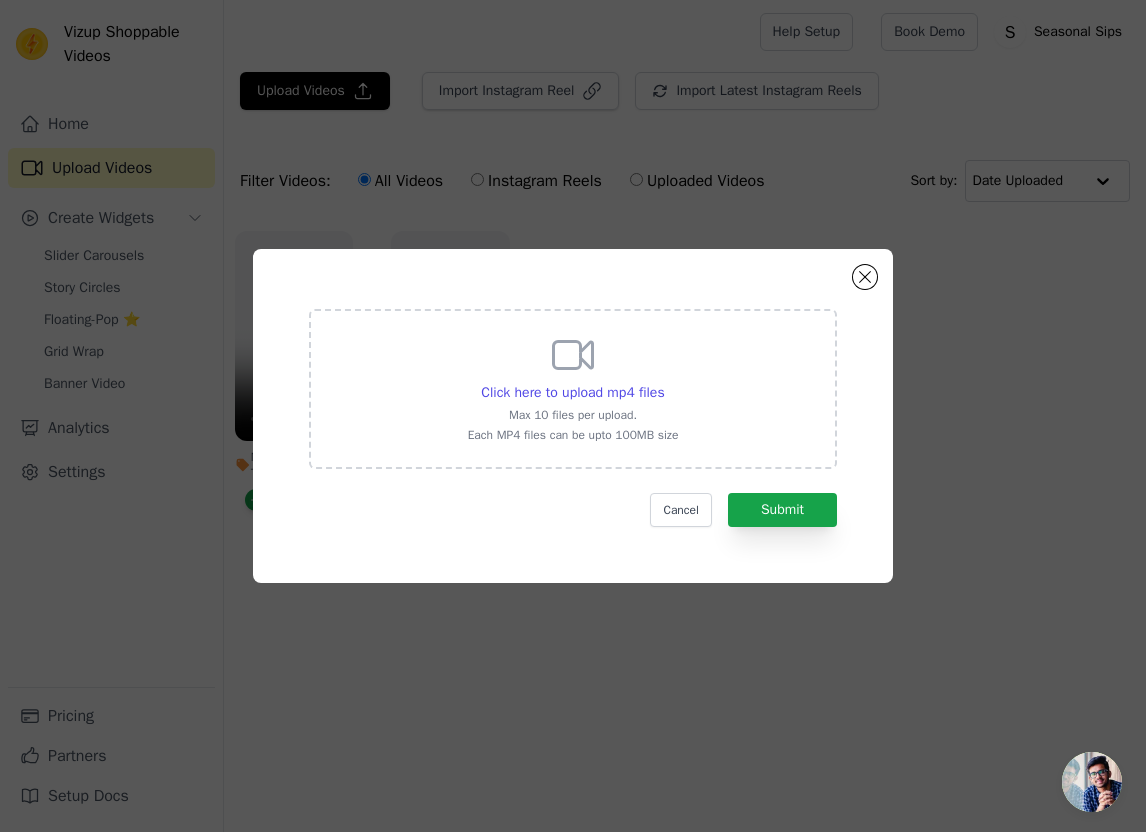 click on "Max 10 files per upload." at bounding box center (573, 415) 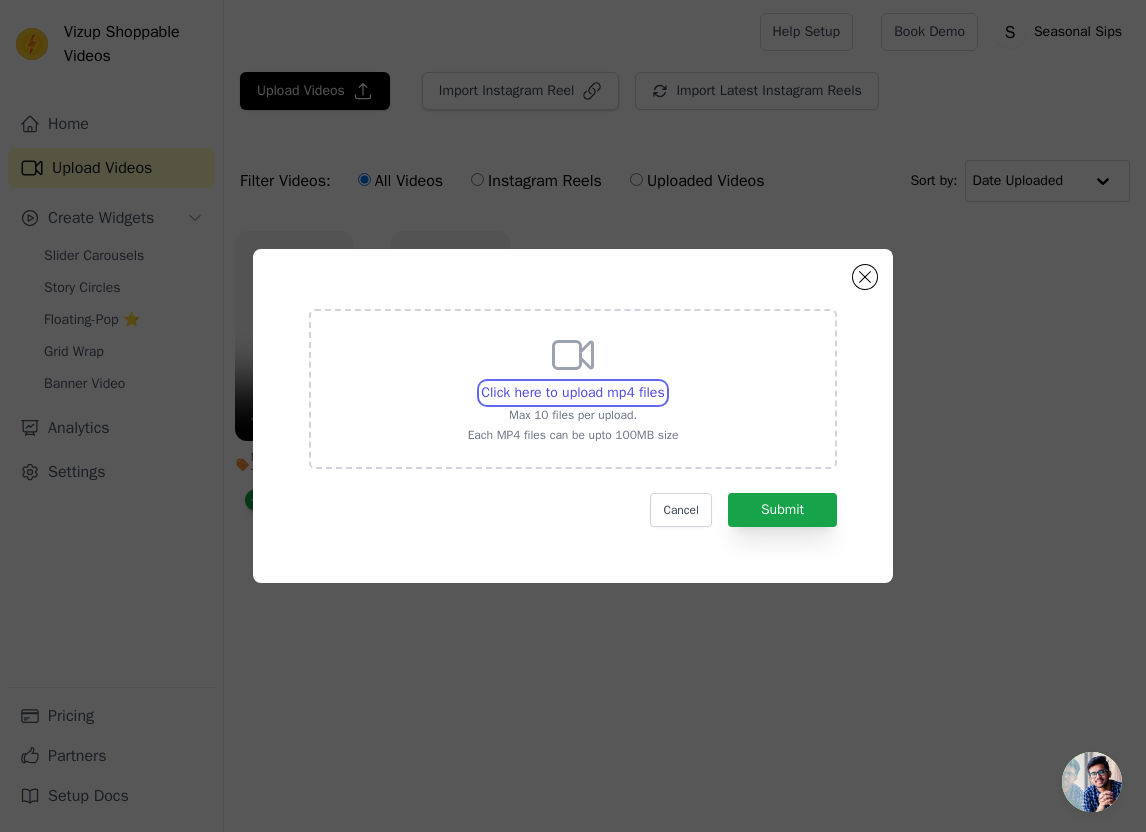 type on "C:\fakepath\seasonal sips reel 3 (1).mp4" 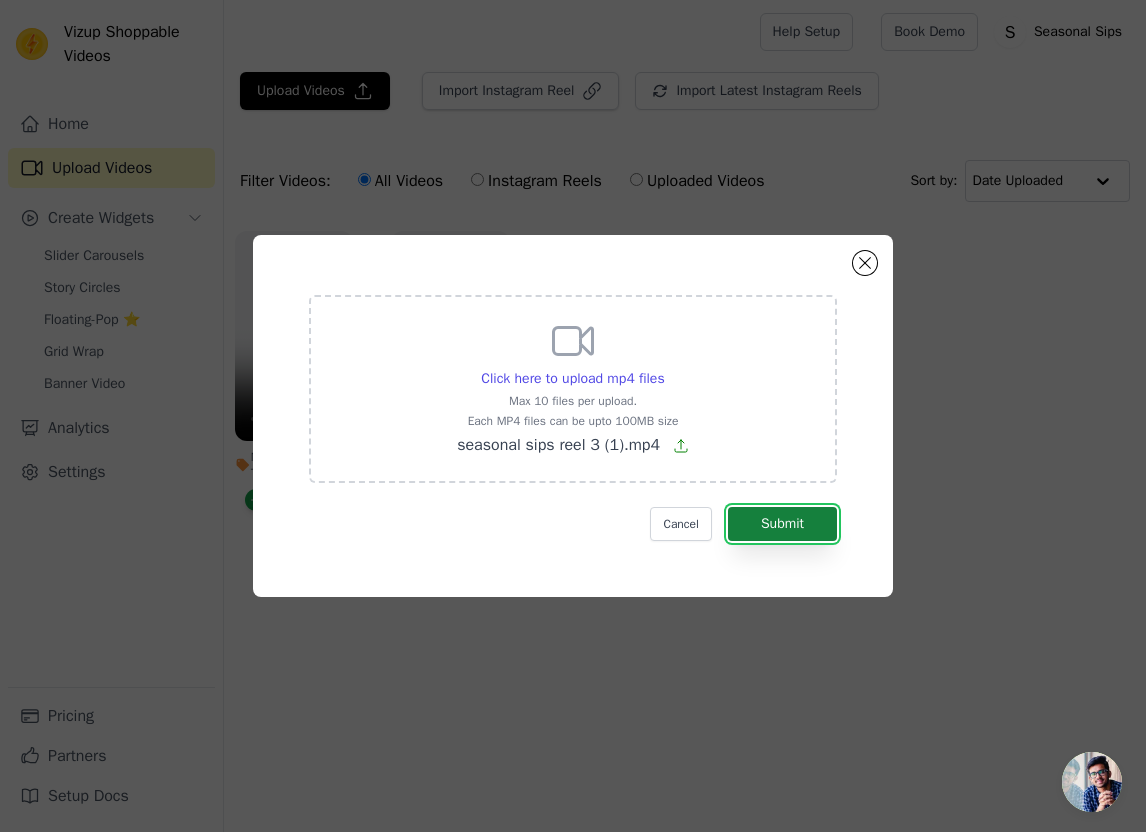 click on "Submit" at bounding box center (782, 524) 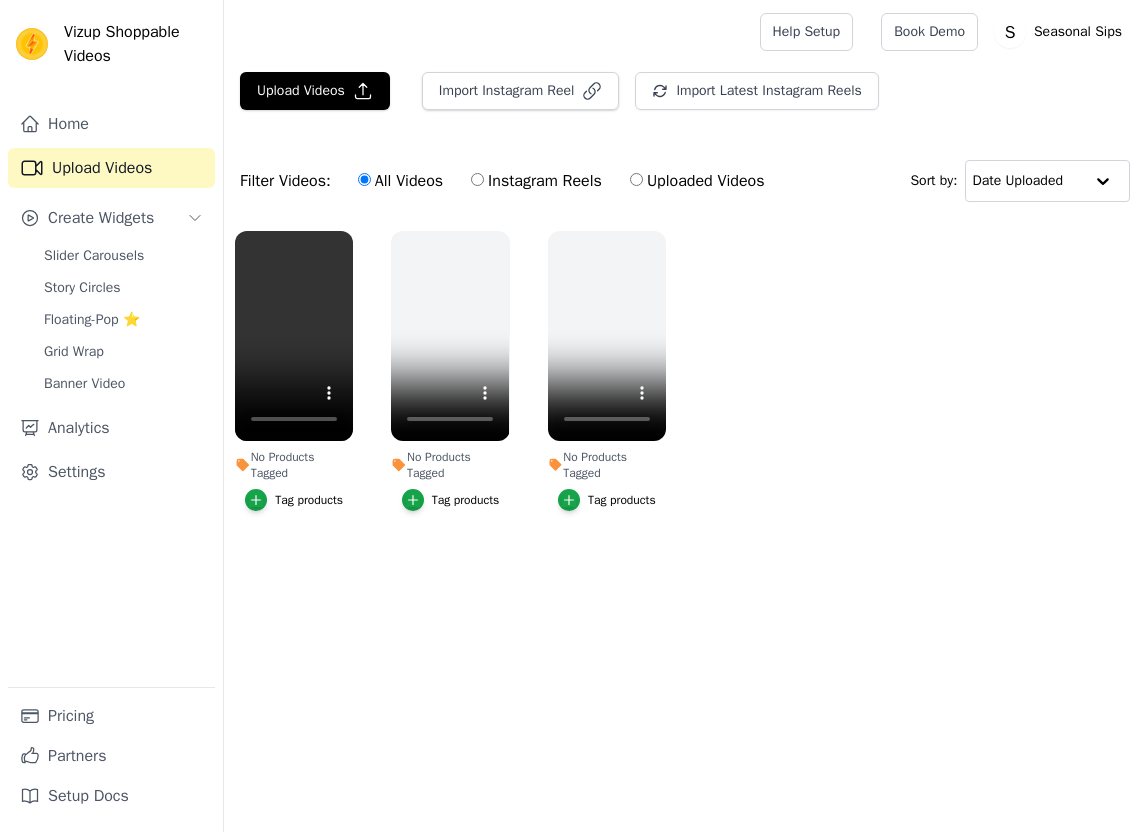 scroll, scrollTop: 0, scrollLeft: 0, axis: both 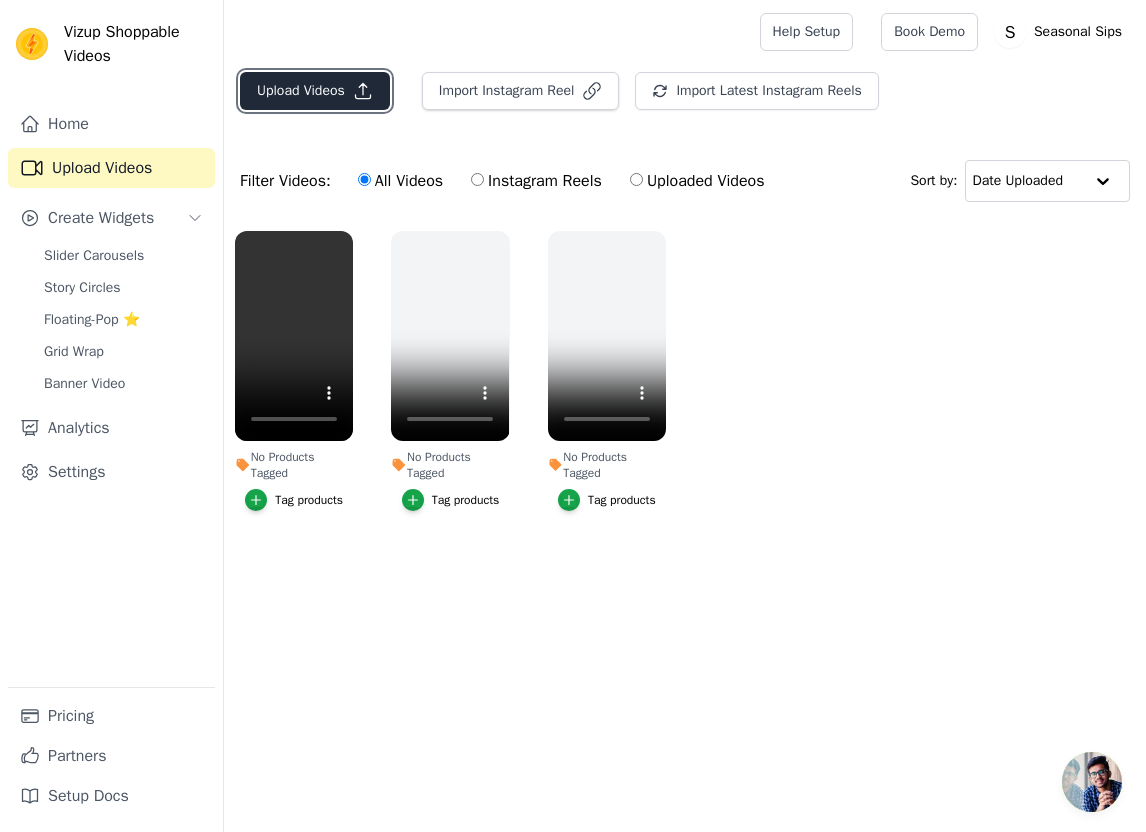 click on "Upload Videos" at bounding box center (315, 91) 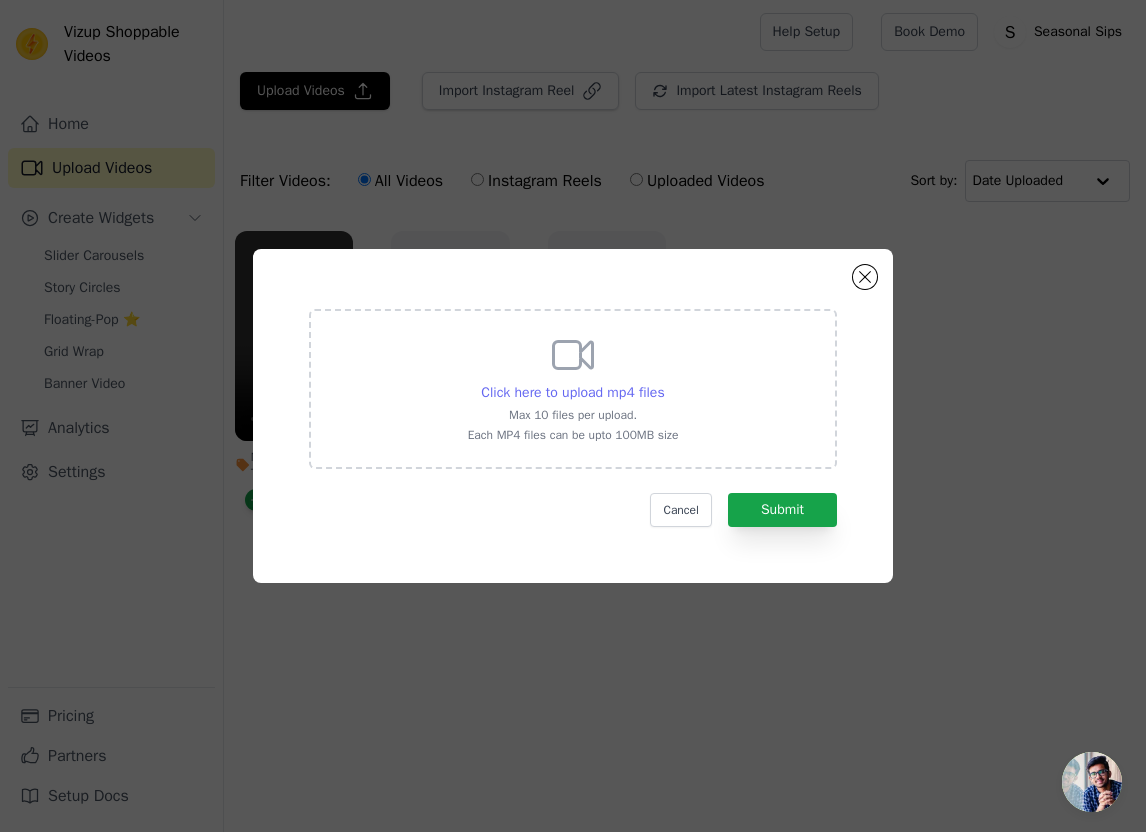 click on "Click here to upload mp4 files" at bounding box center [572, 393] 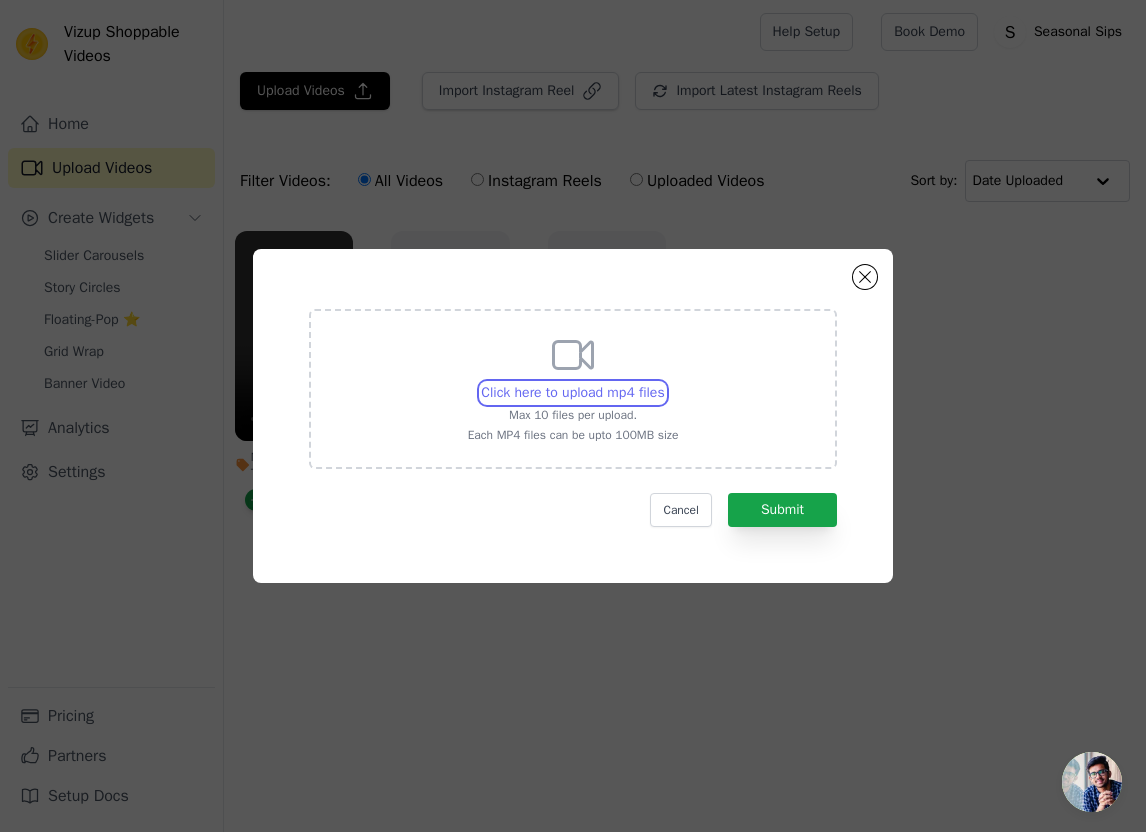 click on "Click here to upload mp4 files     Max 10 files per upload.   Each MP4 files can be upto 100MB size" at bounding box center (664, 382) 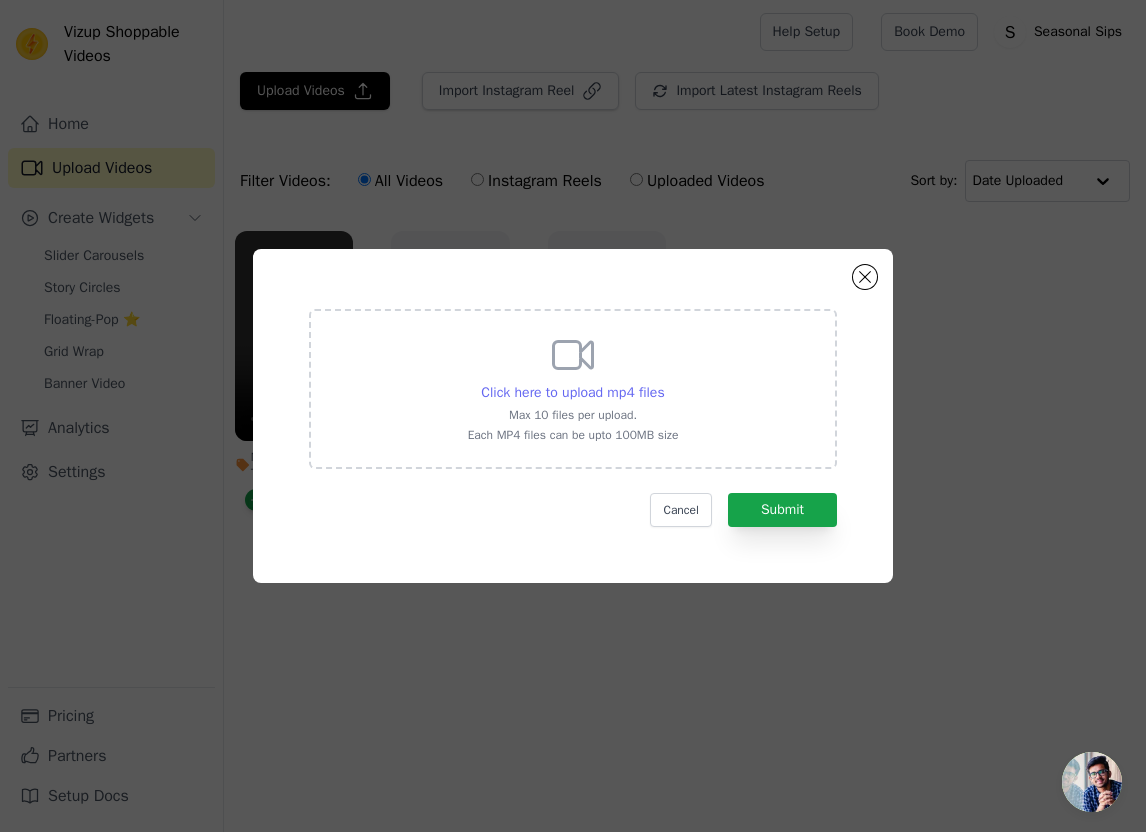 click on "Click here to upload mp4 files" at bounding box center [572, 392] 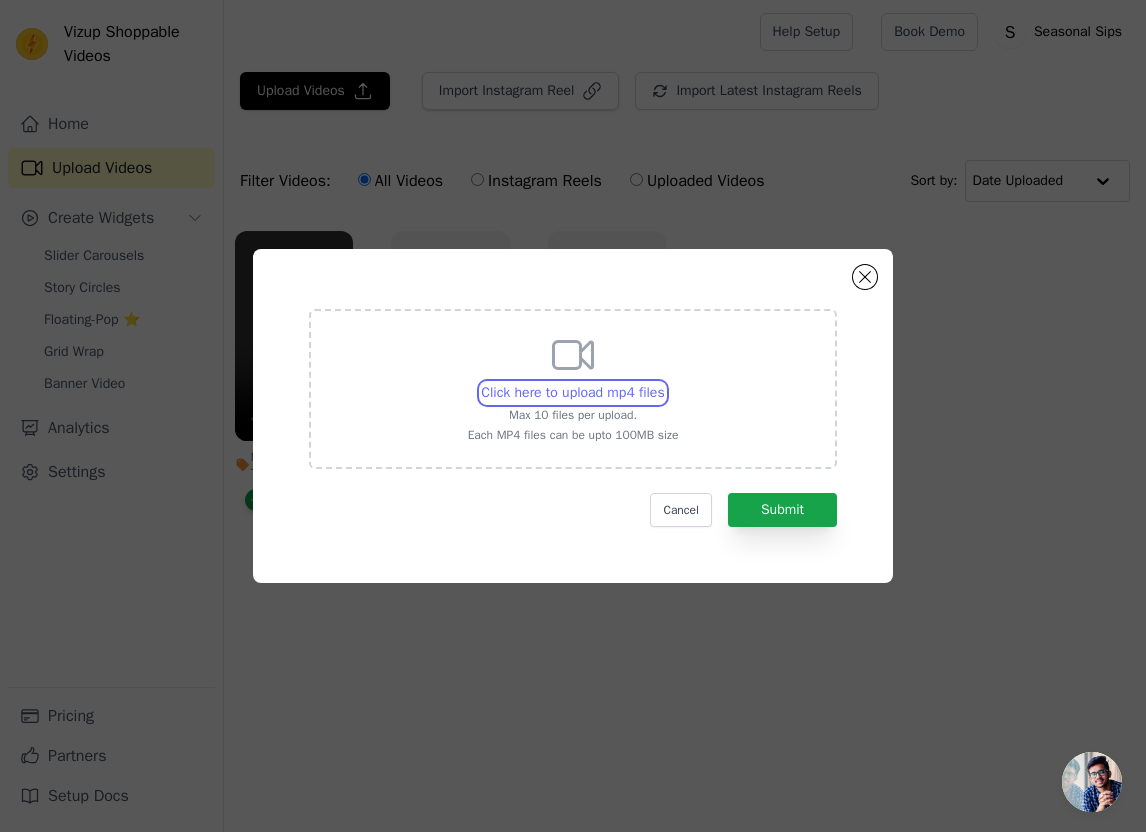 type on "C:\fakepath\seasonal sips reel 6 (1).mp4" 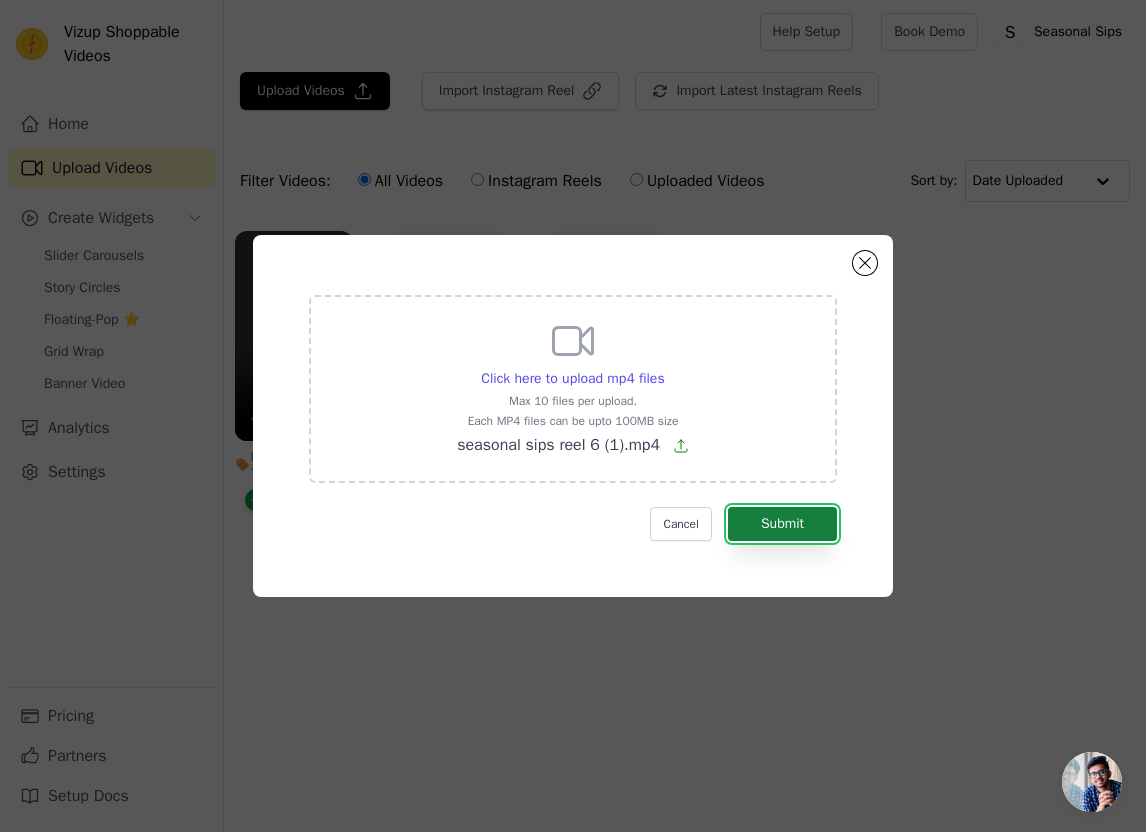 click on "Submit" at bounding box center (782, 524) 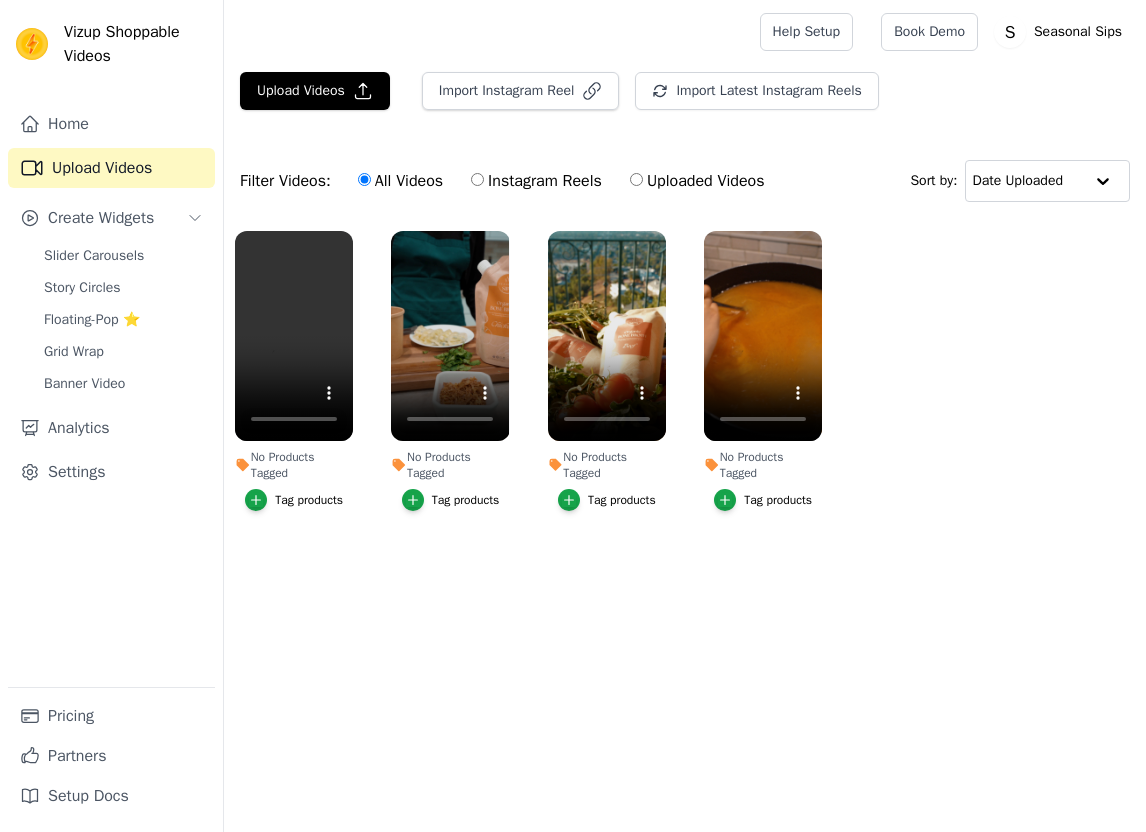 scroll, scrollTop: 0, scrollLeft: 0, axis: both 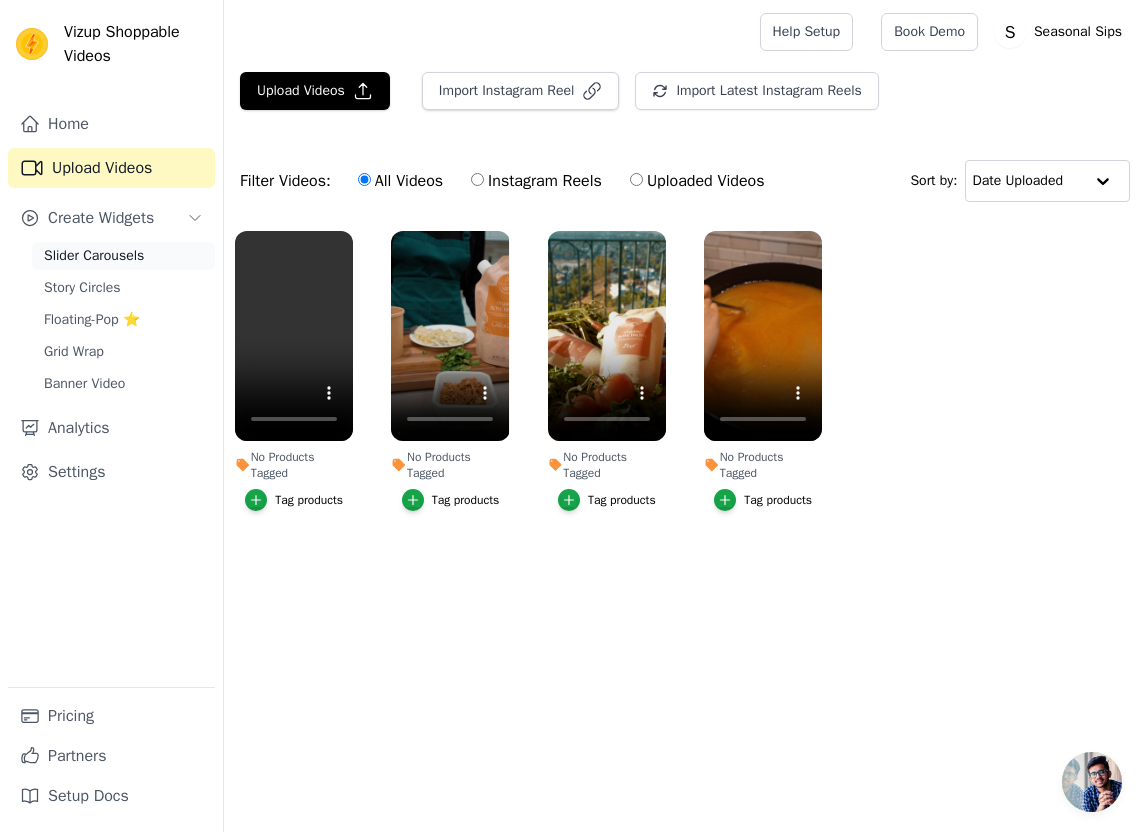 click on "Slider Carousels" at bounding box center (94, 256) 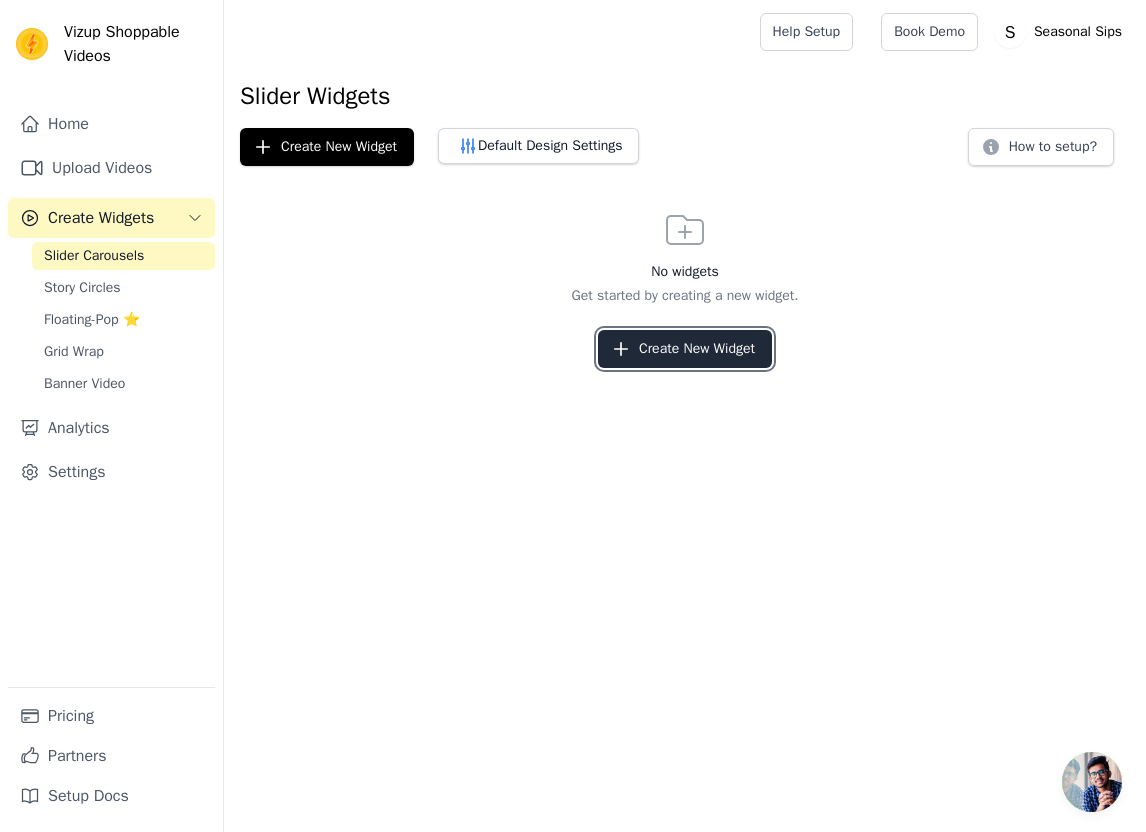 click on "Create New Widget" at bounding box center [685, 349] 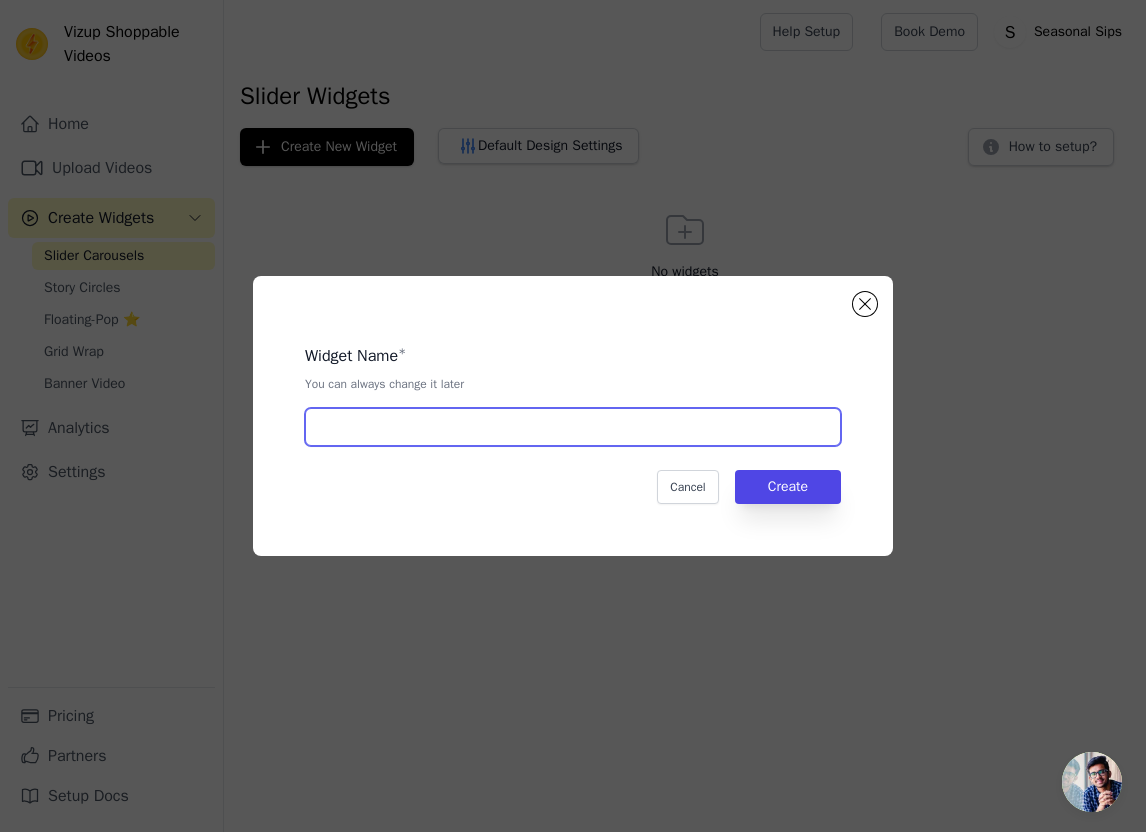 click at bounding box center (573, 427) 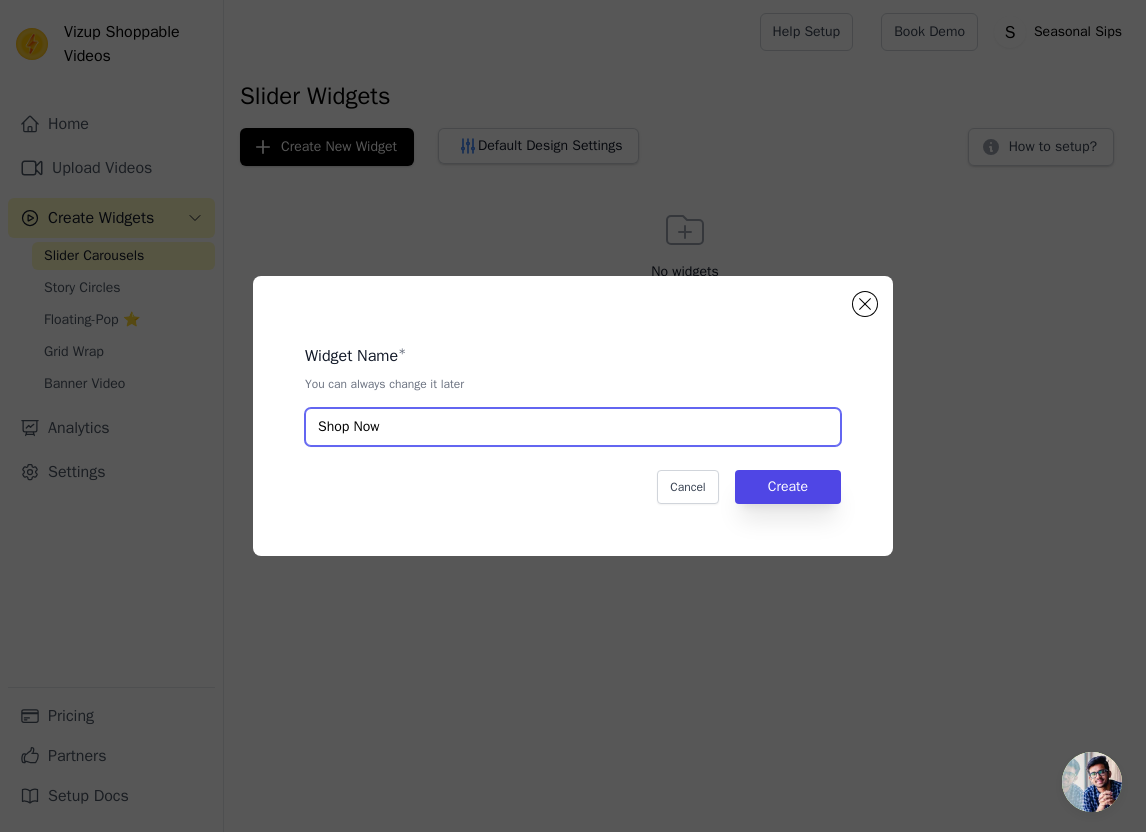 type on "Shop Now" 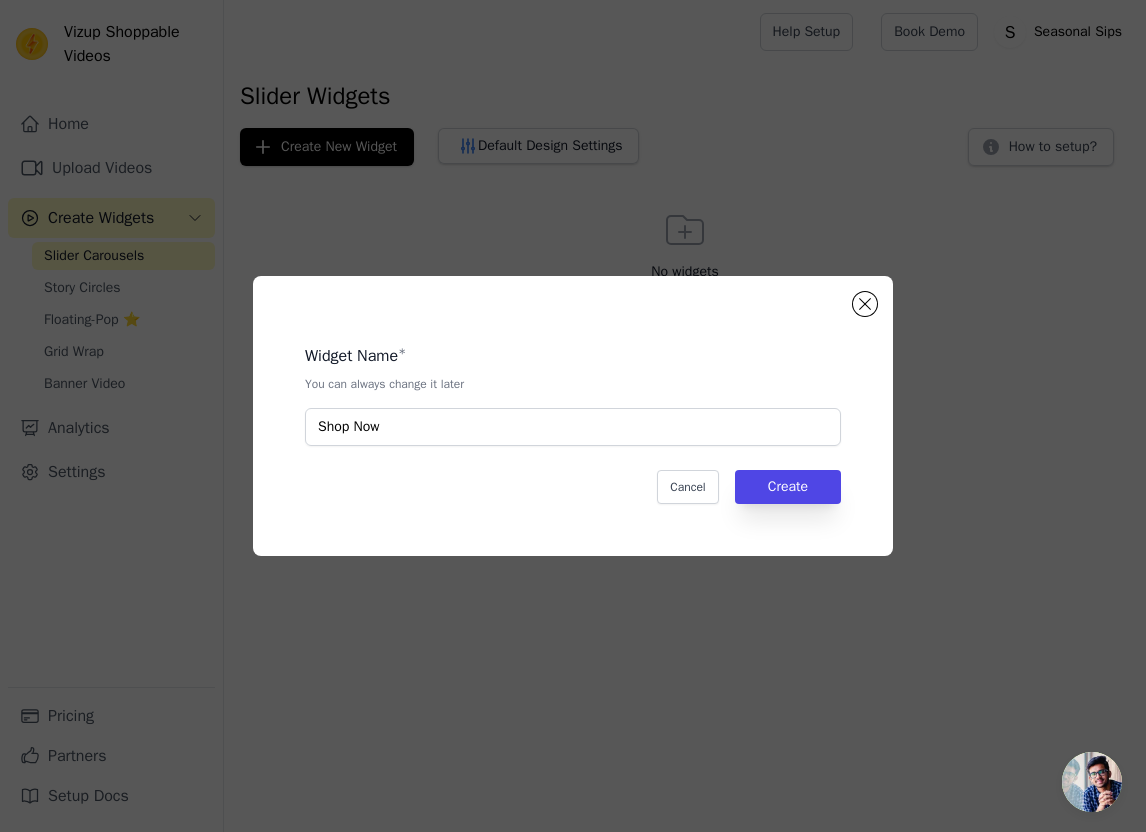 click on "Widget Name   *   You can always change it later   Shop Now     Cancel   Create" at bounding box center [573, 416] 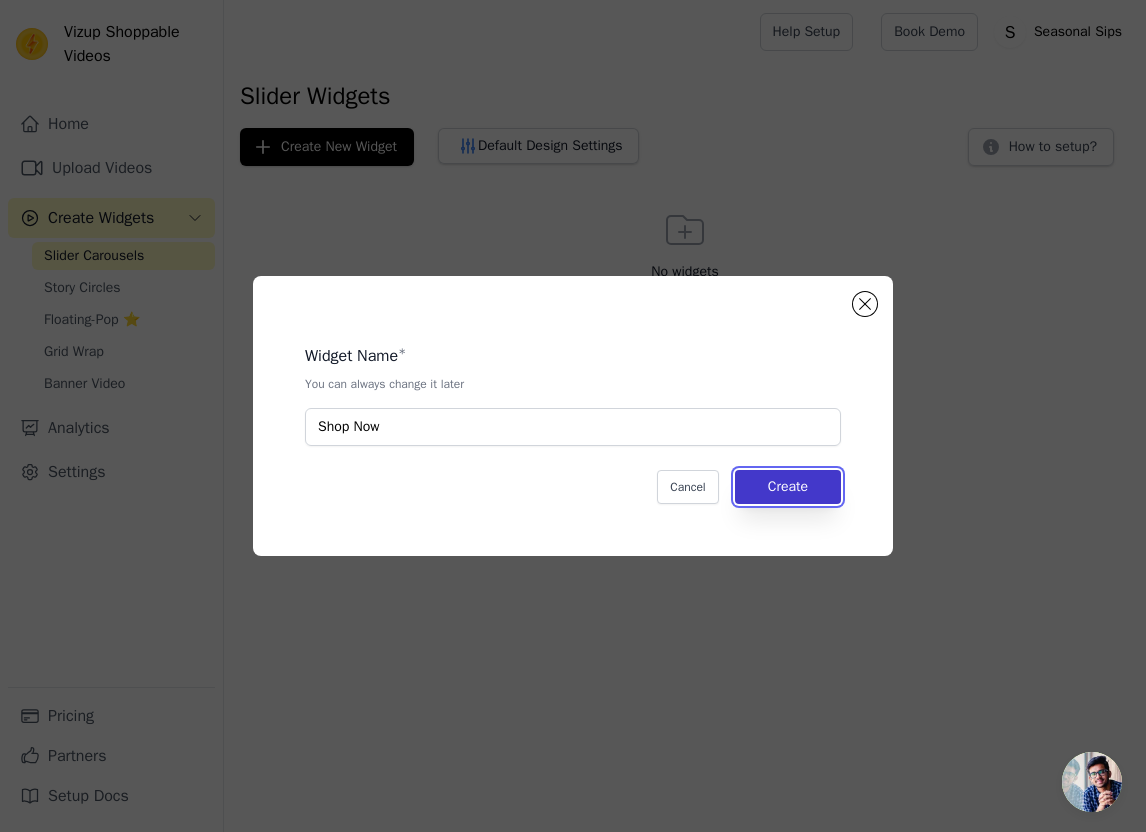 click on "Create" at bounding box center (788, 487) 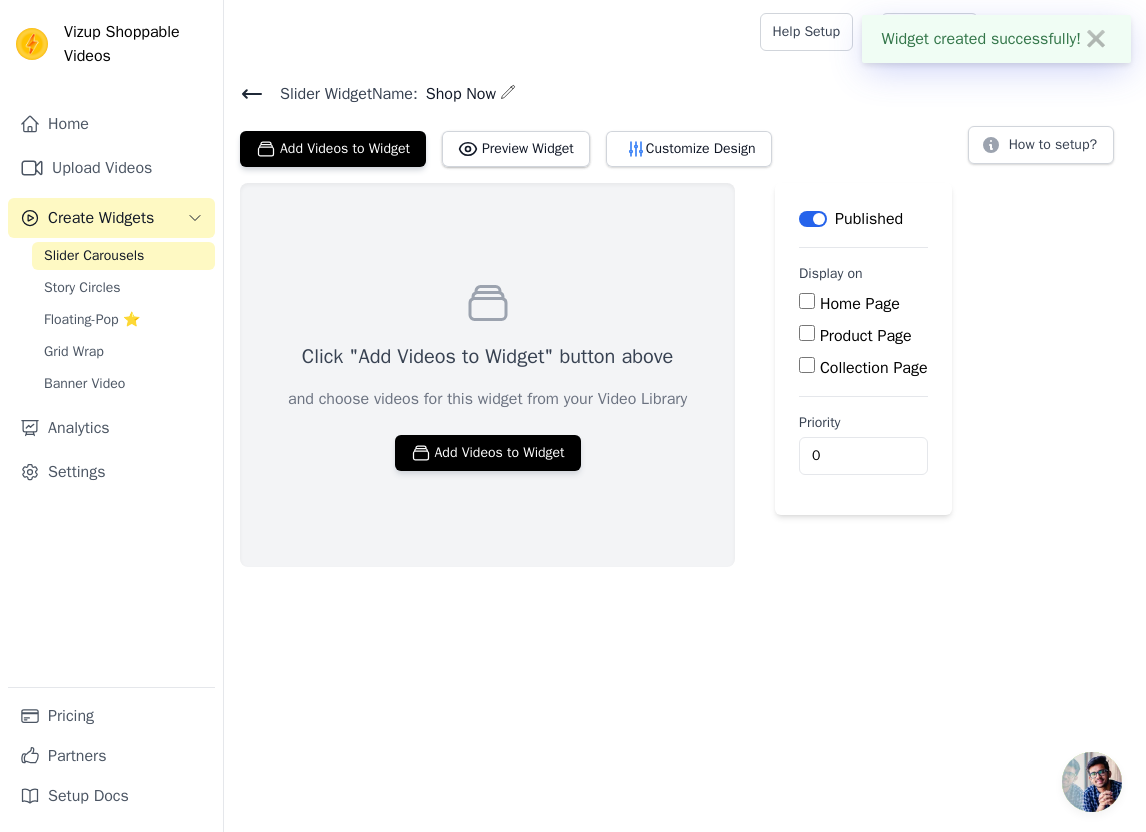 click on "Home Page" at bounding box center [860, 304] 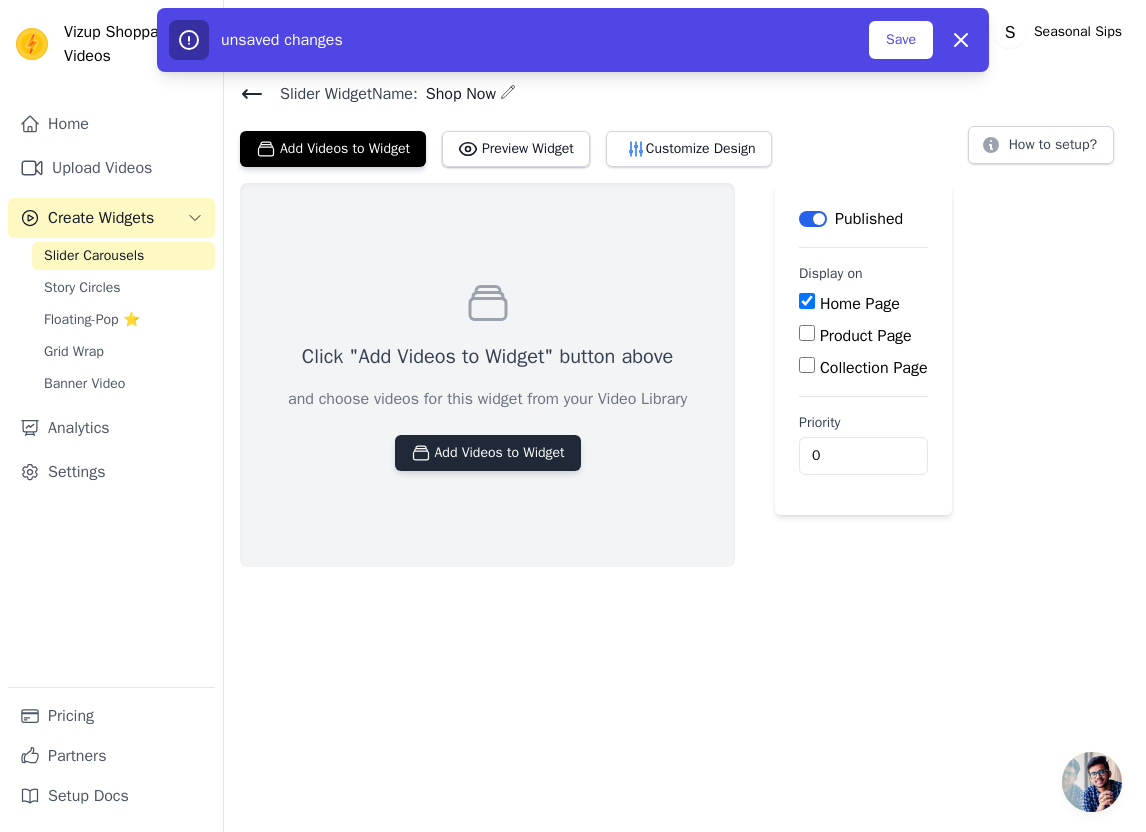 click on "Add Videos to Widget" at bounding box center (488, 453) 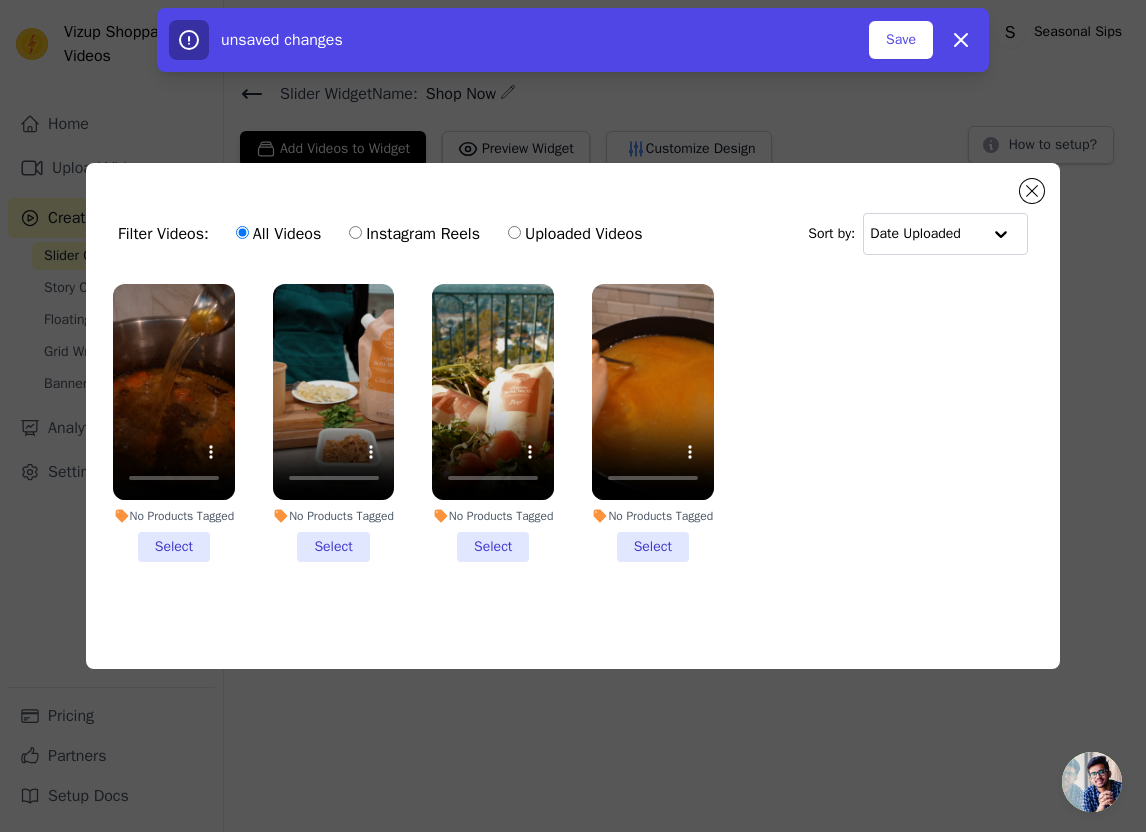 click on "No Products Tagged     Select" at bounding box center [174, 423] 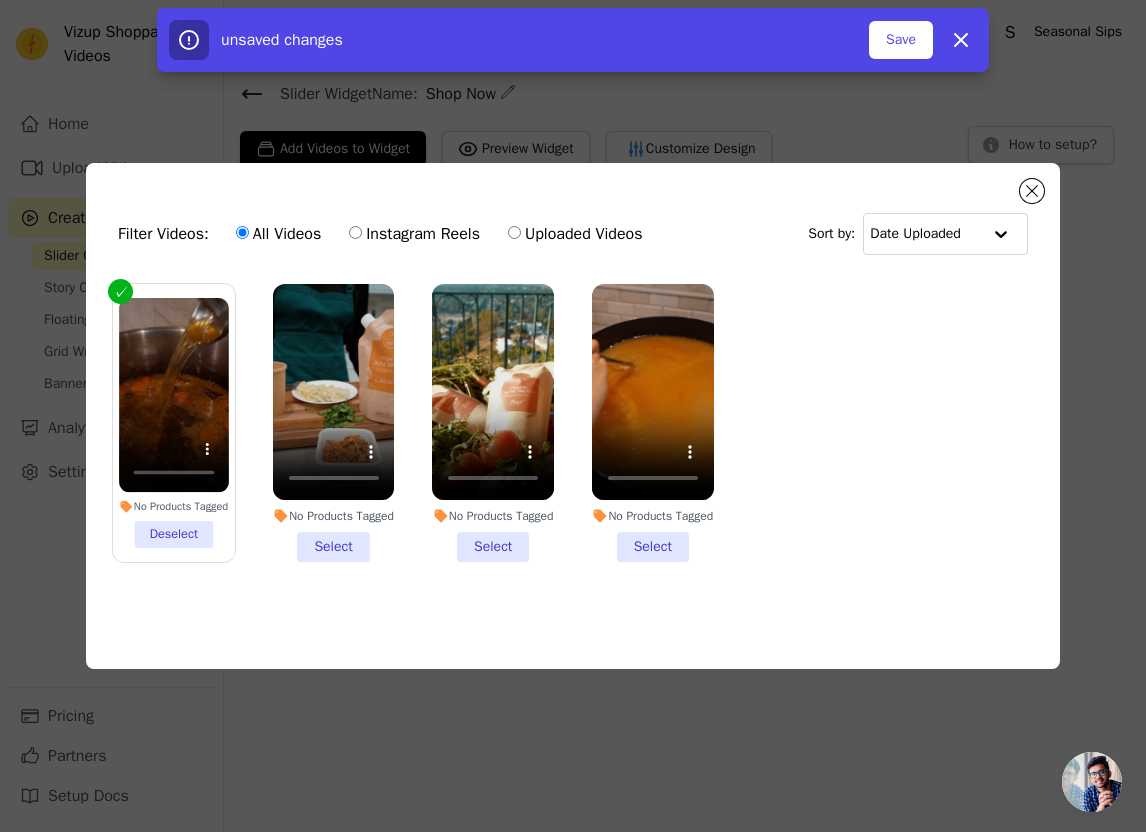 click on "No Products Tagged     Select" at bounding box center [334, 423] 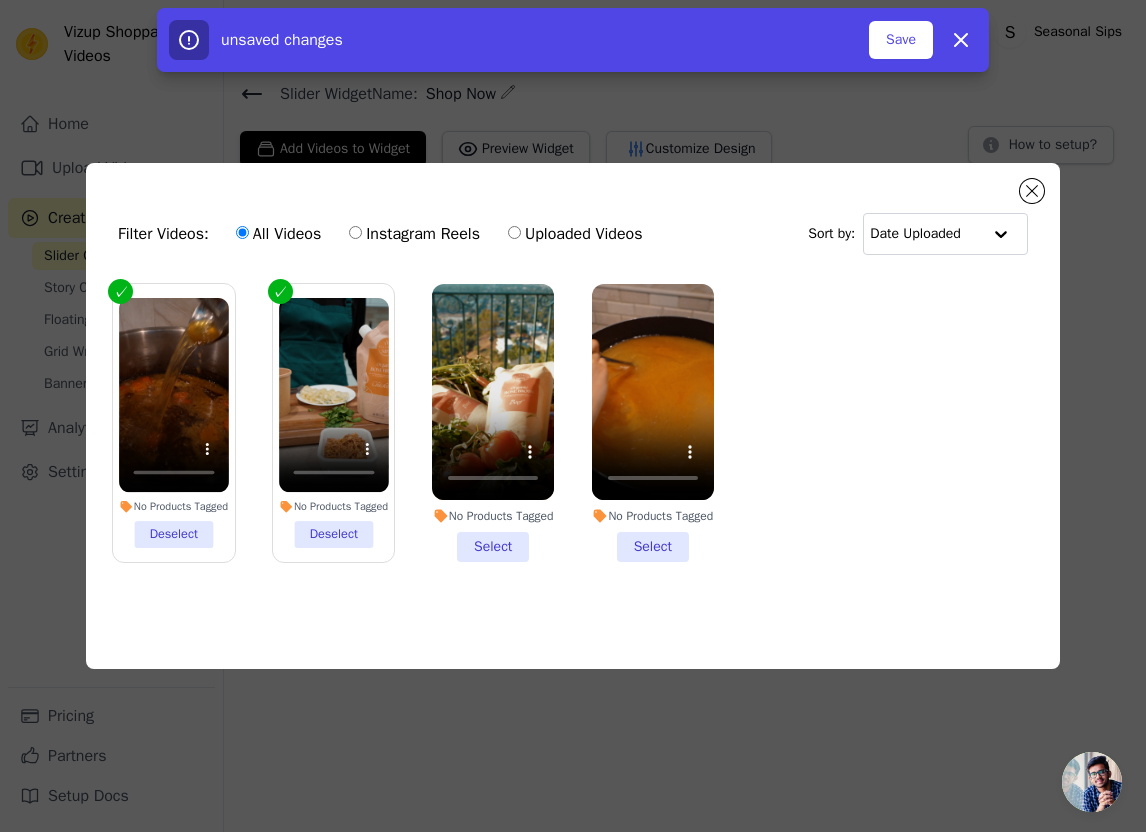 click on "No Products Tagged     Select" at bounding box center [493, 423] 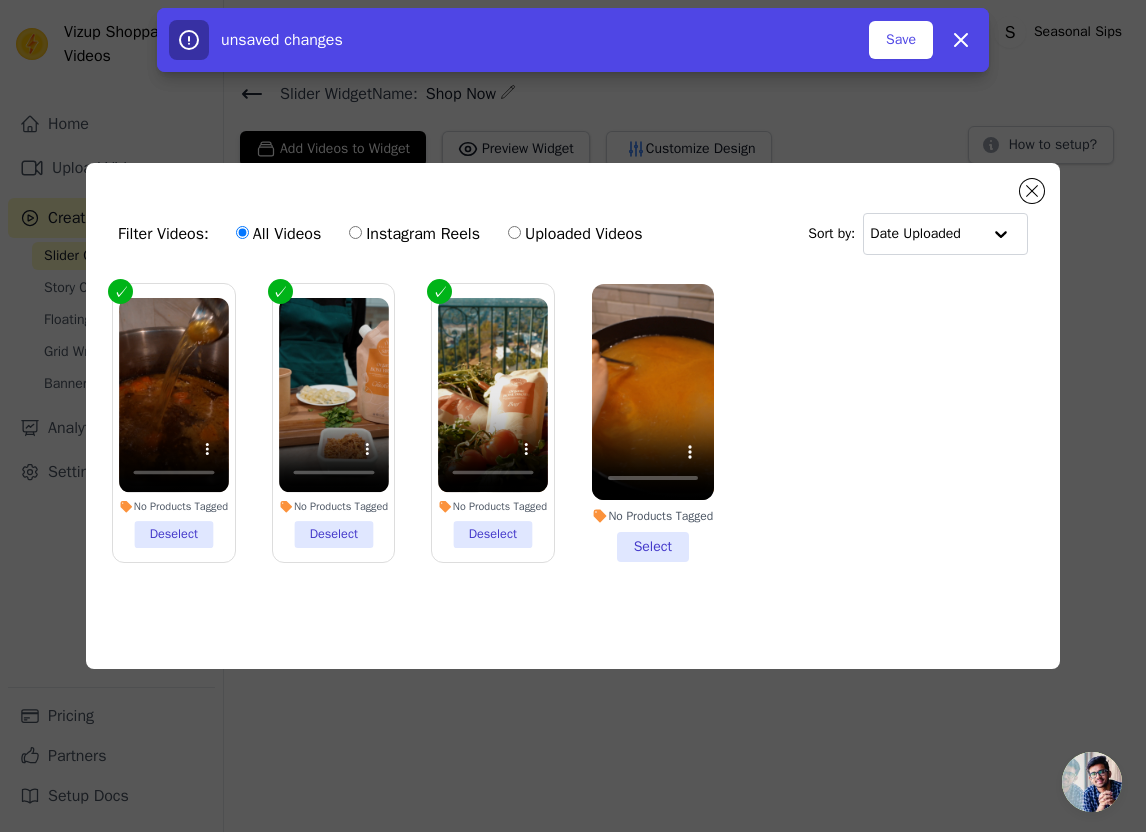 click on "No Products Tagged     Select" at bounding box center [653, 423] 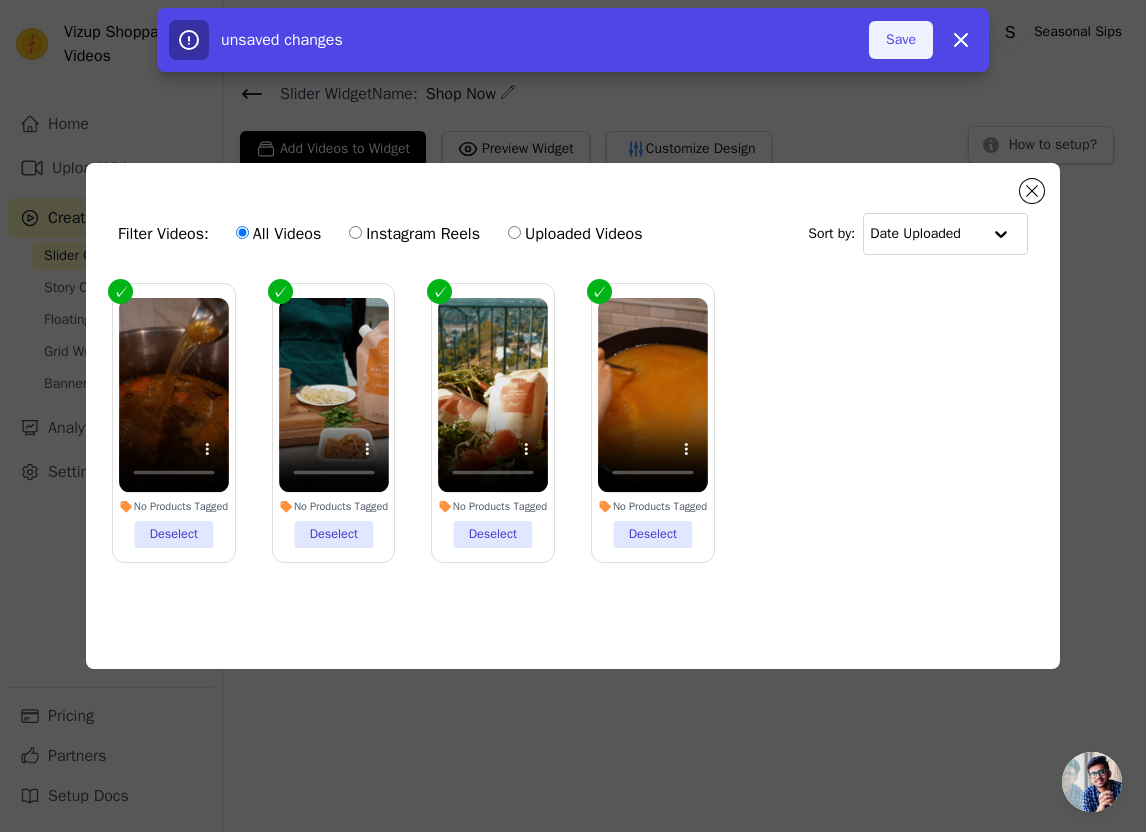 click on "Save" at bounding box center (901, 40) 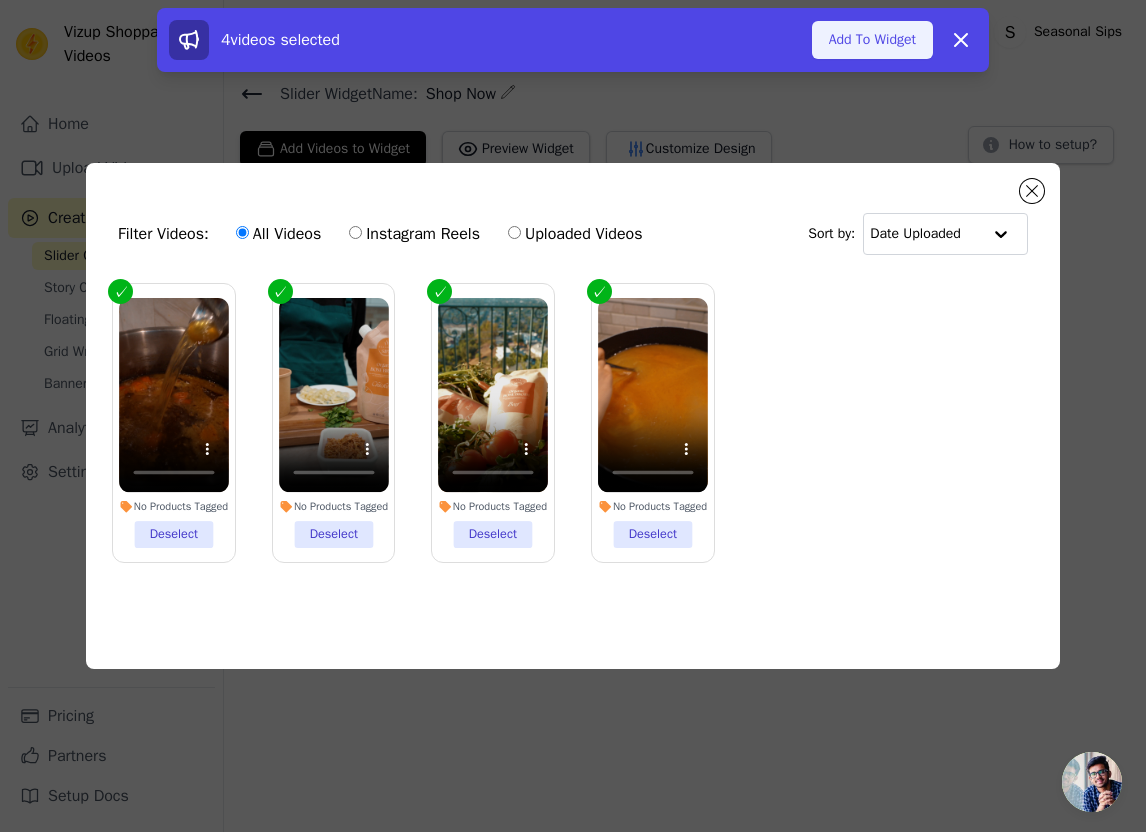 click on "Add To Widget" at bounding box center [872, 40] 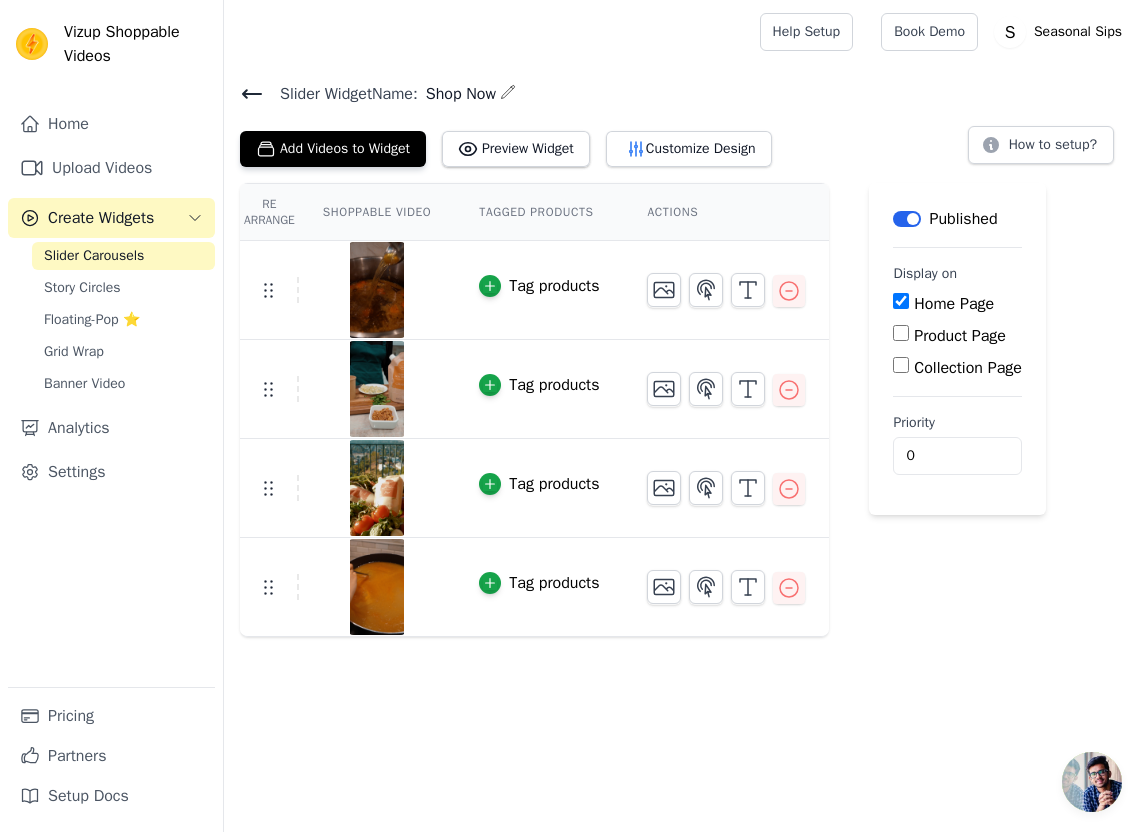 click on "Slider Widget  Name:" at bounding box center (341, 94) 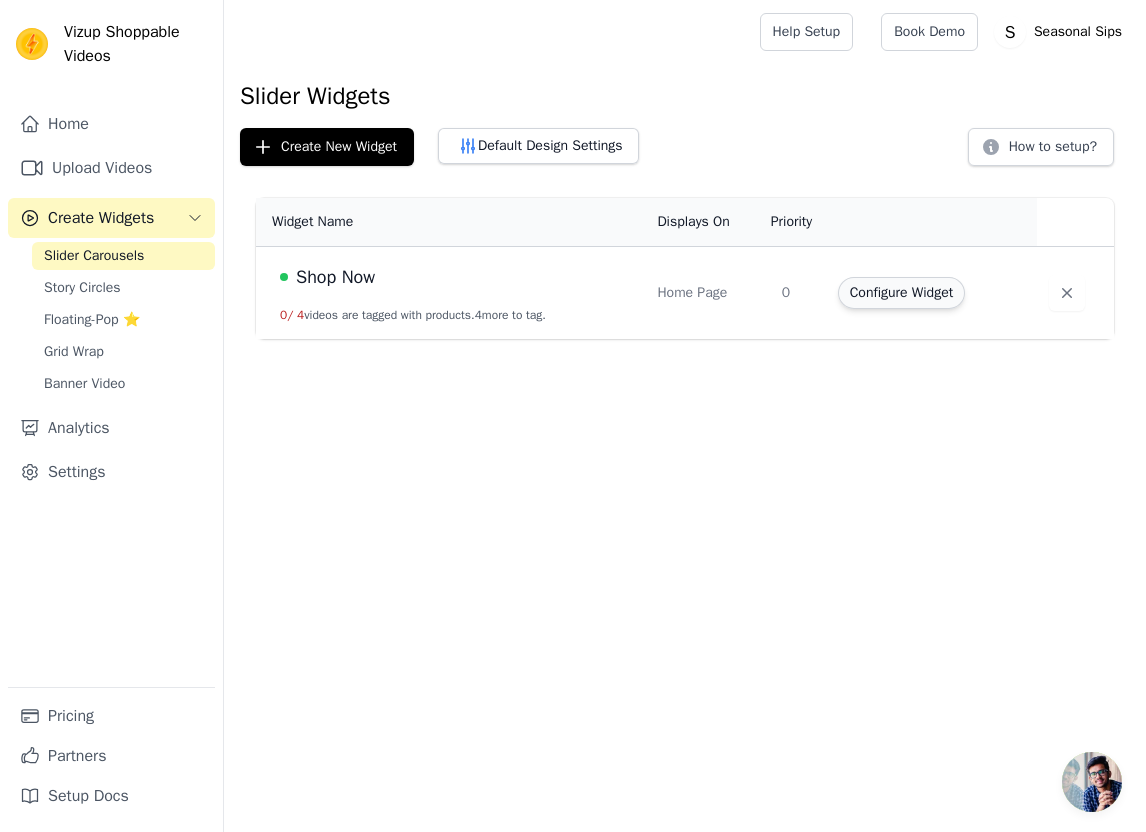 click on "Configure Widget" at bounding box center (901, 293) 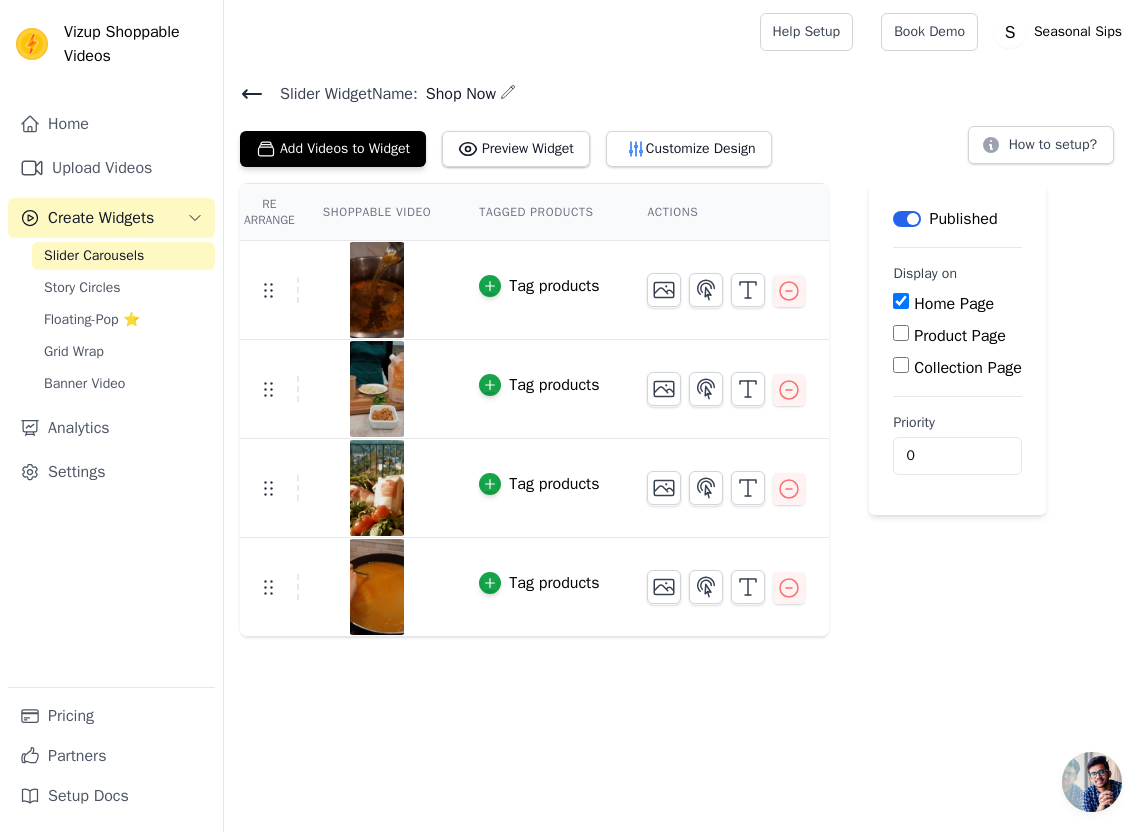 click on "Tag products" at bounding box center (554, 286) 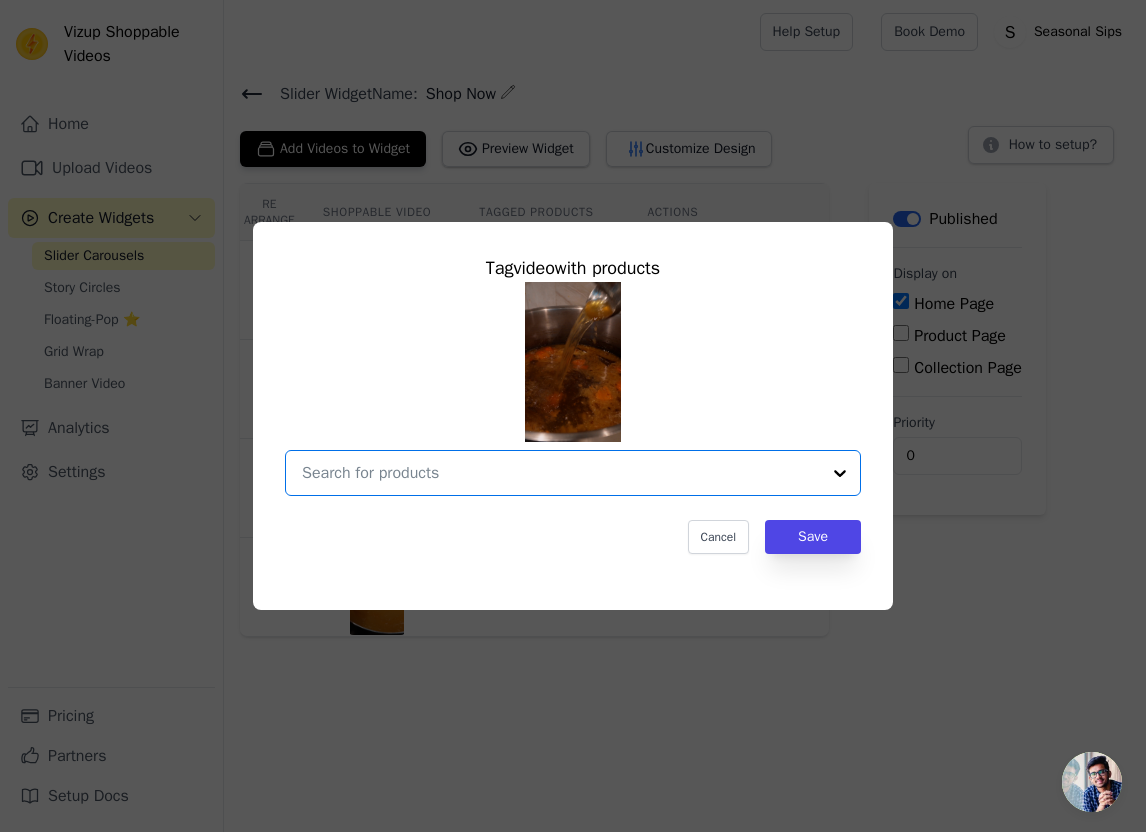 click at bounding box center [561, 473] 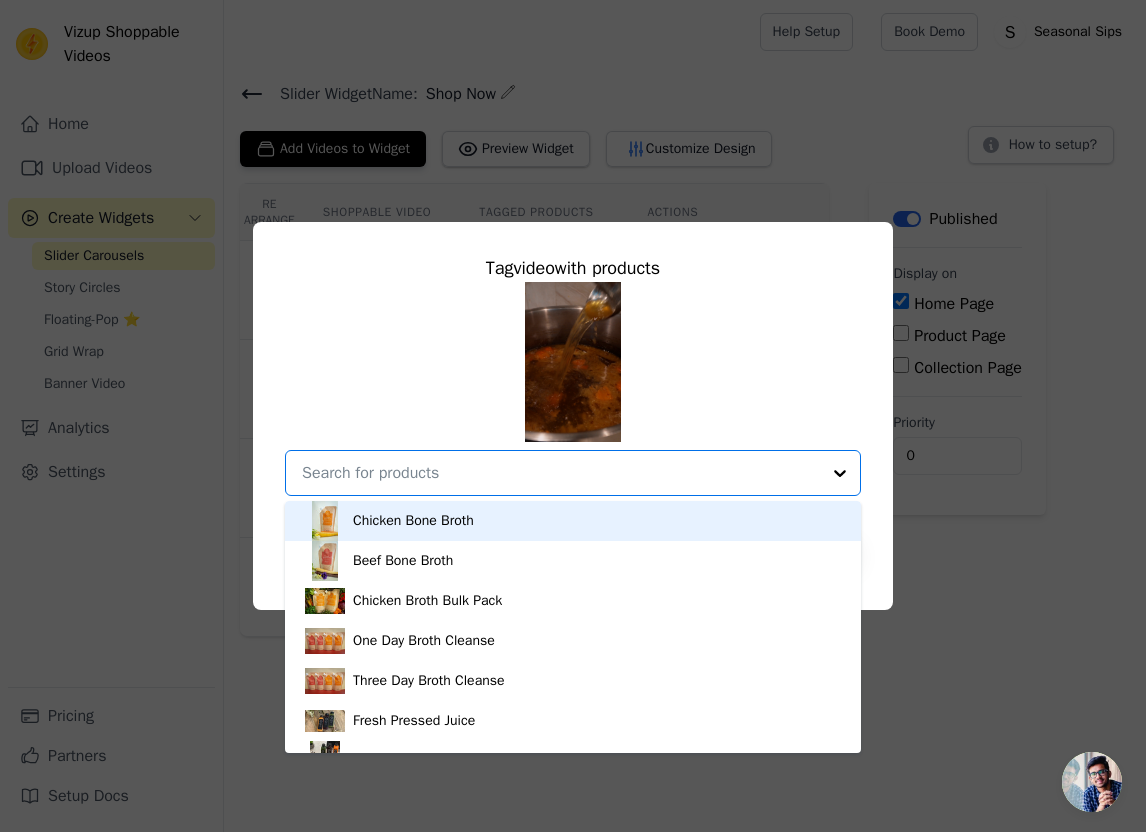 click on "Chicken Bone Broth" at bounding box center (573, 521) 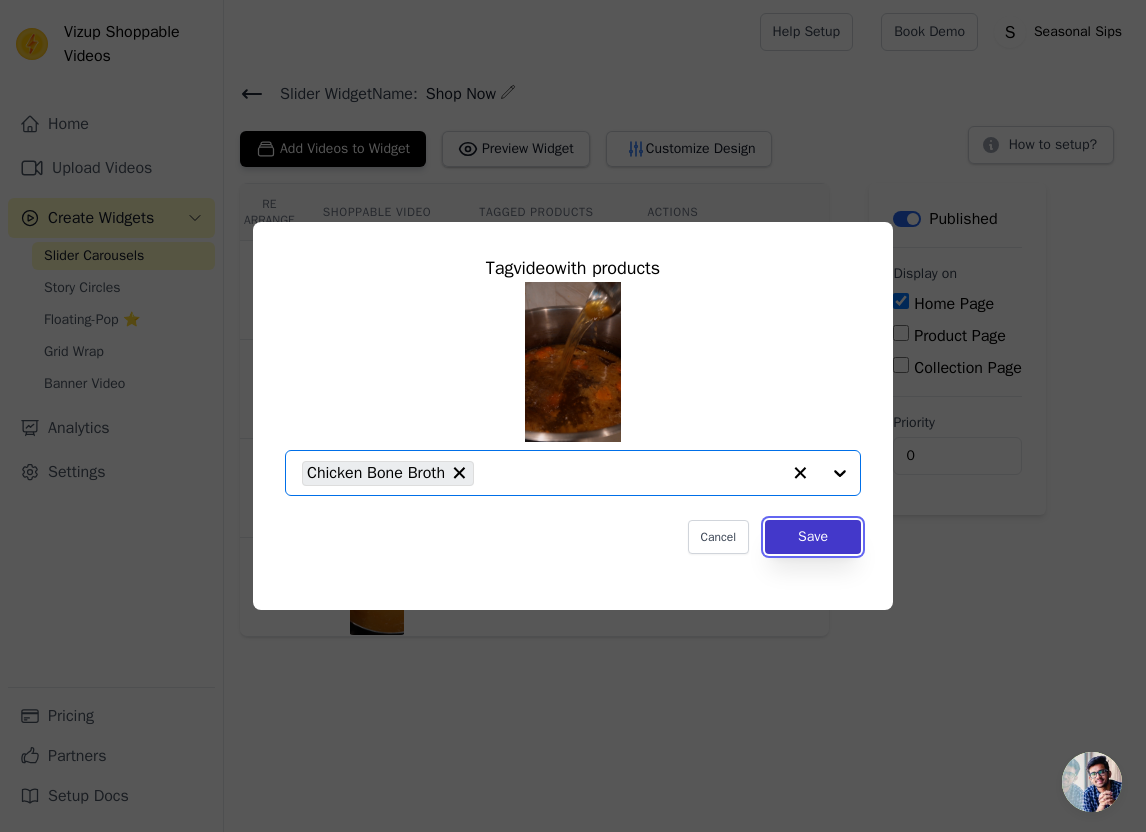 click on "Save" at bounding box center [813, 537] 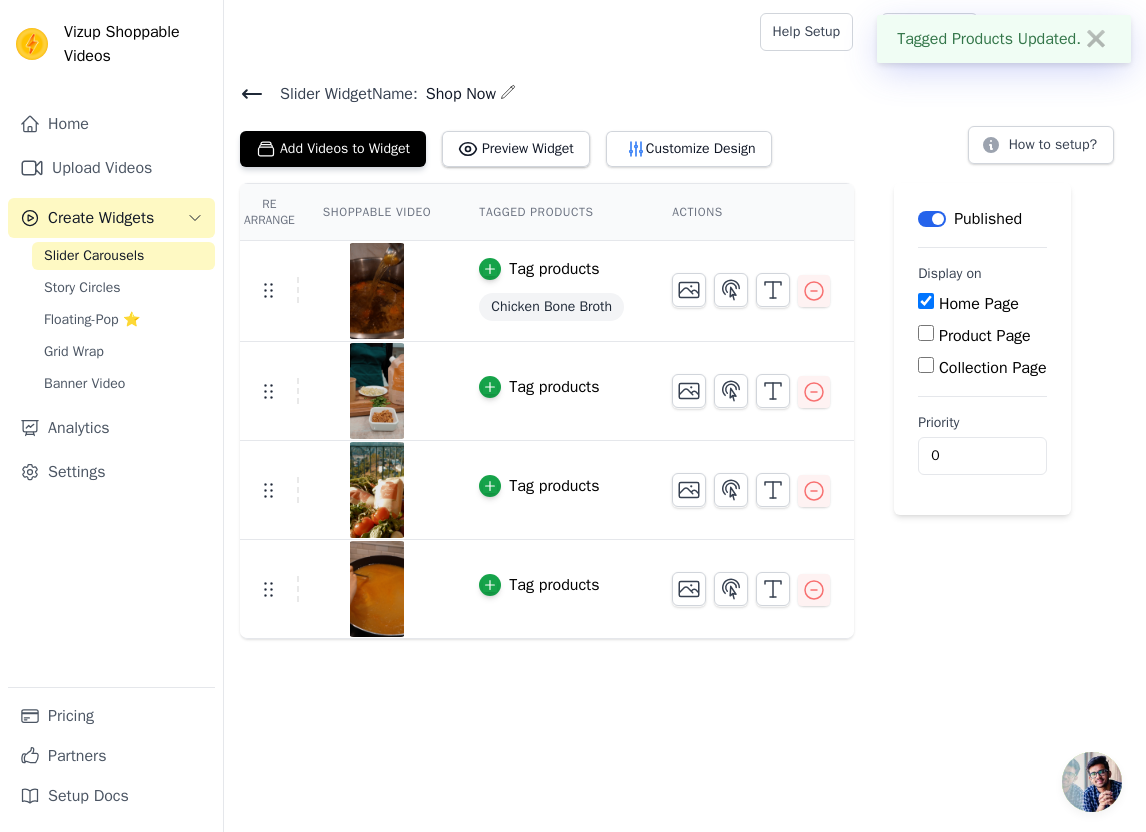 click on "Tag products" at bounding box center (554, 387) 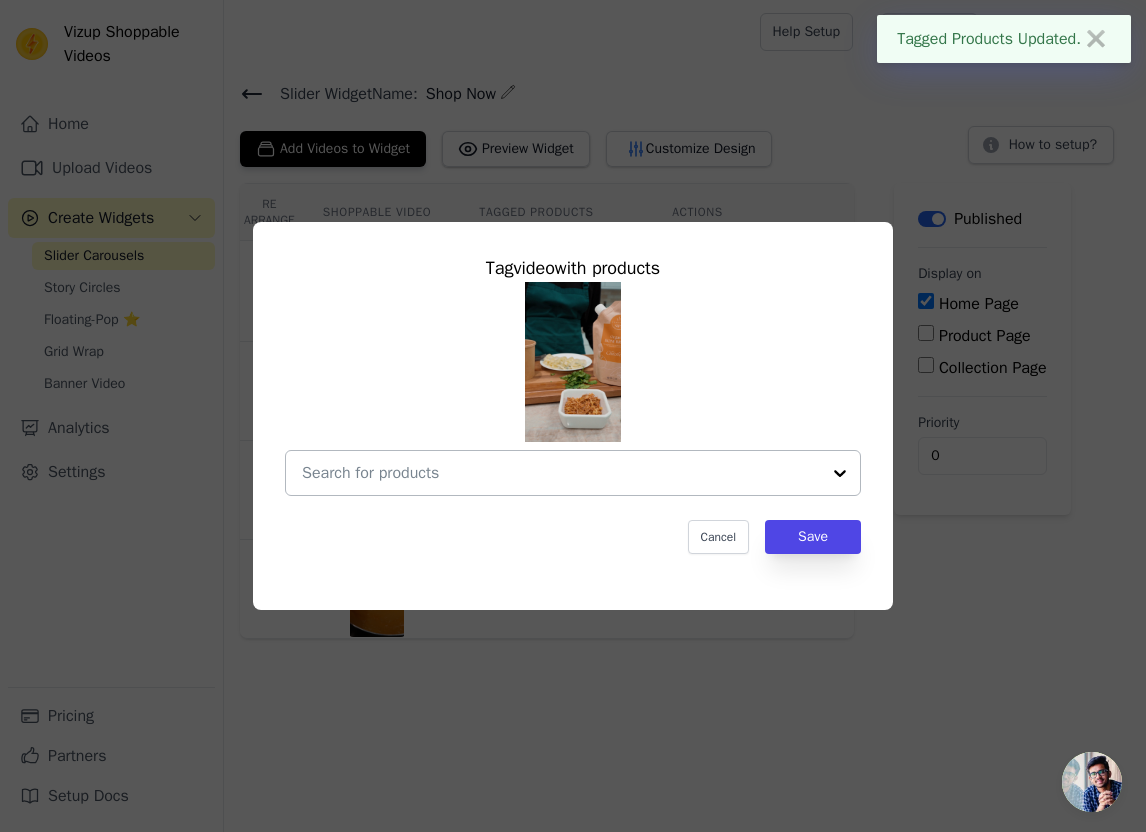 click at bounding box center [561, 473] 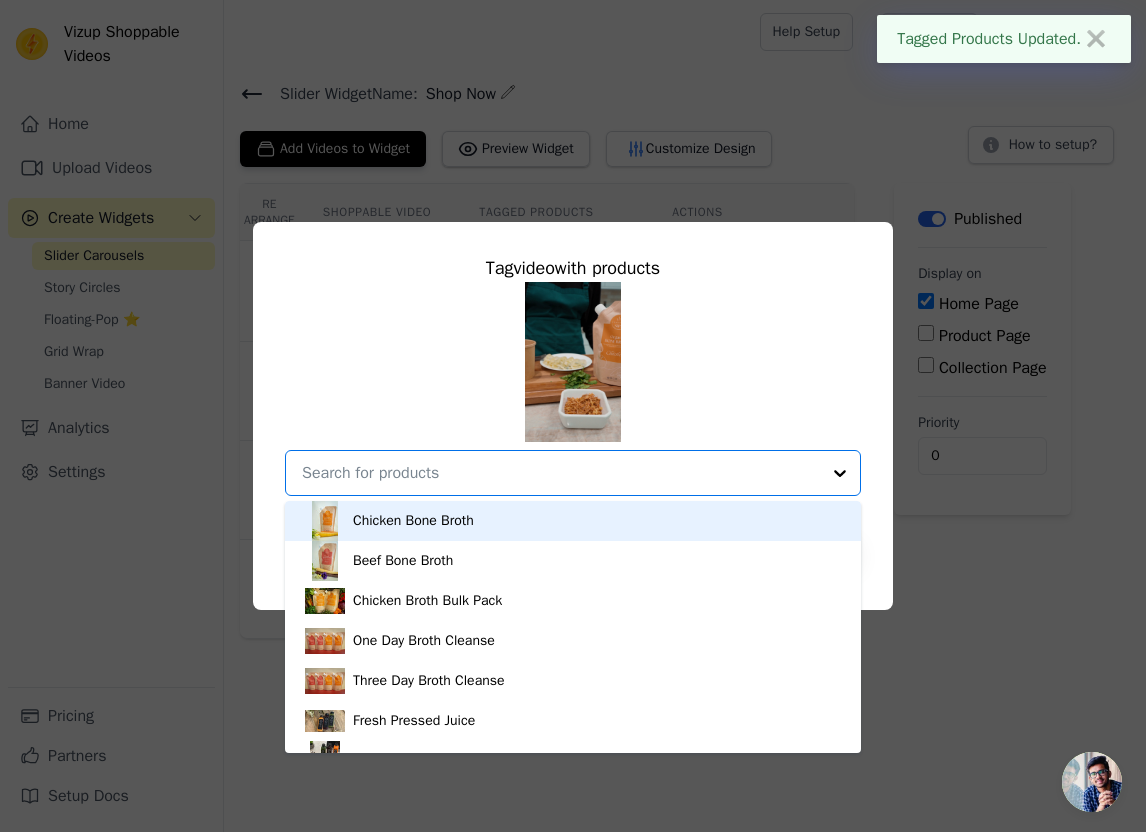 click on "Chicken Bone Broth" at bounding box center (573, 521) 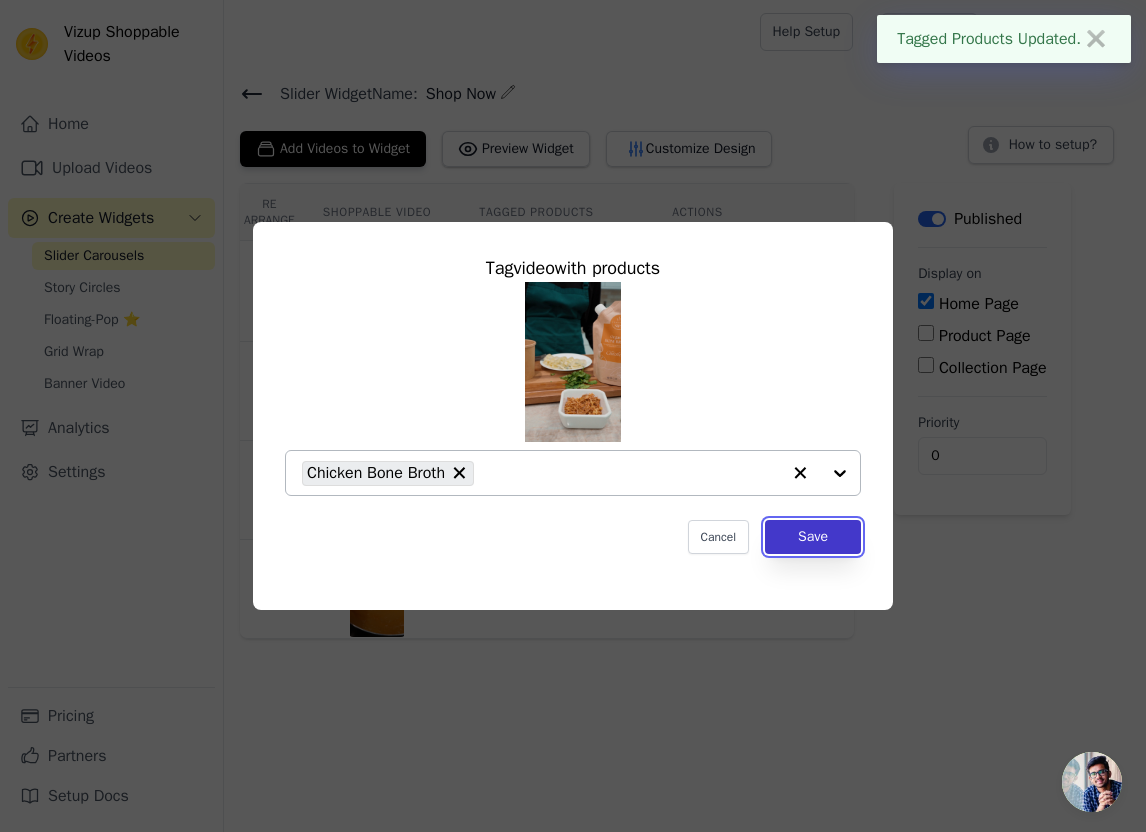click on "Save" at bounding box center [813, 537] 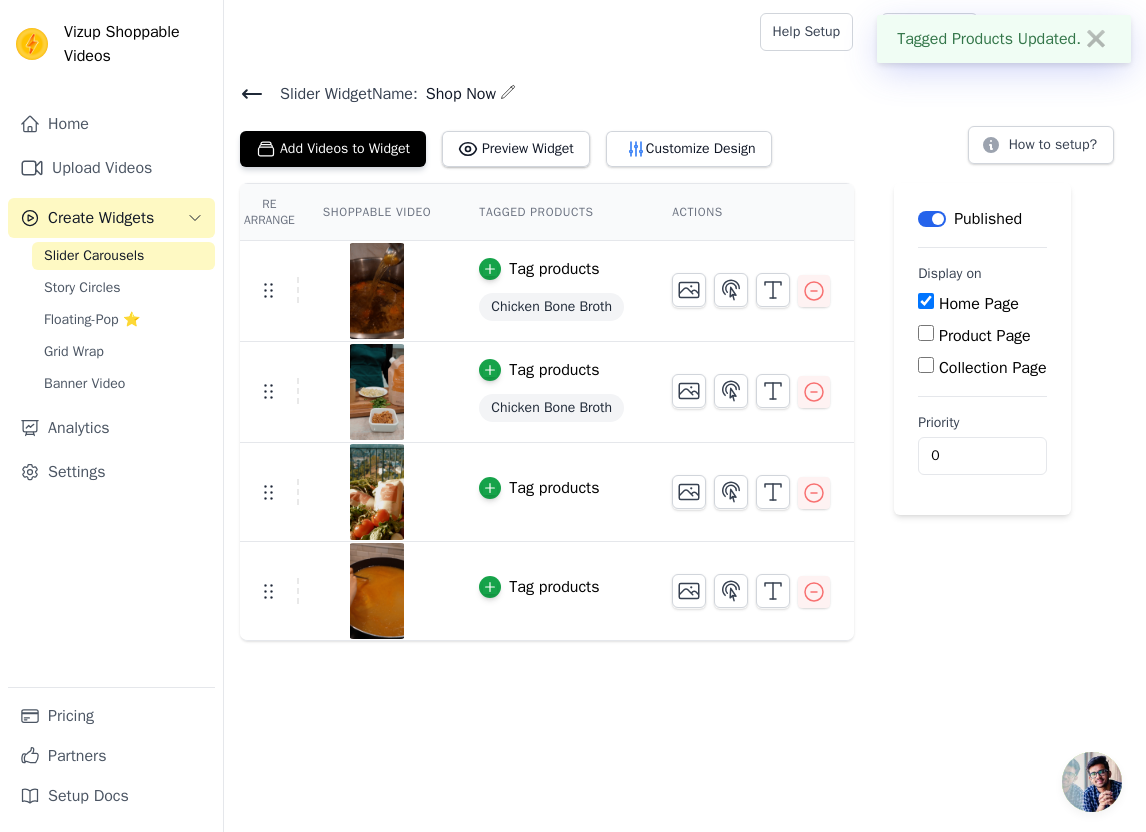 click on "Tag products" at bounding box center (554, 488) 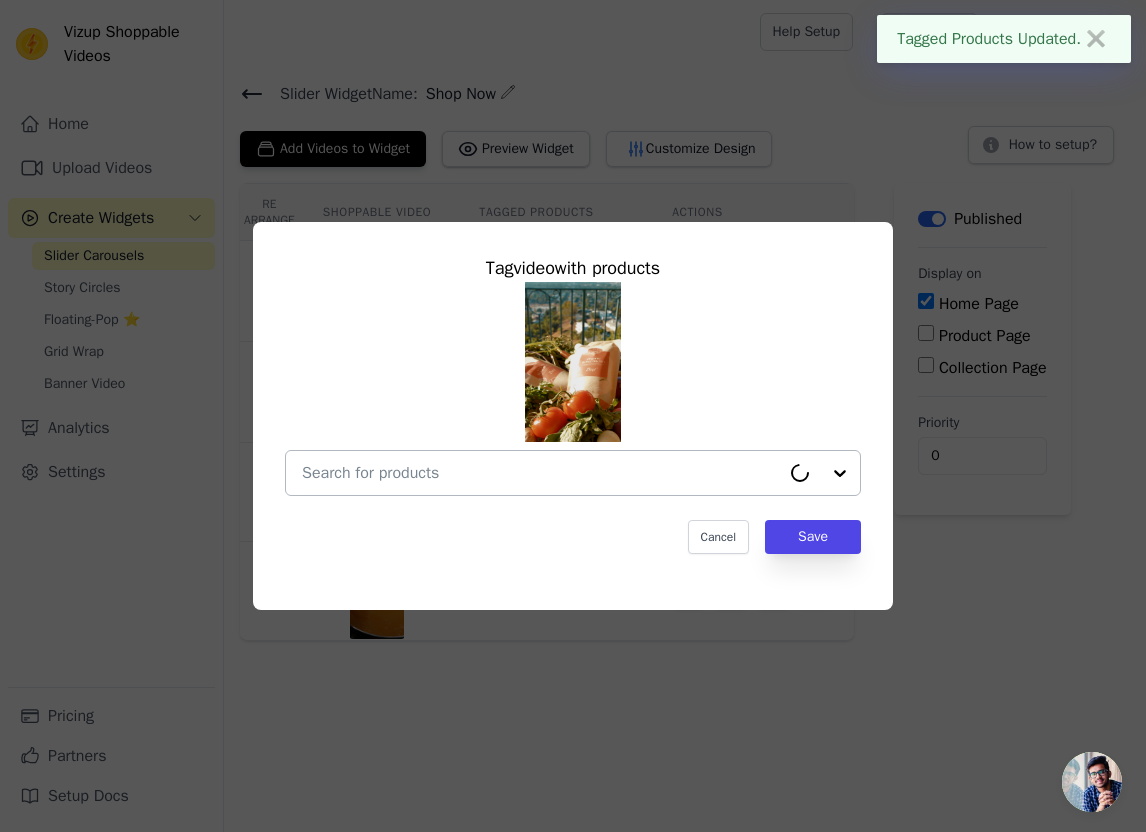 click at bounding box center [541, 473] 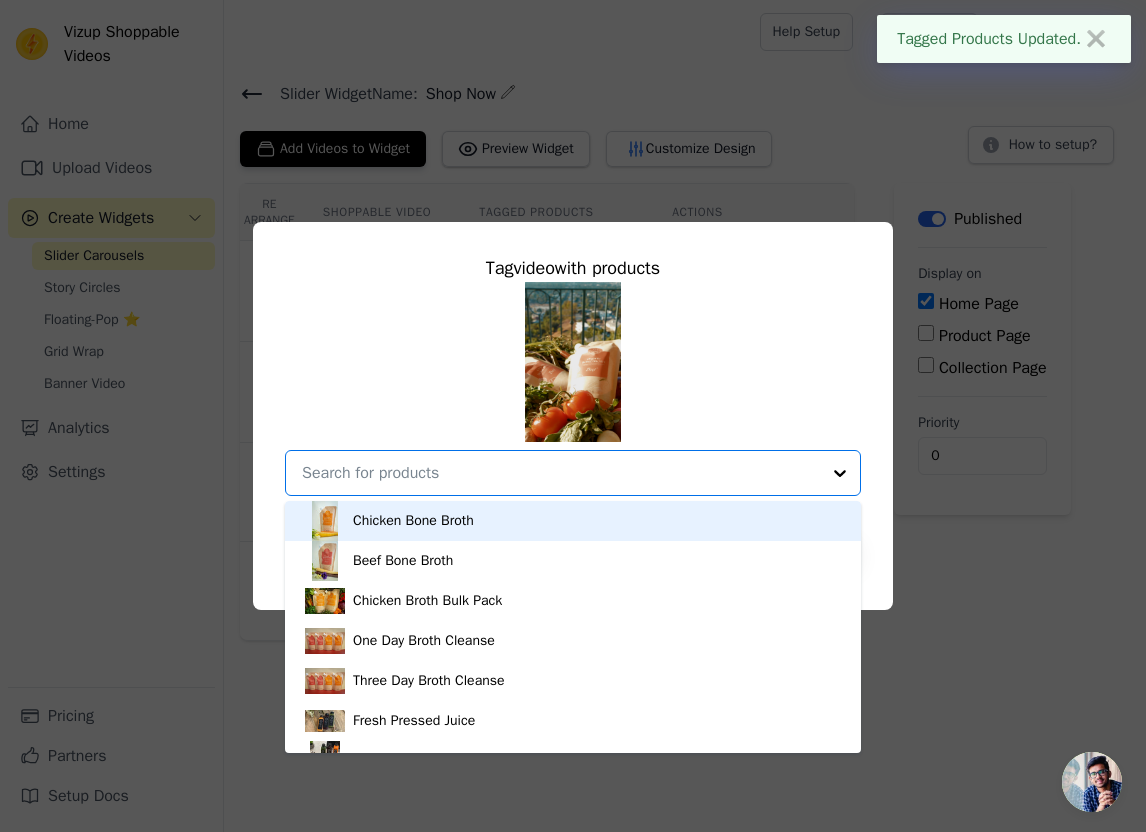 click on "Chicken Bone Broth" at bounding box center (573, 521) 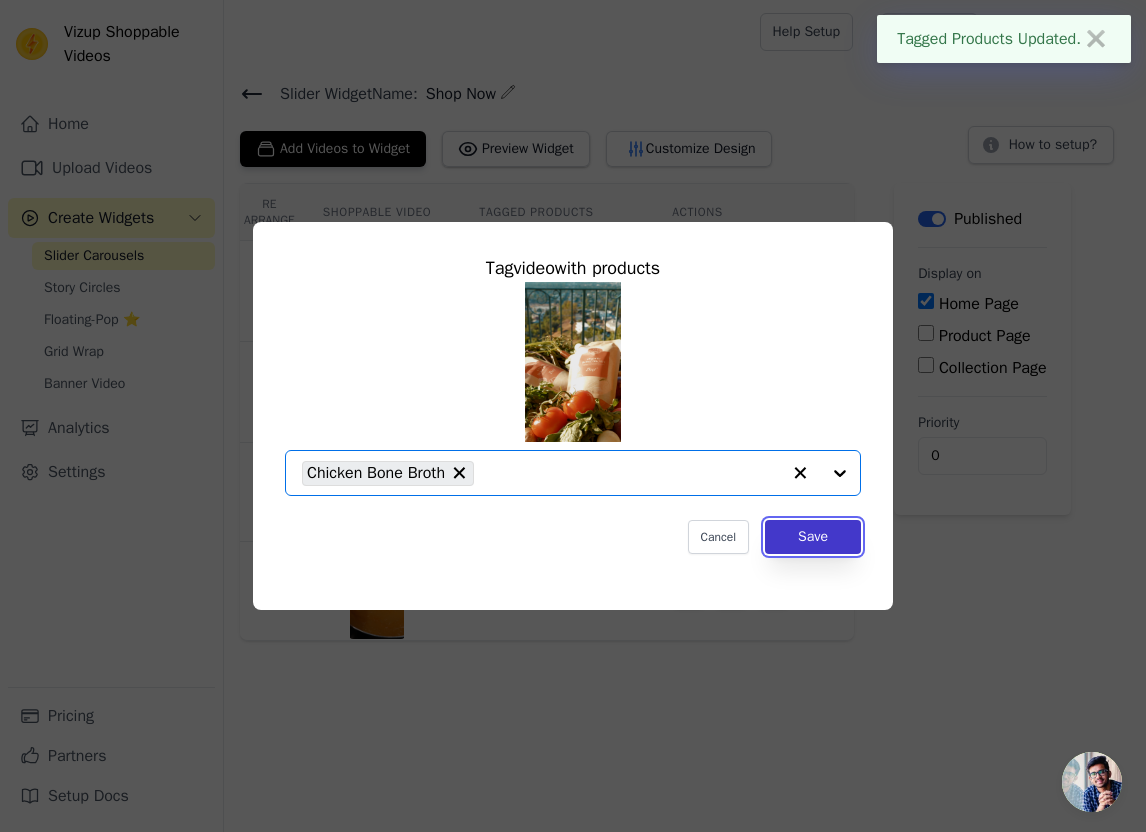 click on "Save" at bounding box center (813, 537) 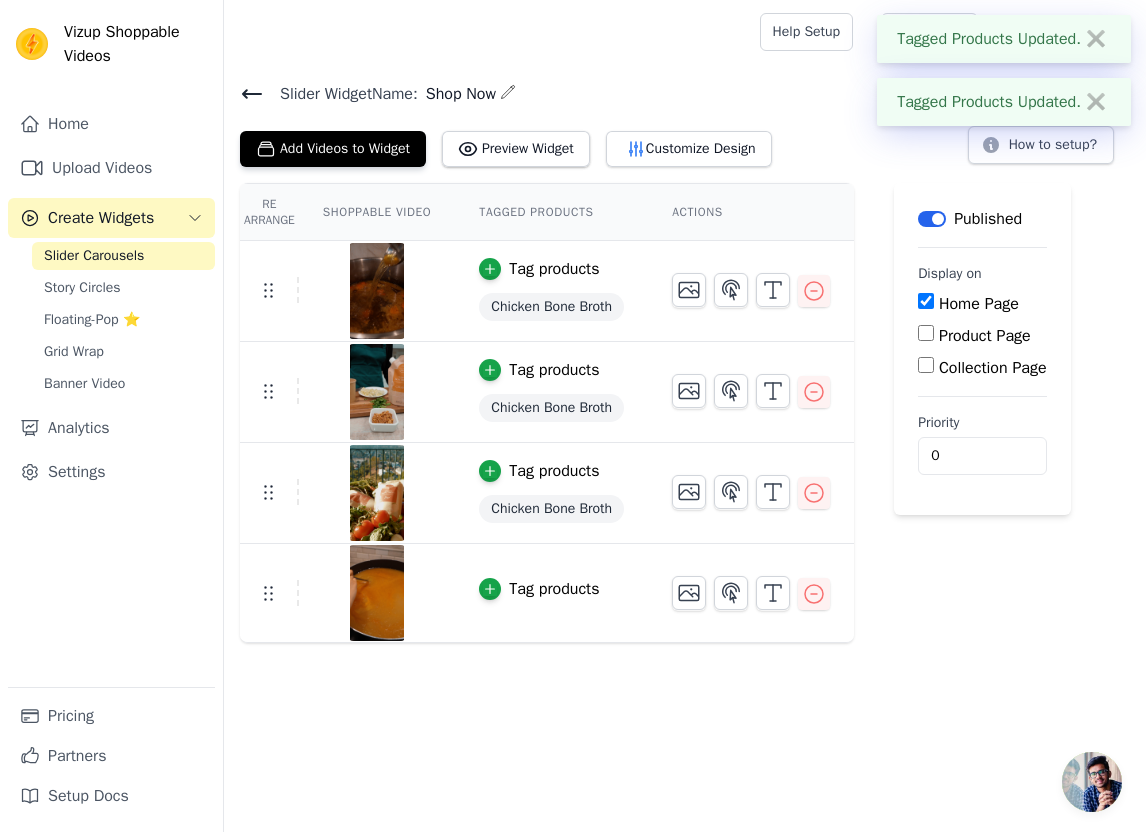 click on "Tag products" at bounding box center (554, 589) 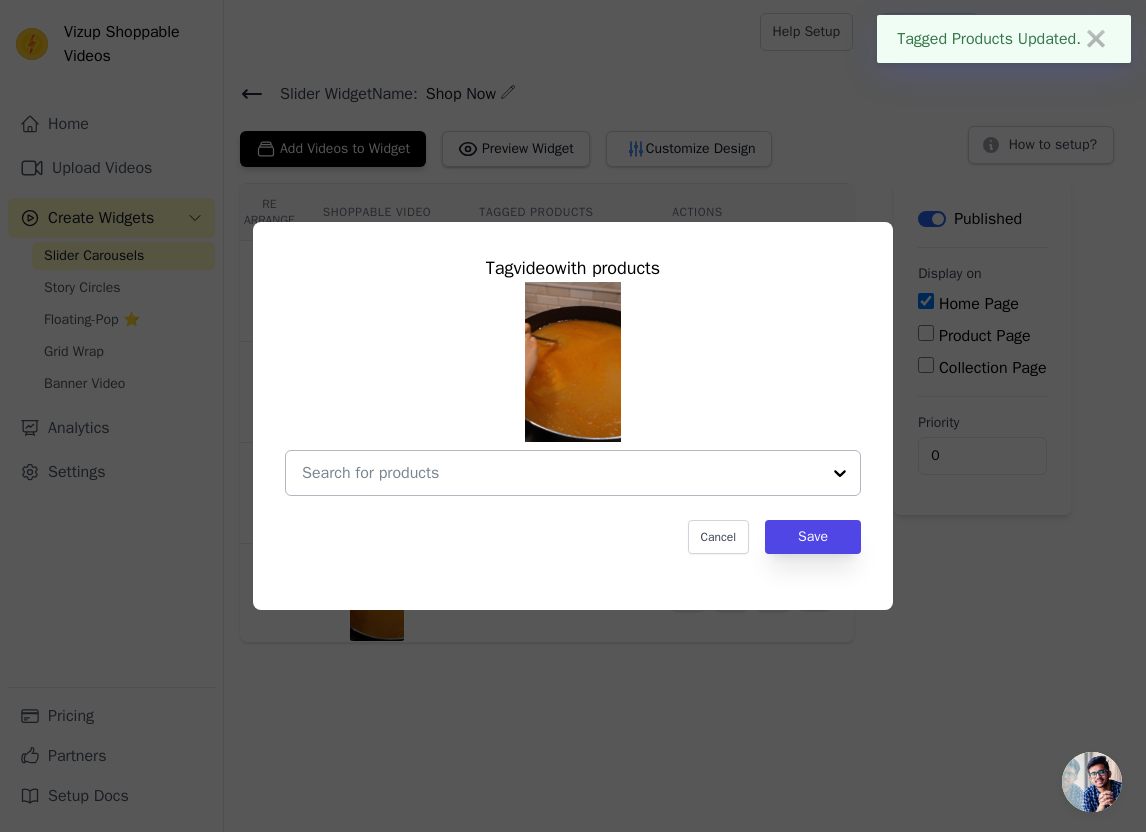 click at bounding box center (561, 473) 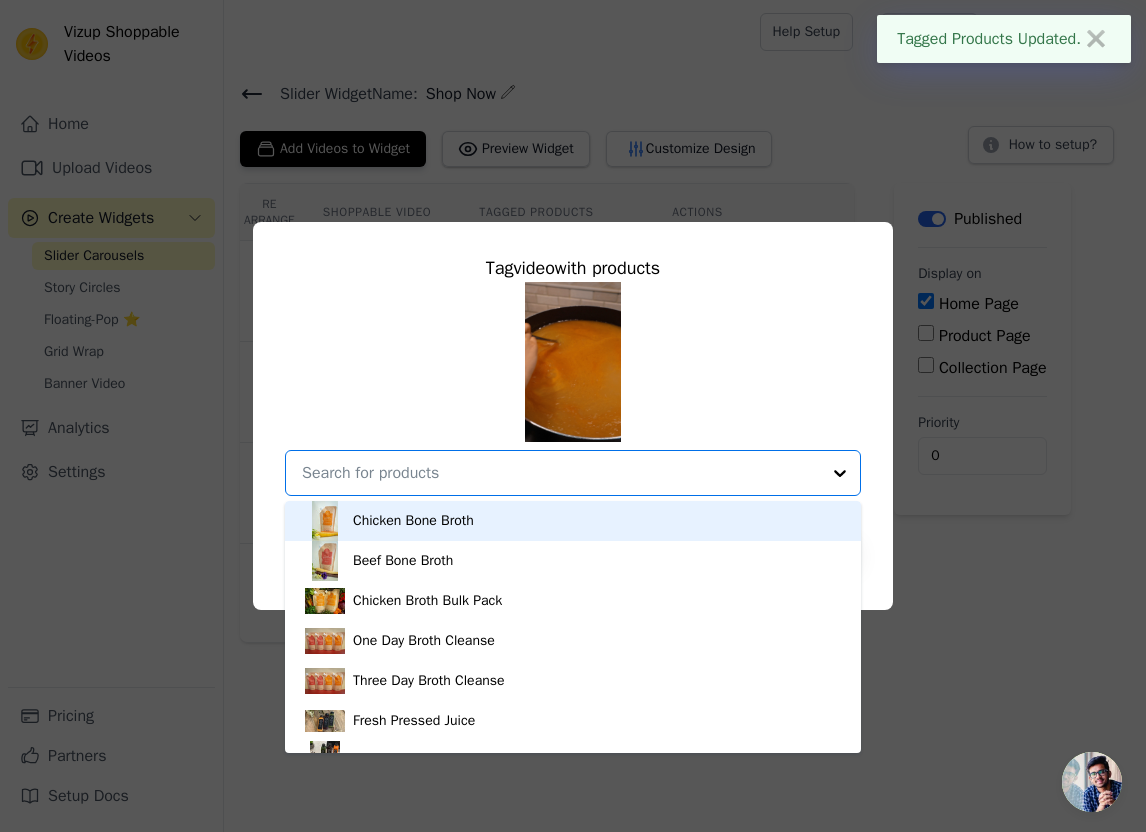 click on "Chicken Bone Broth" at bounding box center [573, 521] 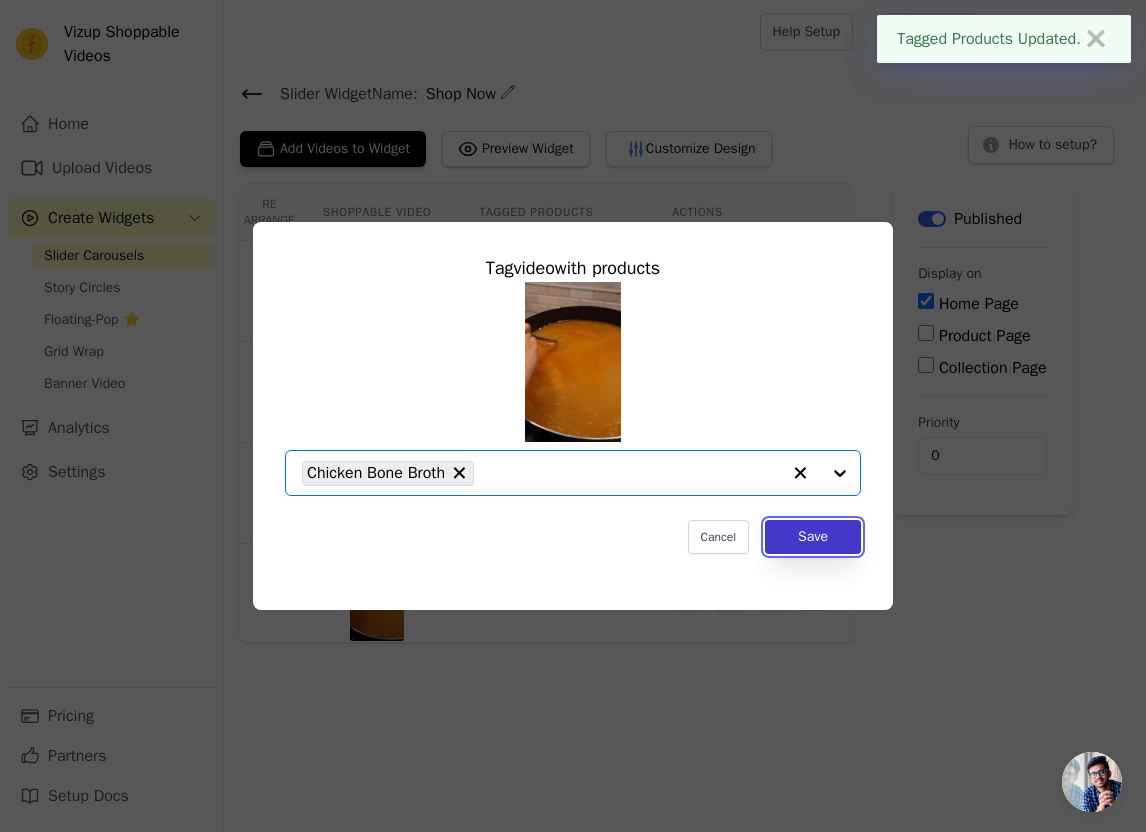 click on "Save" at bounding box center (813, 537) 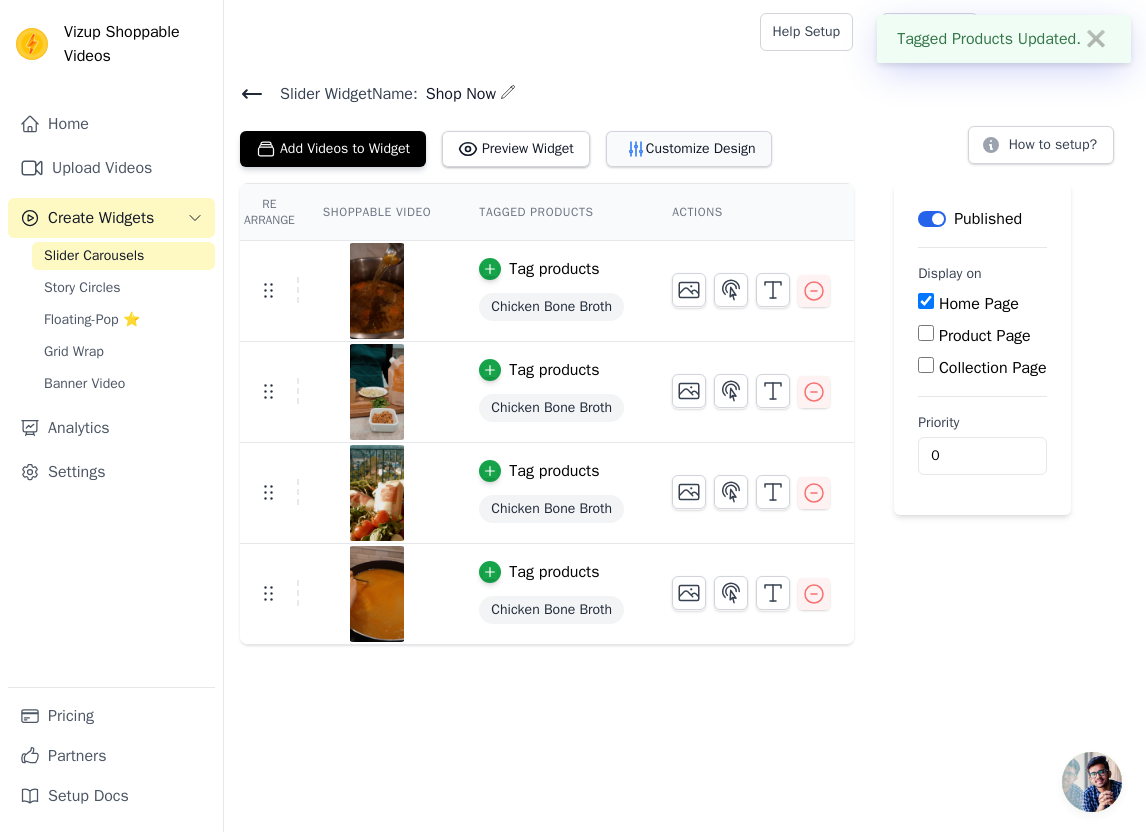 click on "Customize Design" at bounding box center [689, 149] 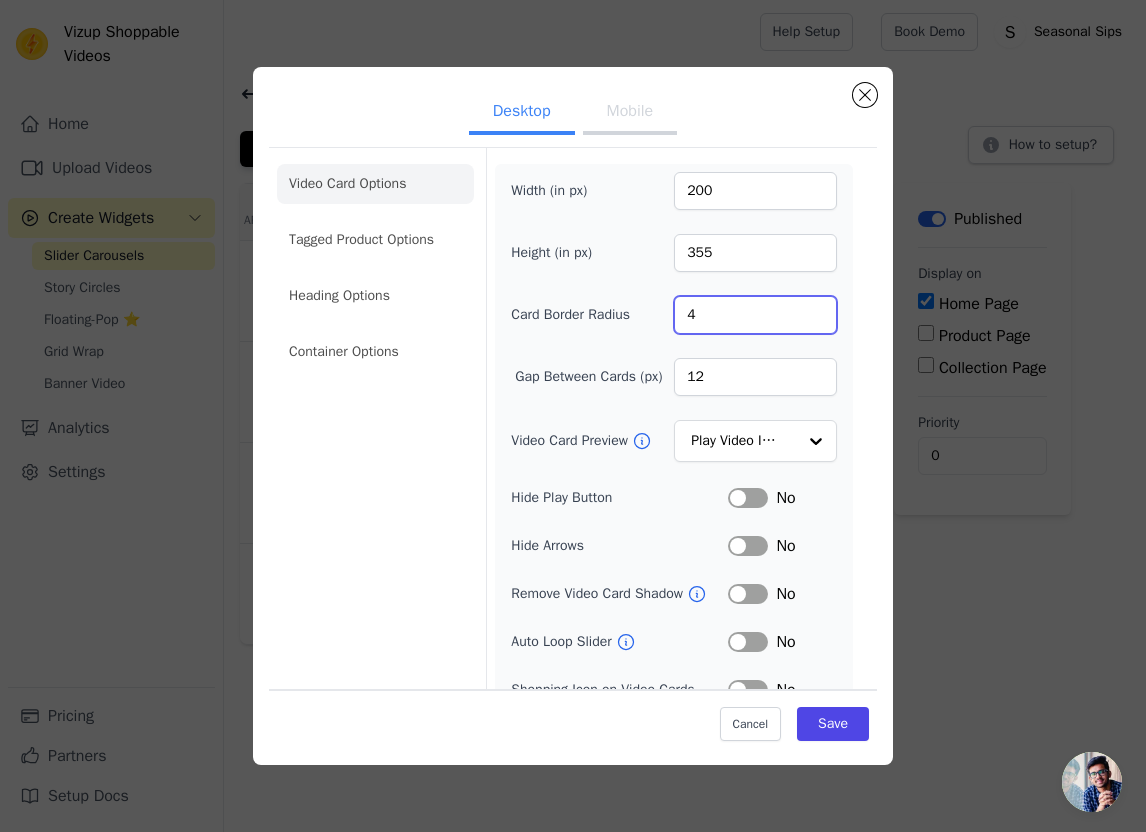 drag, startPoint x: 703, startPoint y: 313, endPoint x: 656, endPoint y: 313, distance: 47 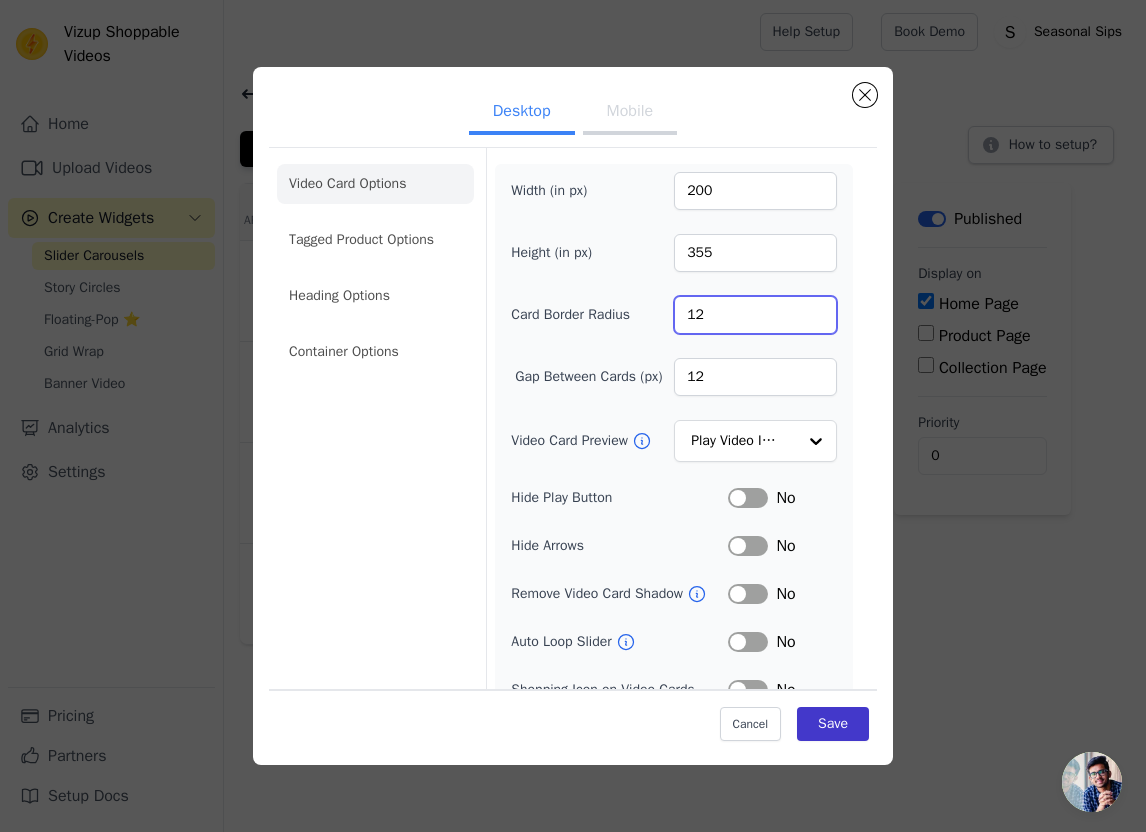 type on "12" 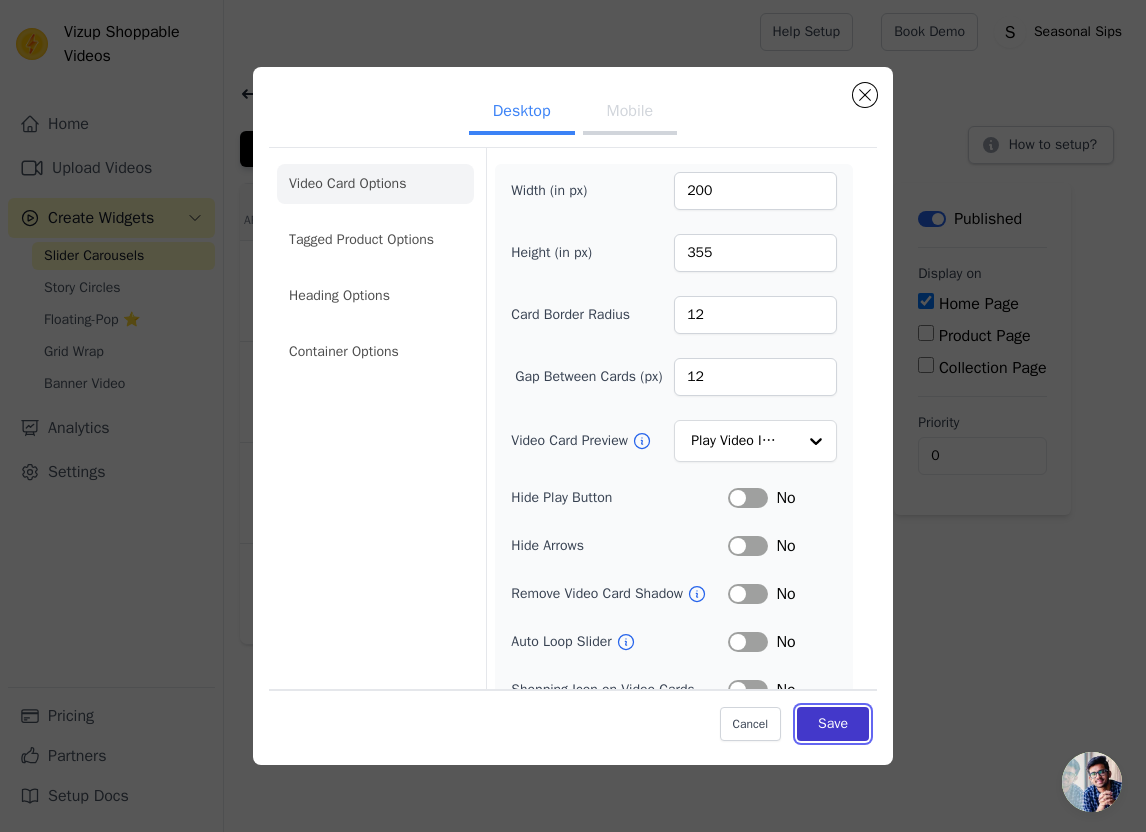 click on "Save" at bounding box center [833, 724] 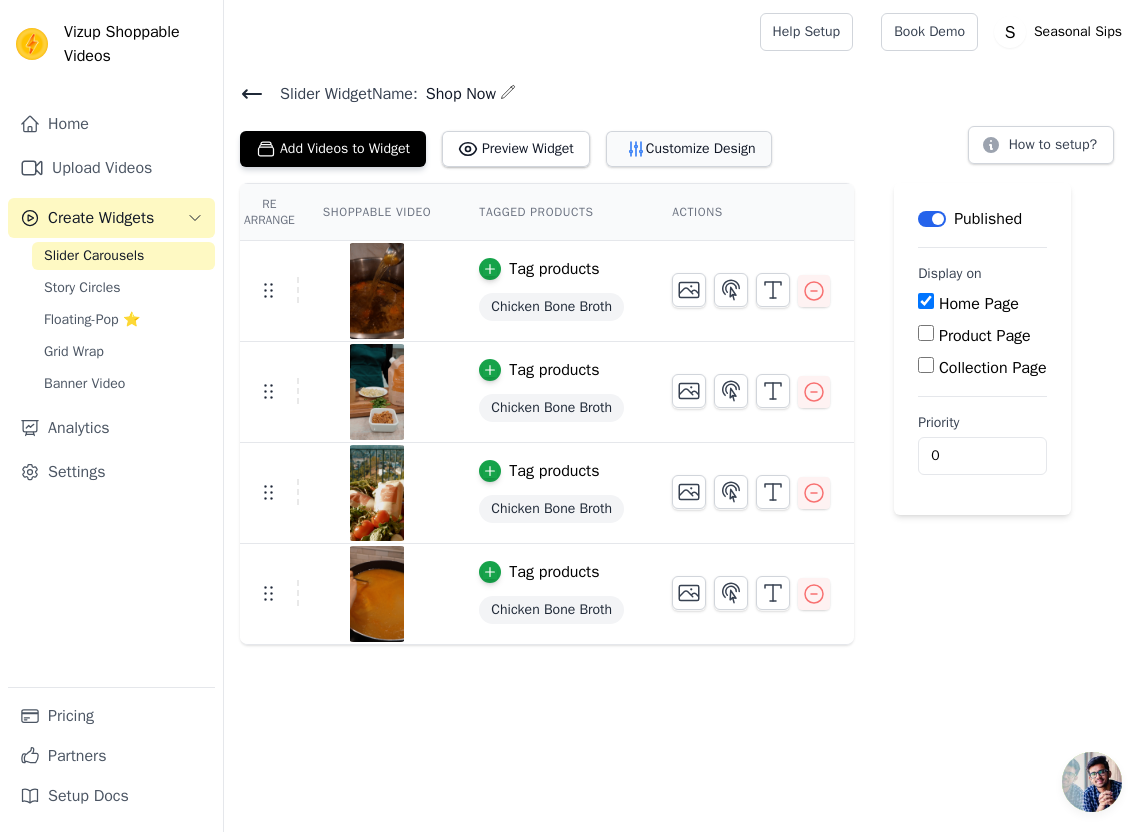 click on "Customize Design" at bounding box center (689, 149) 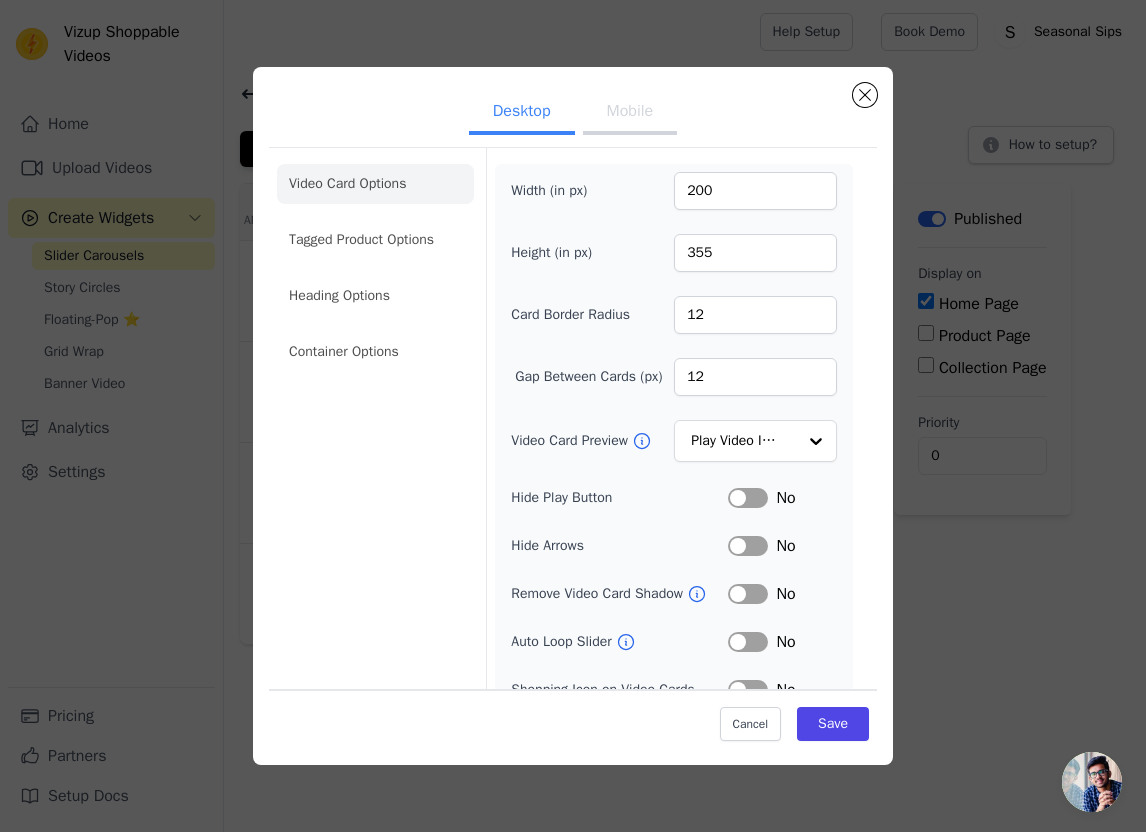 click on "Mobile" at bounding box center (630, 113) 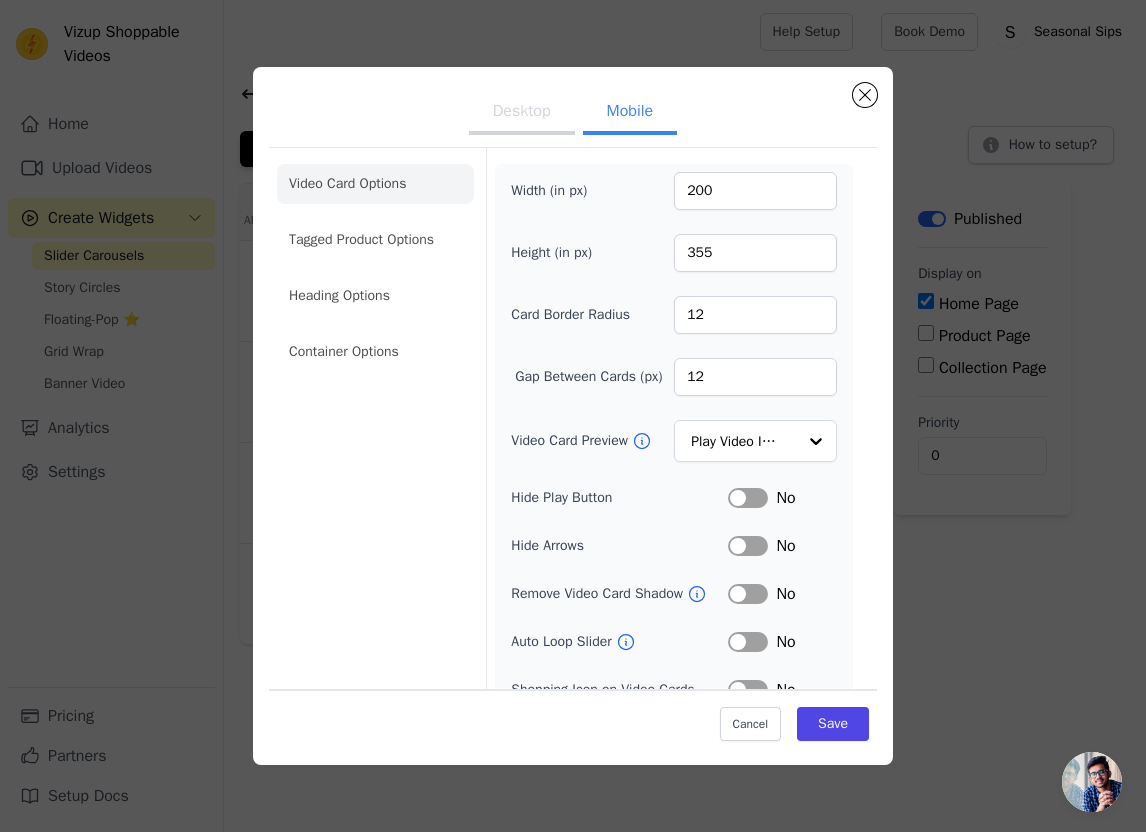 click on "Desktop" at bounding box center [522, 113] 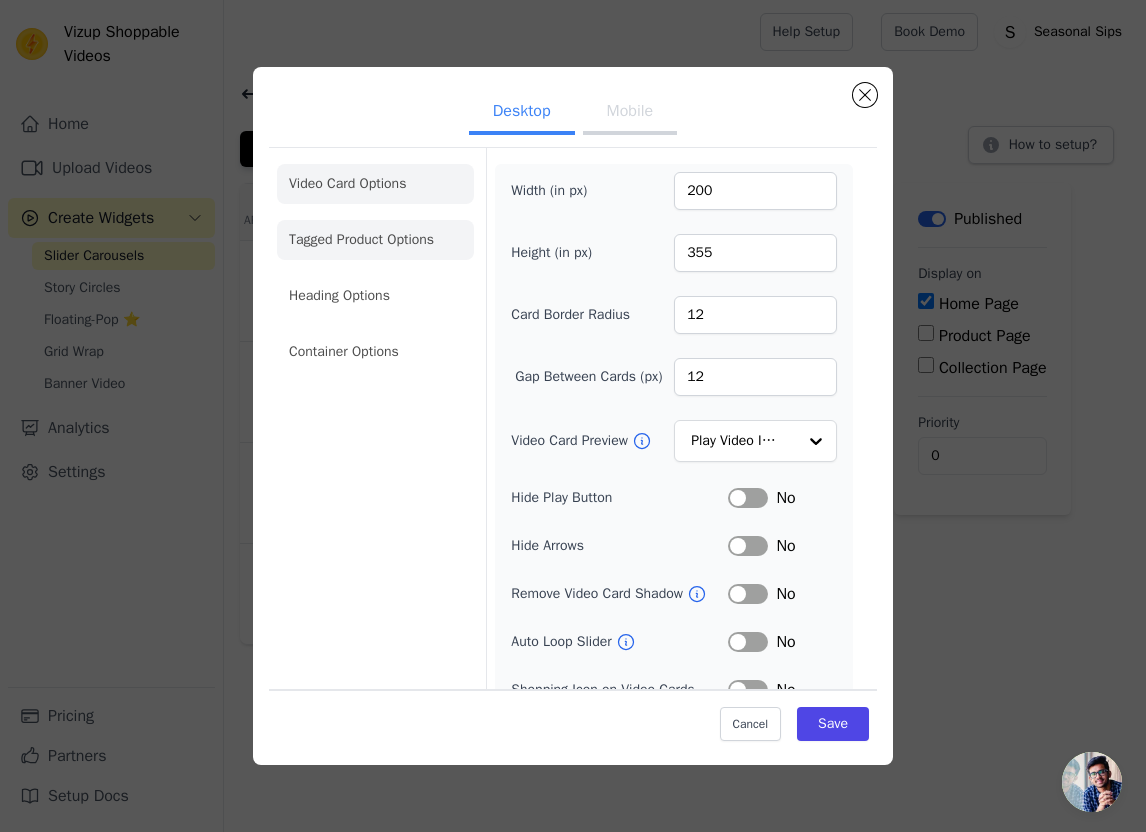 click on "Tagged Product Options" 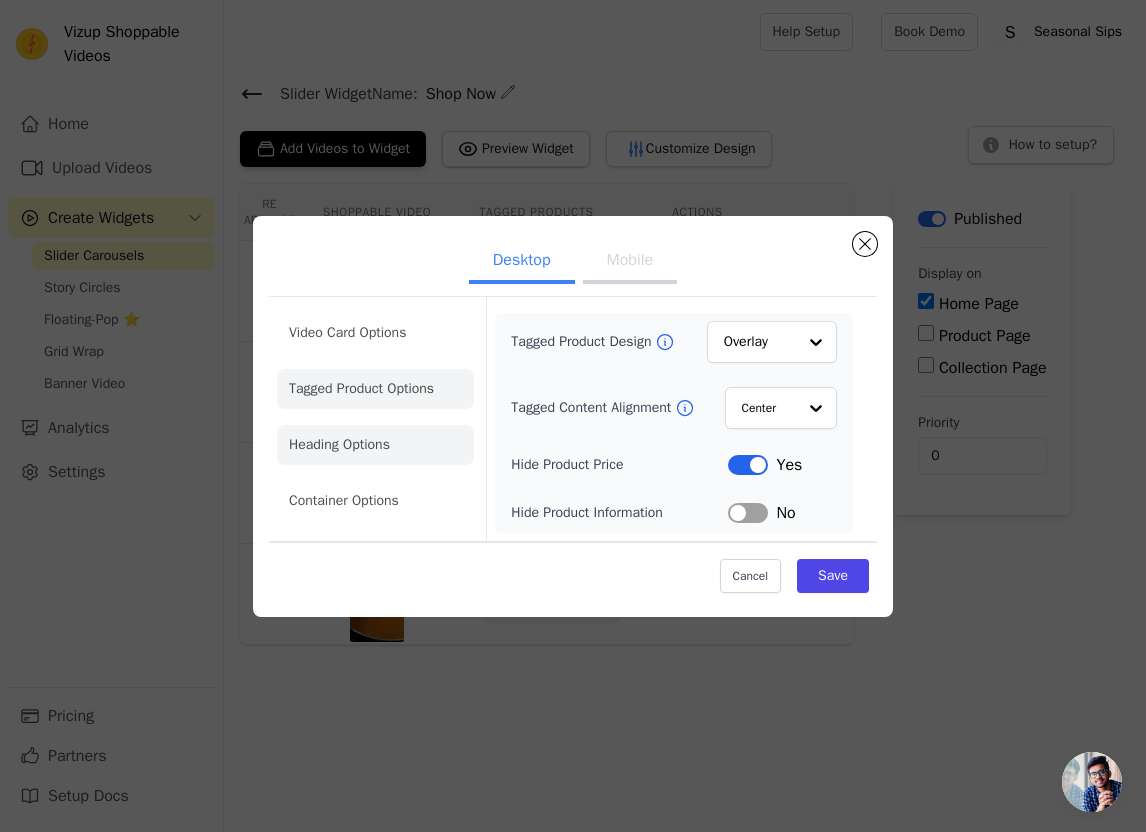 click on "Heading Options" 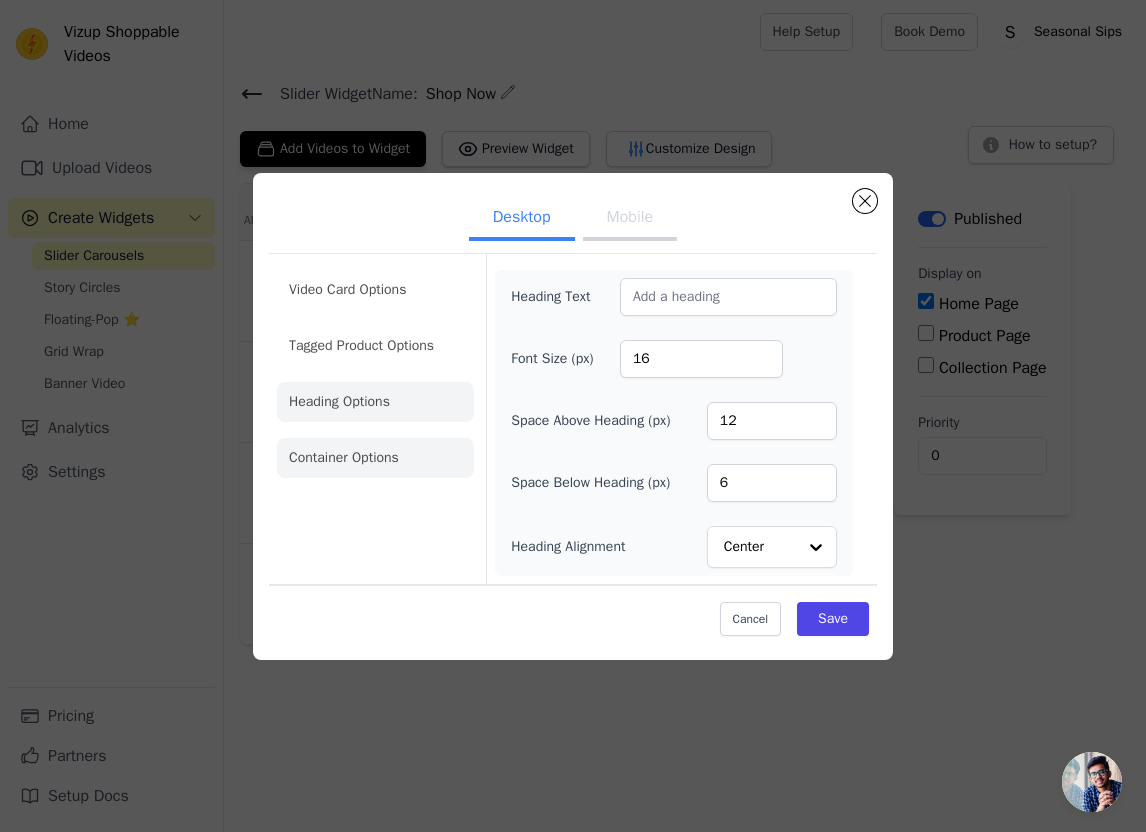 click on "Container Options" 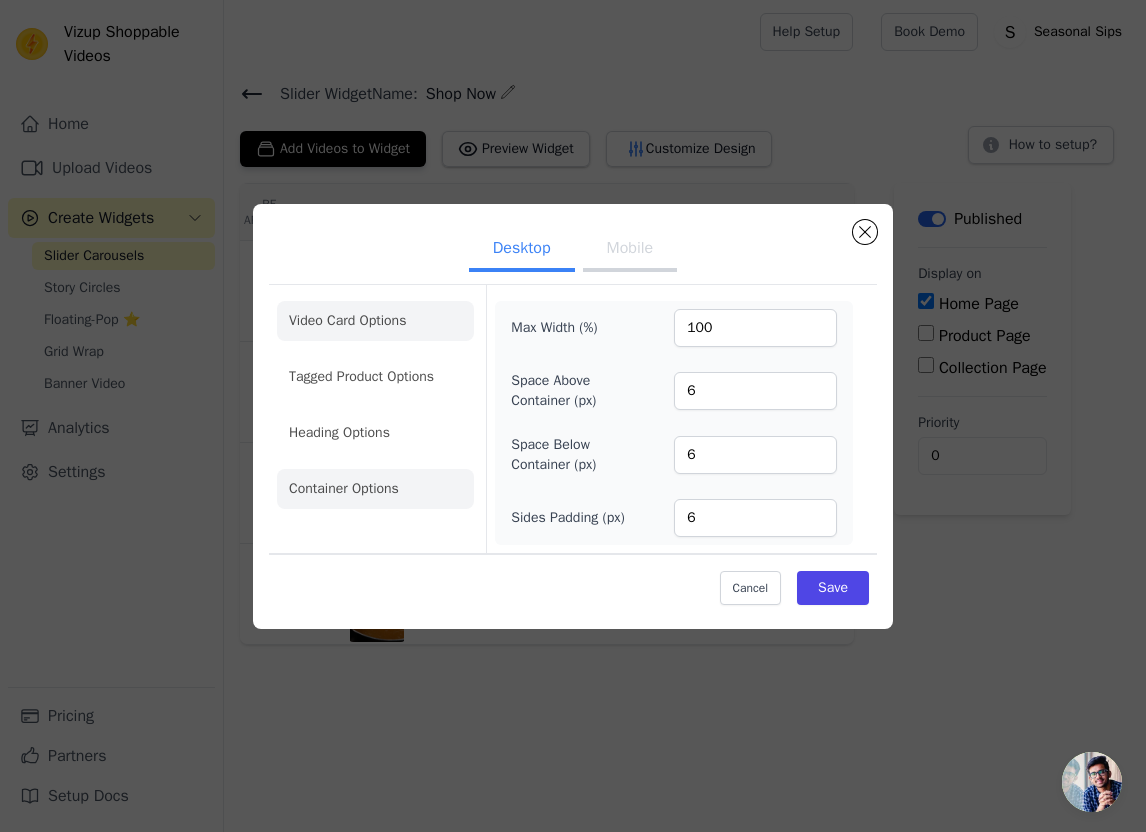 click on "Video Card Options" 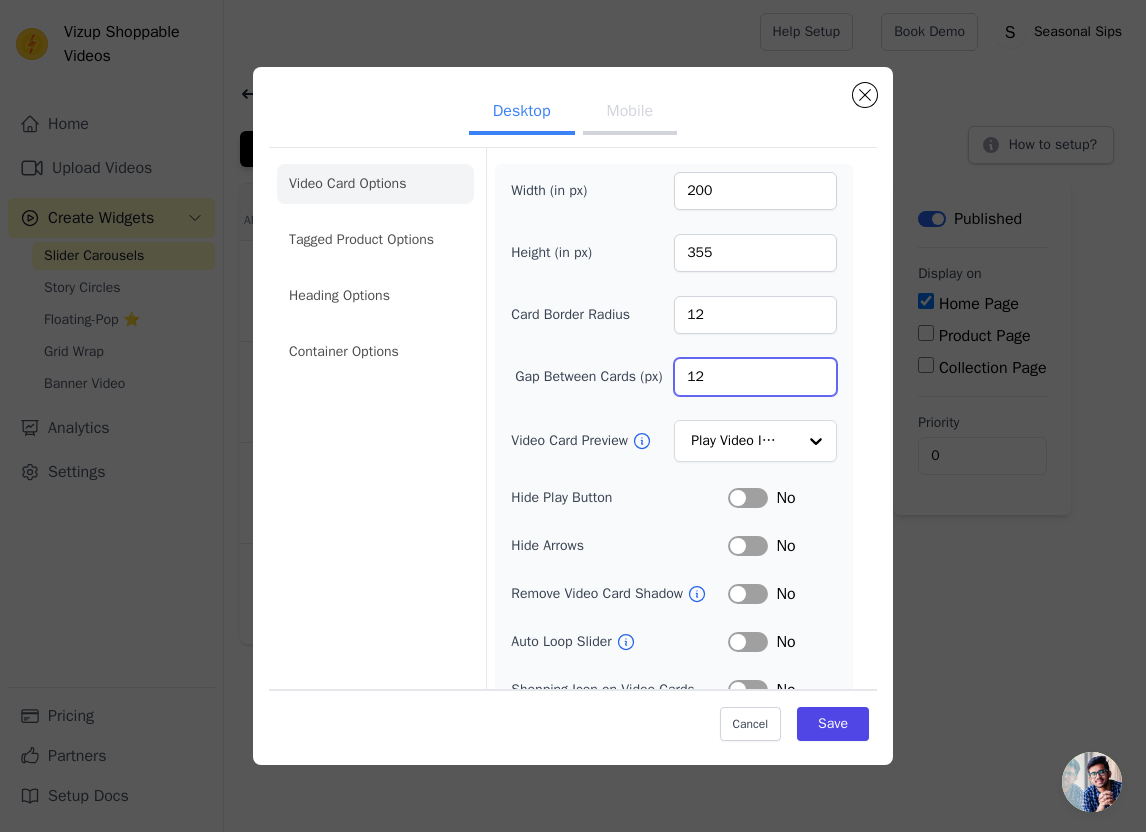 drag, startPoint x: 719, startPoint y: 373, endPoint x: 604, endPoint y: 373, distance: 115 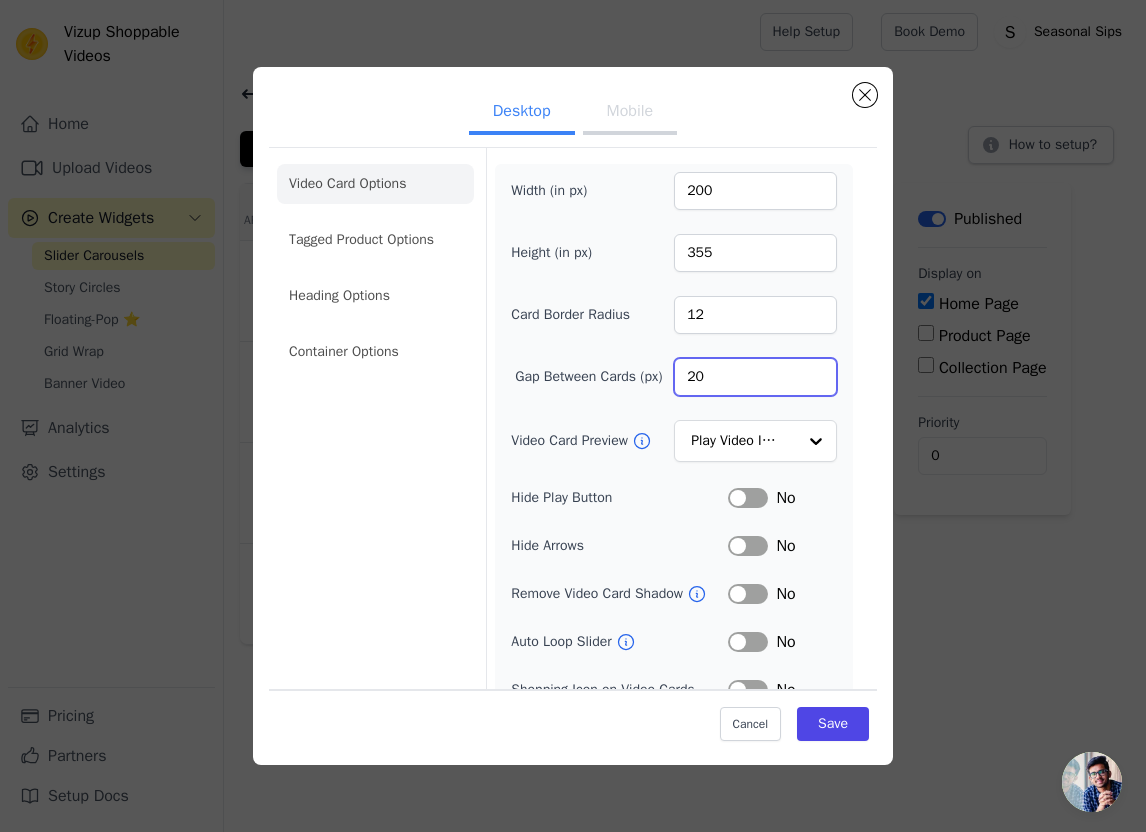 type on "20" 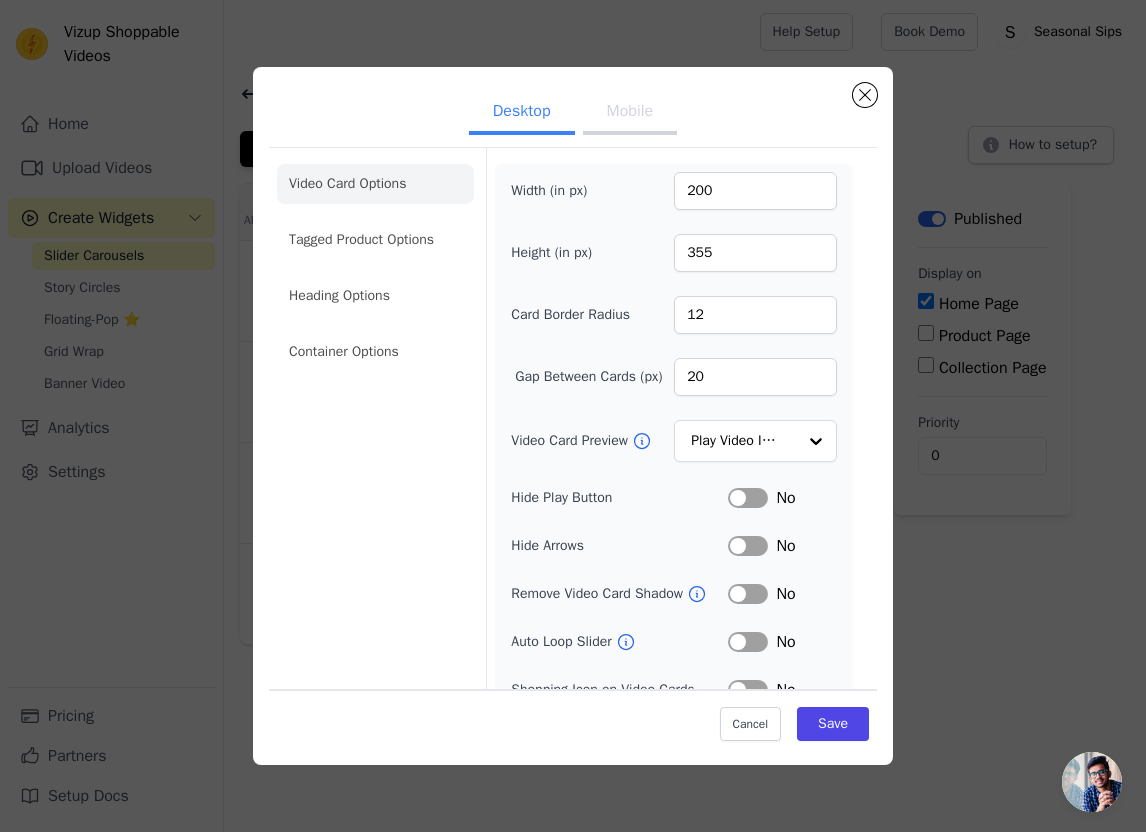 click on "Width (in px)   200   Height (in px)   355   Card Border Radius   12   Gap Between Cards (px)   20   Video Card Preview           Play Video In Loop               Hide Play Button   Label     No   Hide Arrows   Label     No   Remove Video Card Shadow     Label     No   Auto Loop Slider     Label     No   Shopping Icon on Video Cards   Label     No   Add to Cart on Video Cards     Label     No" at bounding box center (674, 461) 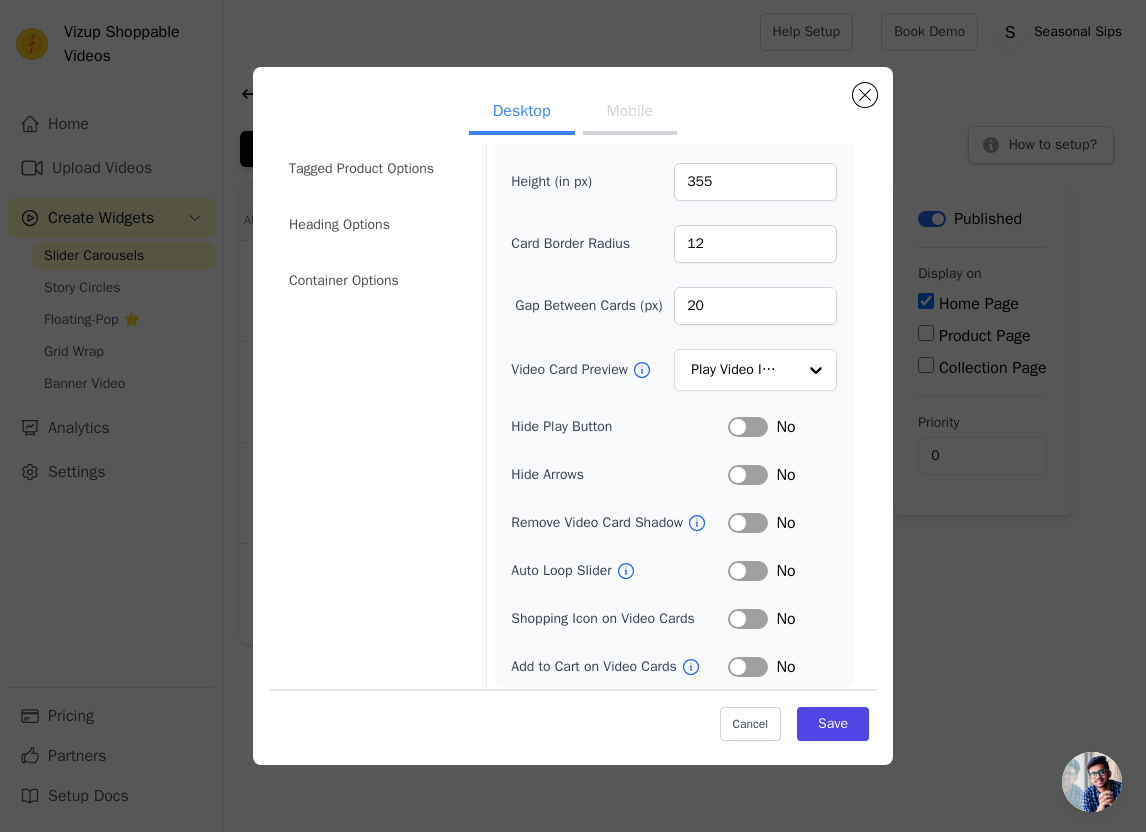 scroll, scrollTop: 79, scrollLeft: 0, axis: vertical 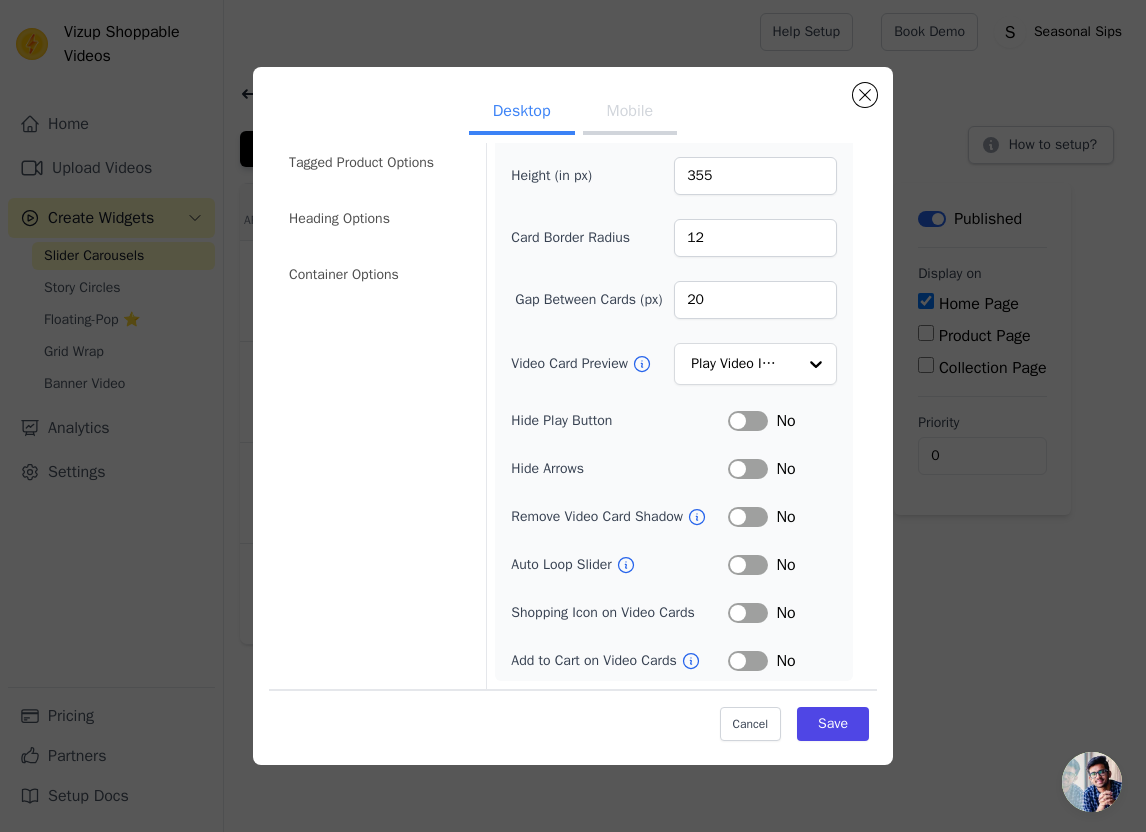 click on "Label" at bounding box center [748, 565] 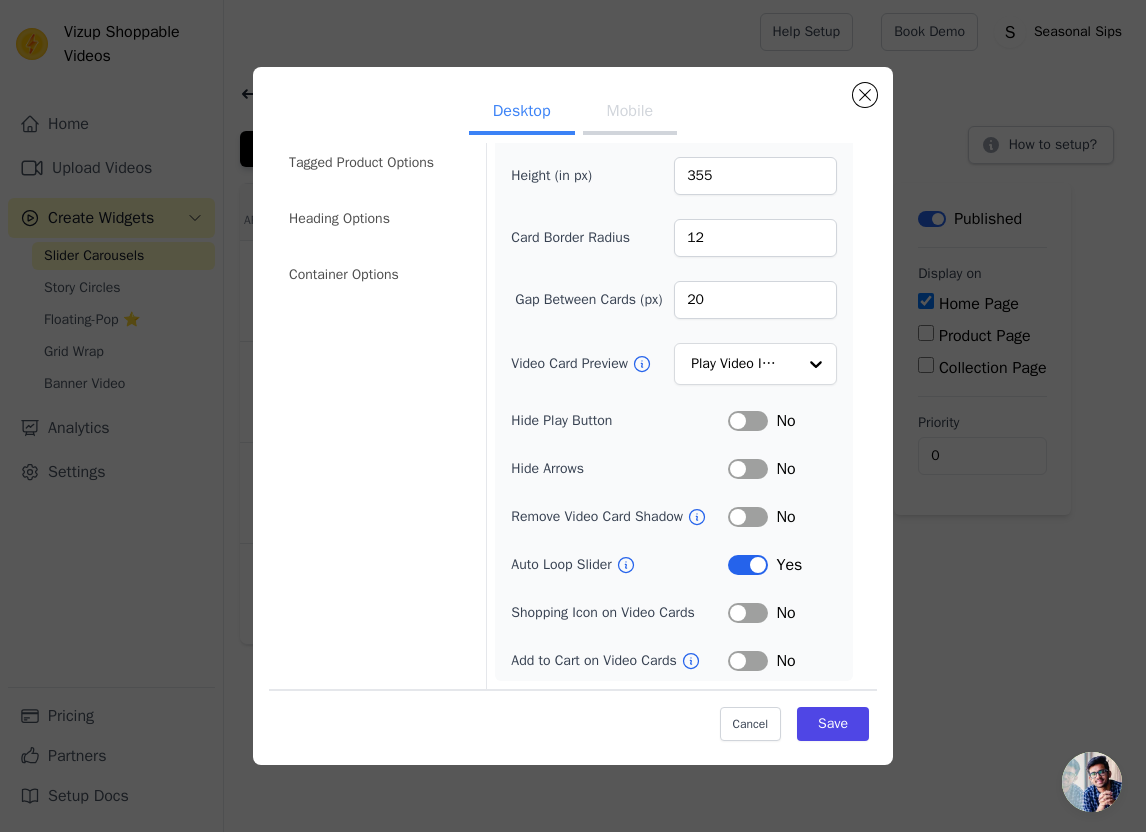 scroll, scrollTop: 0, scrollLeft: 0, axis: both 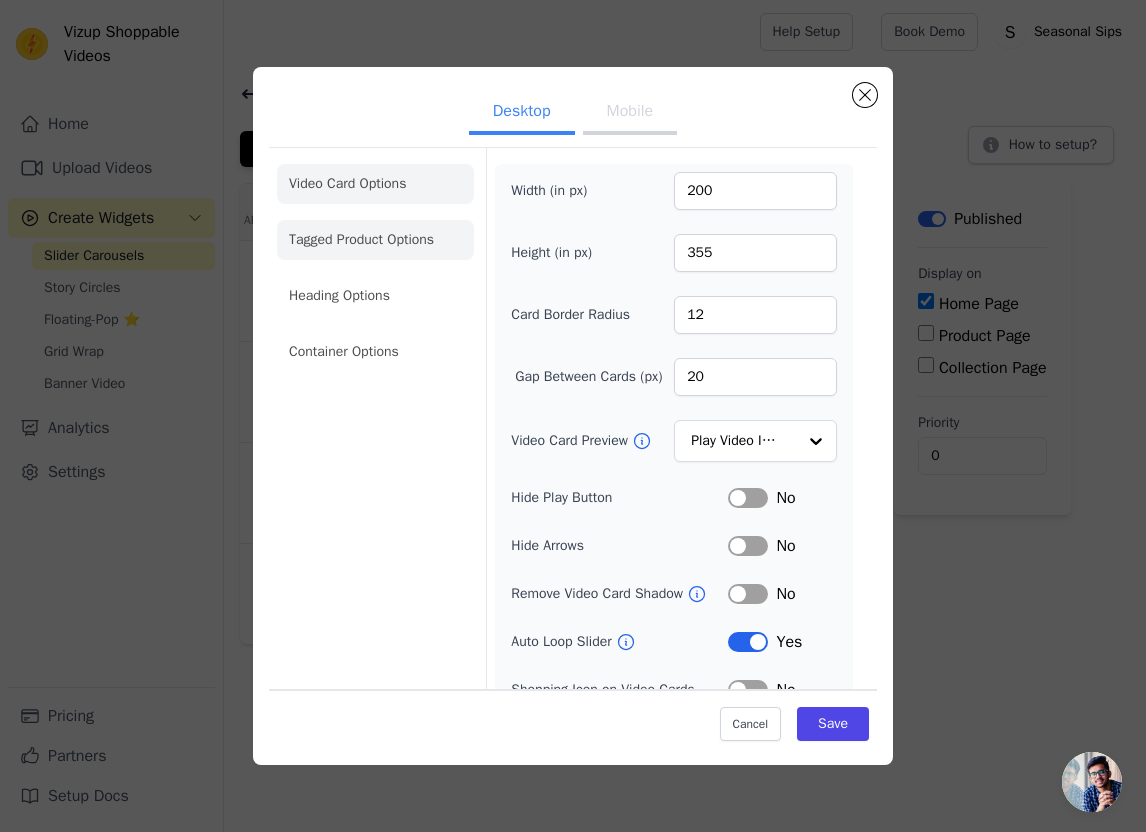 click on "Tagged Product Options" 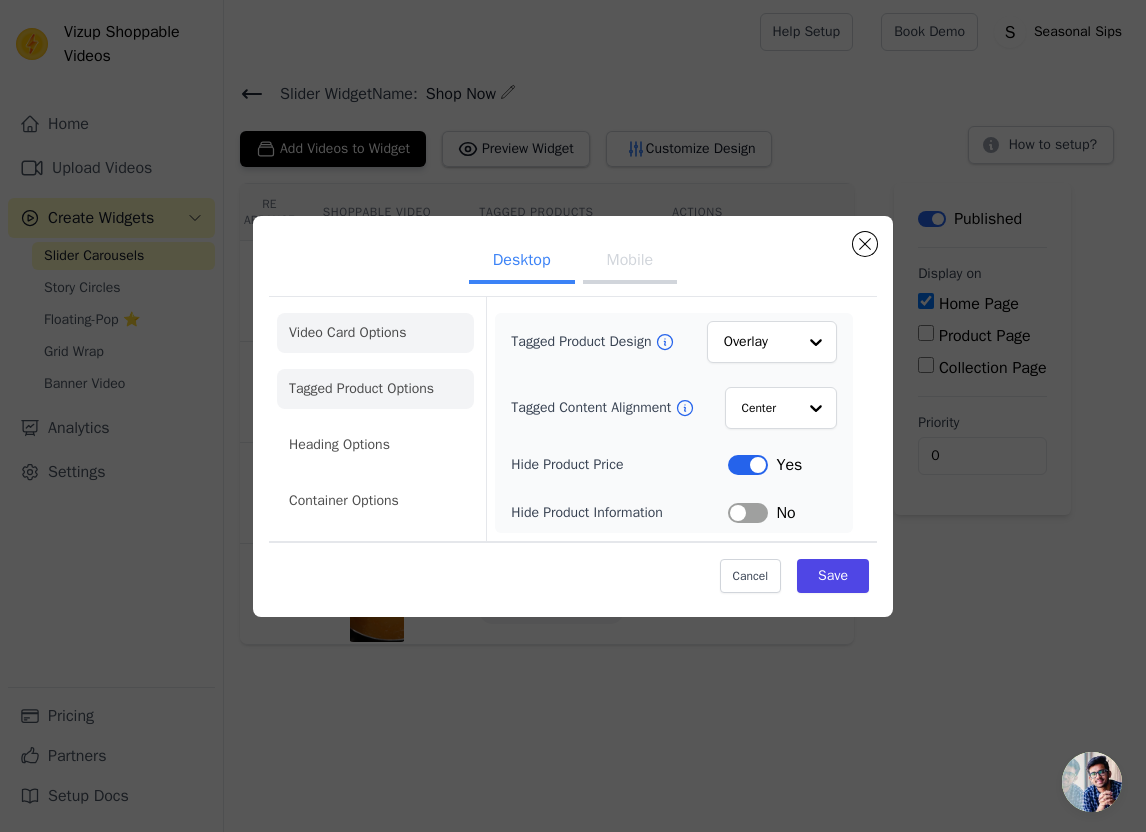 click on "Video Card Options" 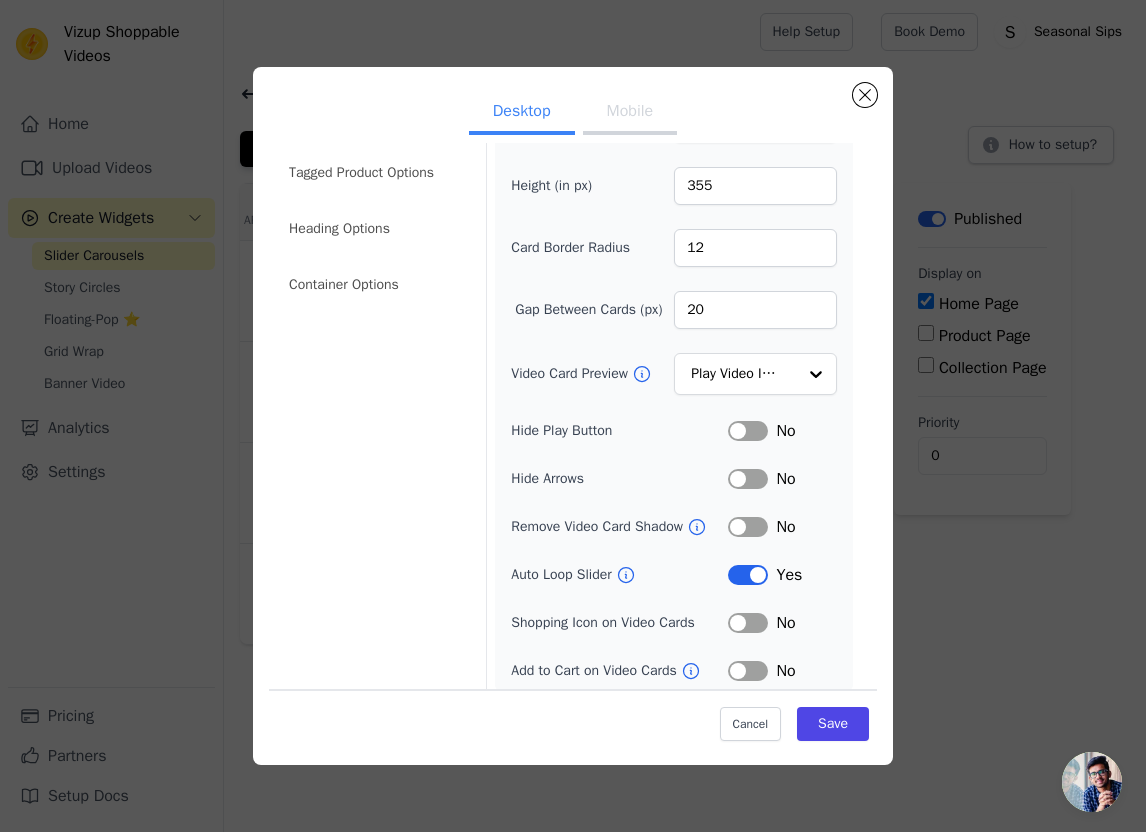 scroll, scrollTop: 79, scrollLeft: 0, axis: vertical 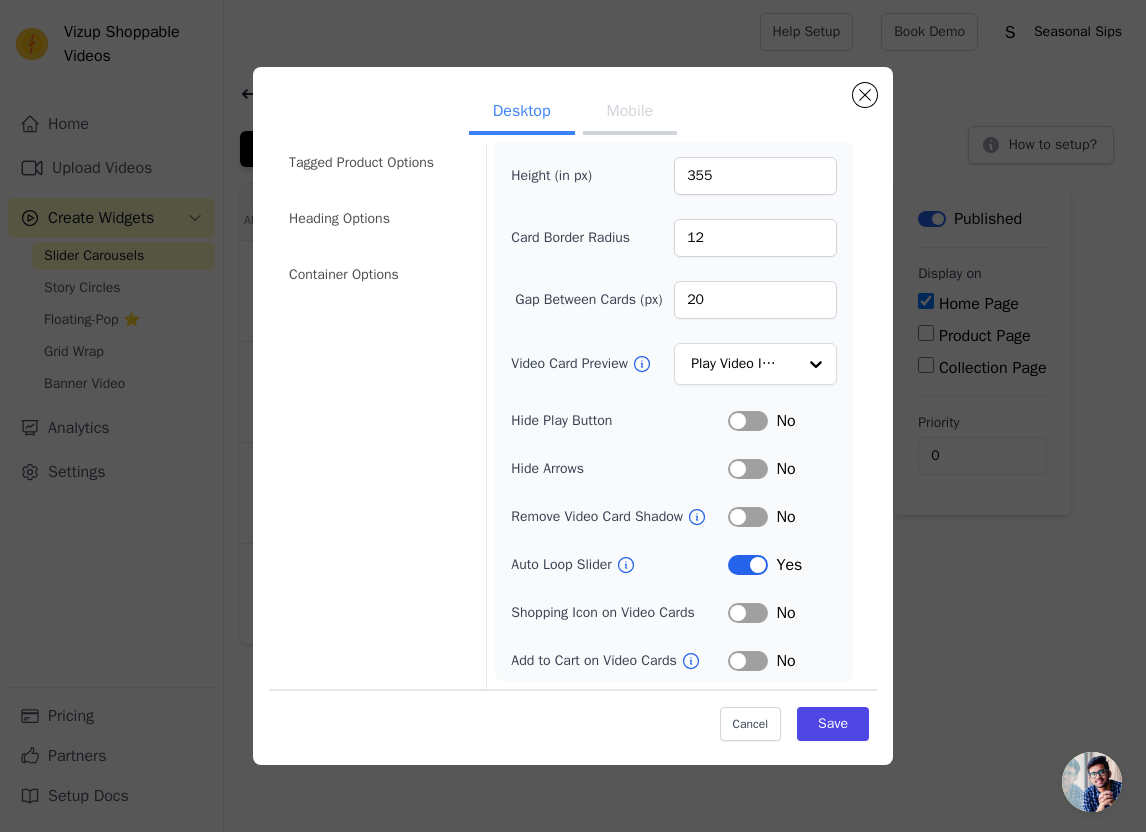 click on "Label" at bounding box center [748, 661] 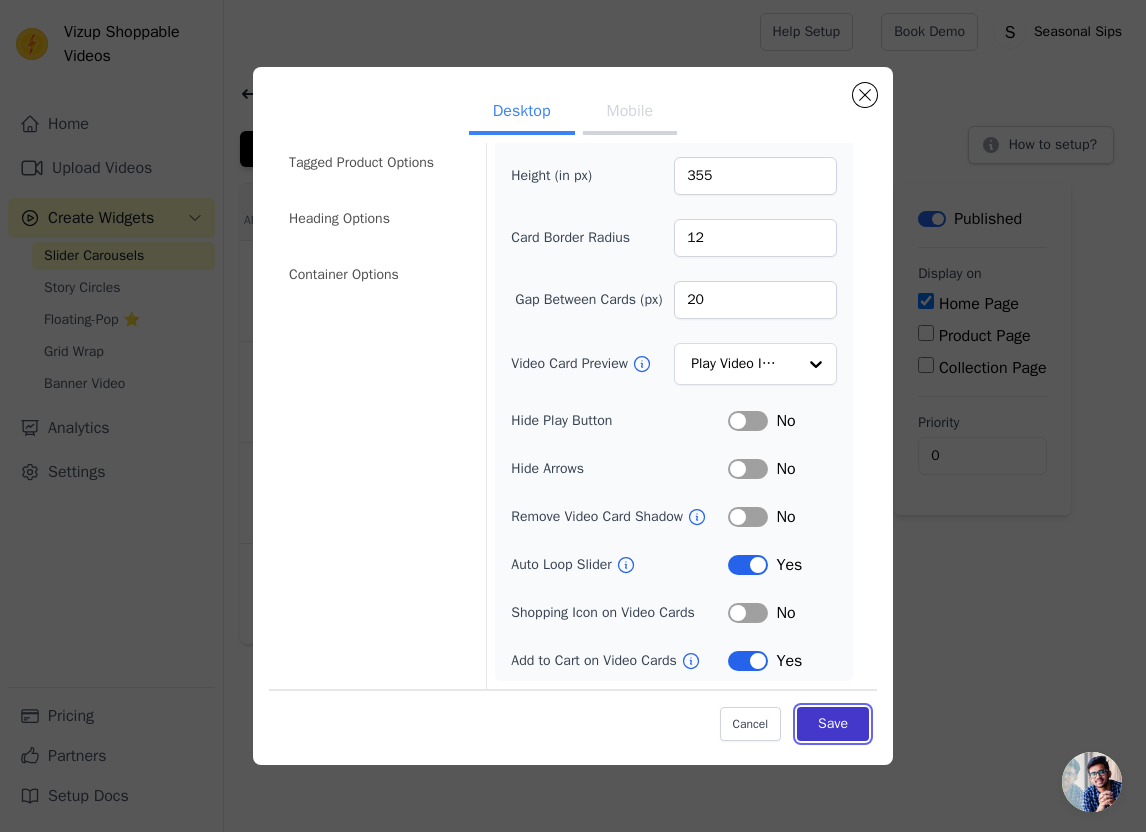 click on "Save" at bounding box center (833, 724) 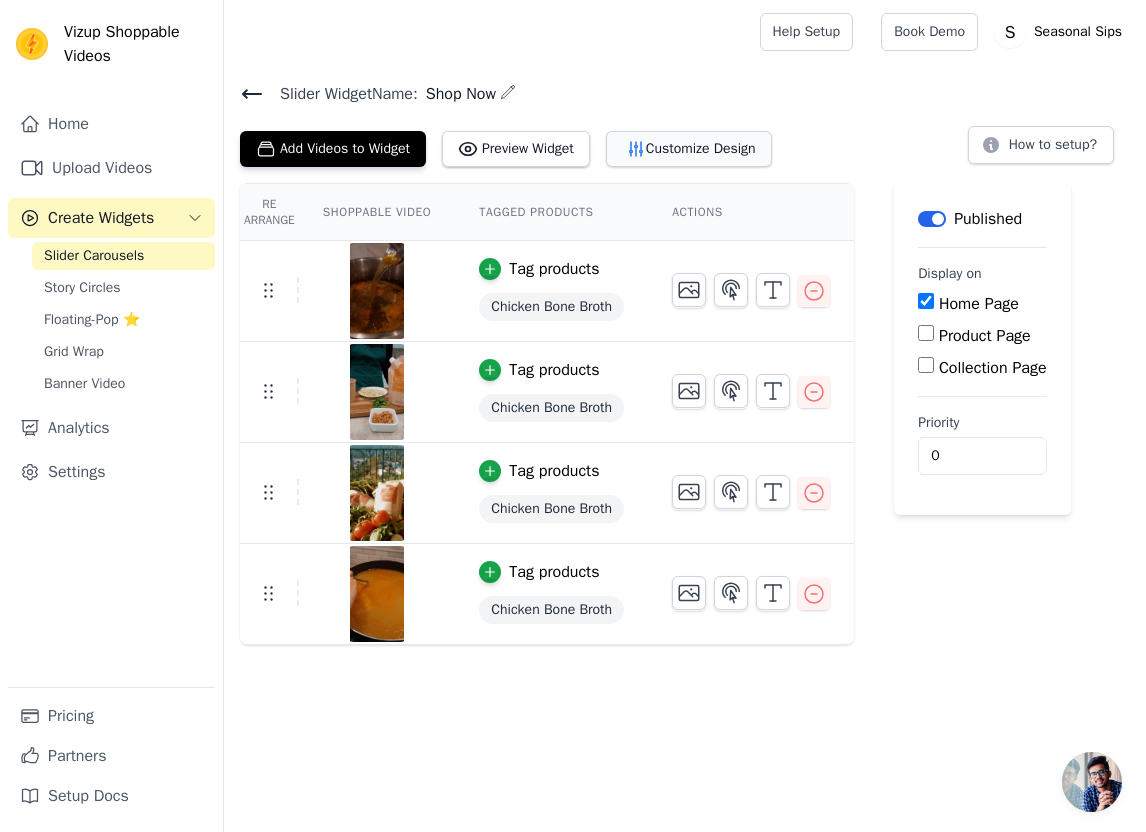 click on "Customize Design" at bounding box center (689, 149) 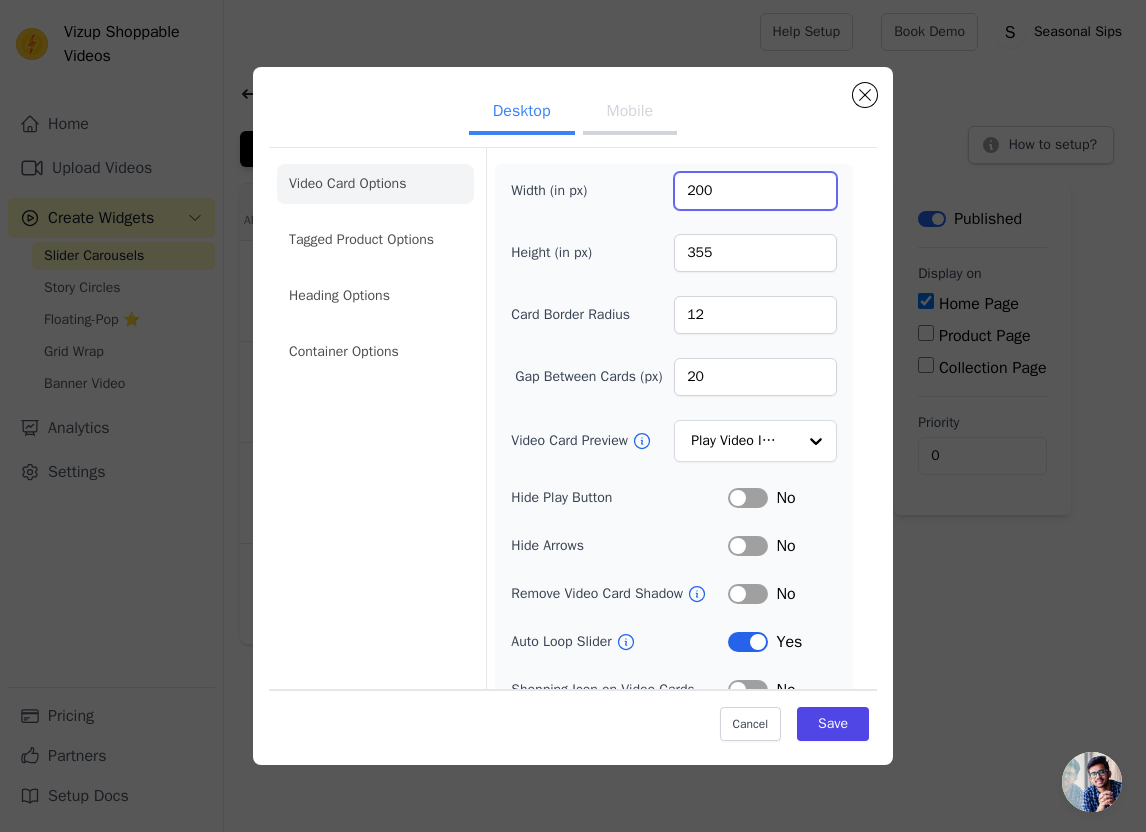 drag, startPoint x: 732, startPoint y: 193, endPoint x: 622, endPoint y: 185, distance: 110.29053 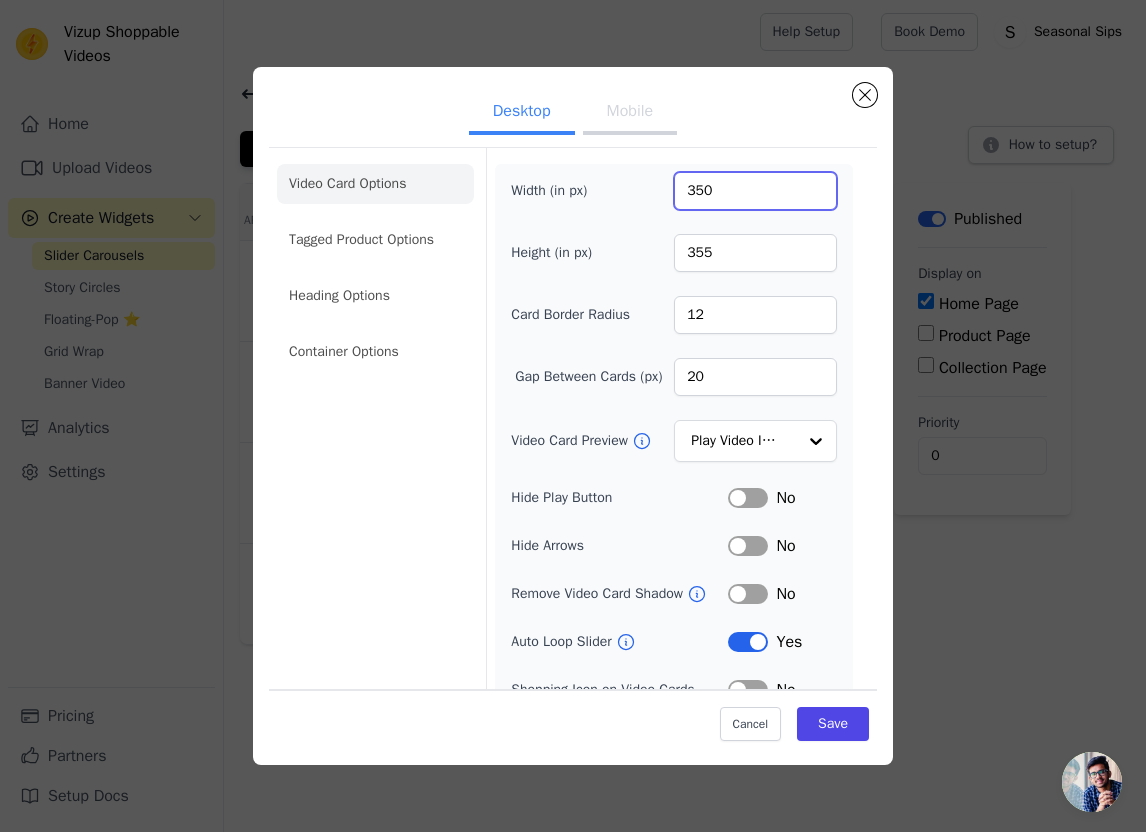 type on "350" 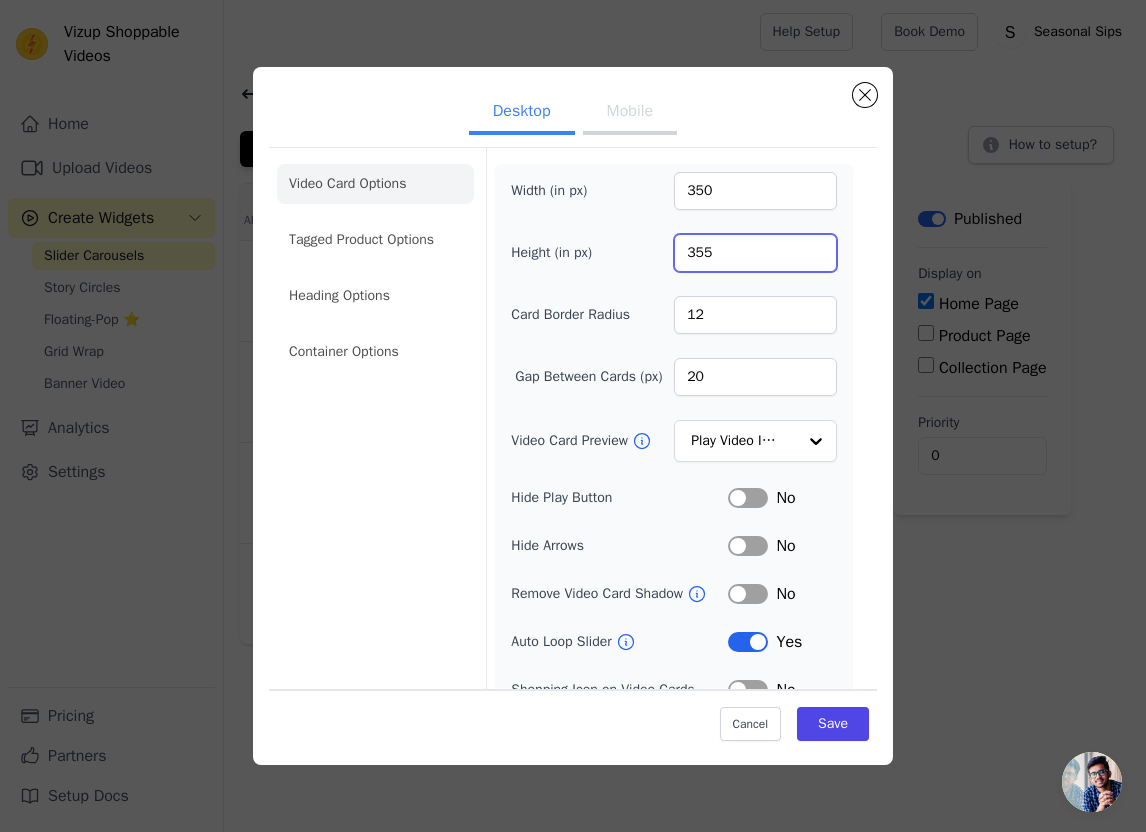 drag, startPoint x: 737, startPoint y: 251, endPoint x: 656, endPoint y: 251, distance: 81 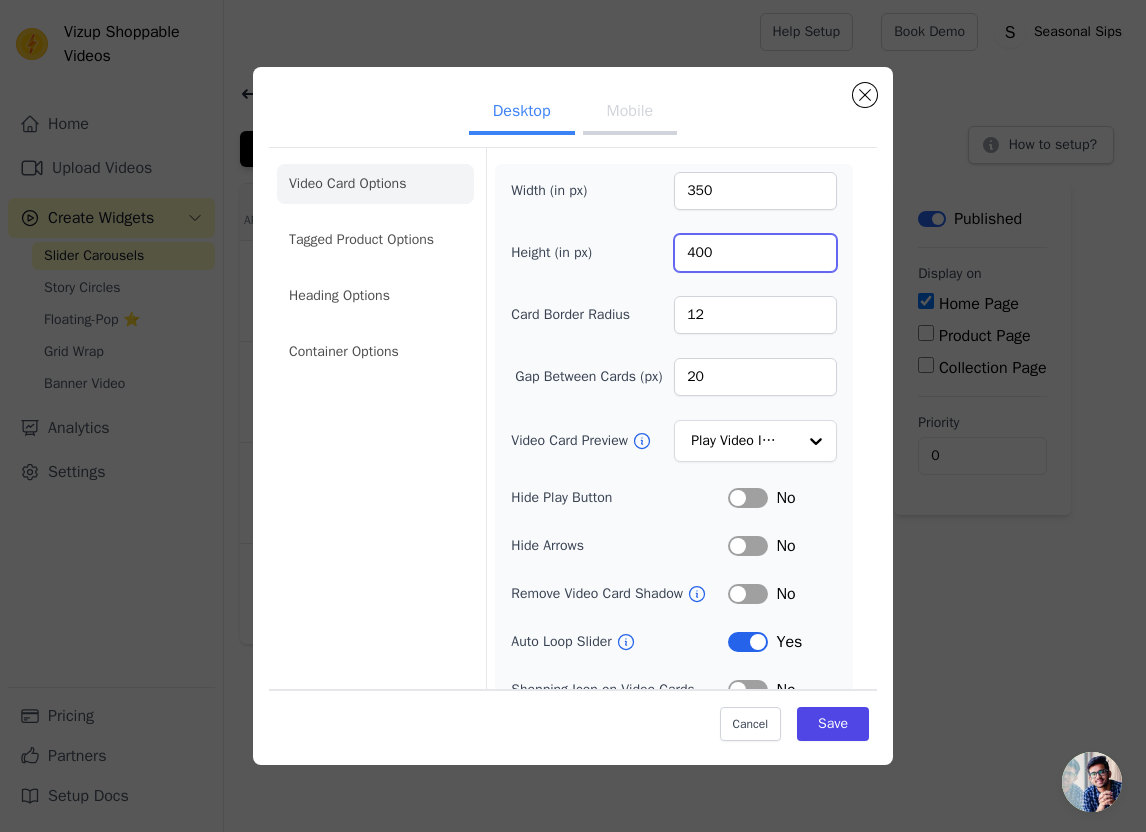 type on "400" 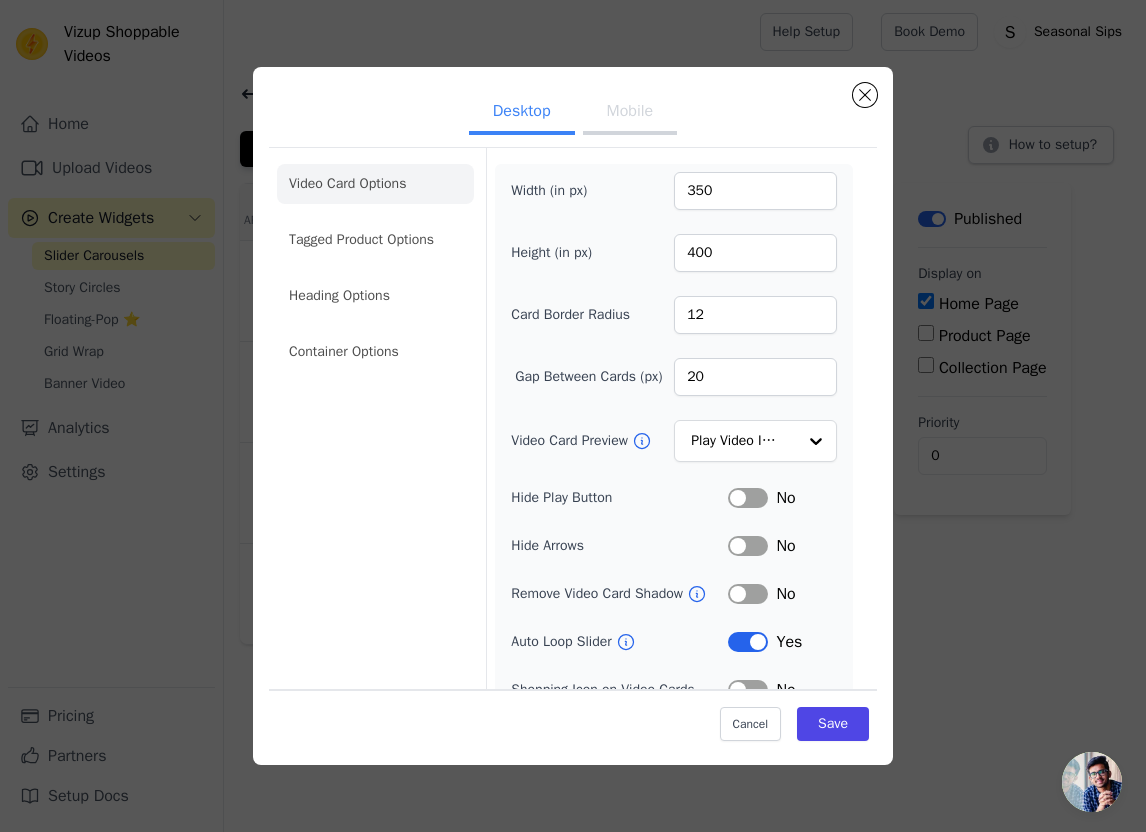 click on "Cancel     Save" at bounding box center [573, 719] 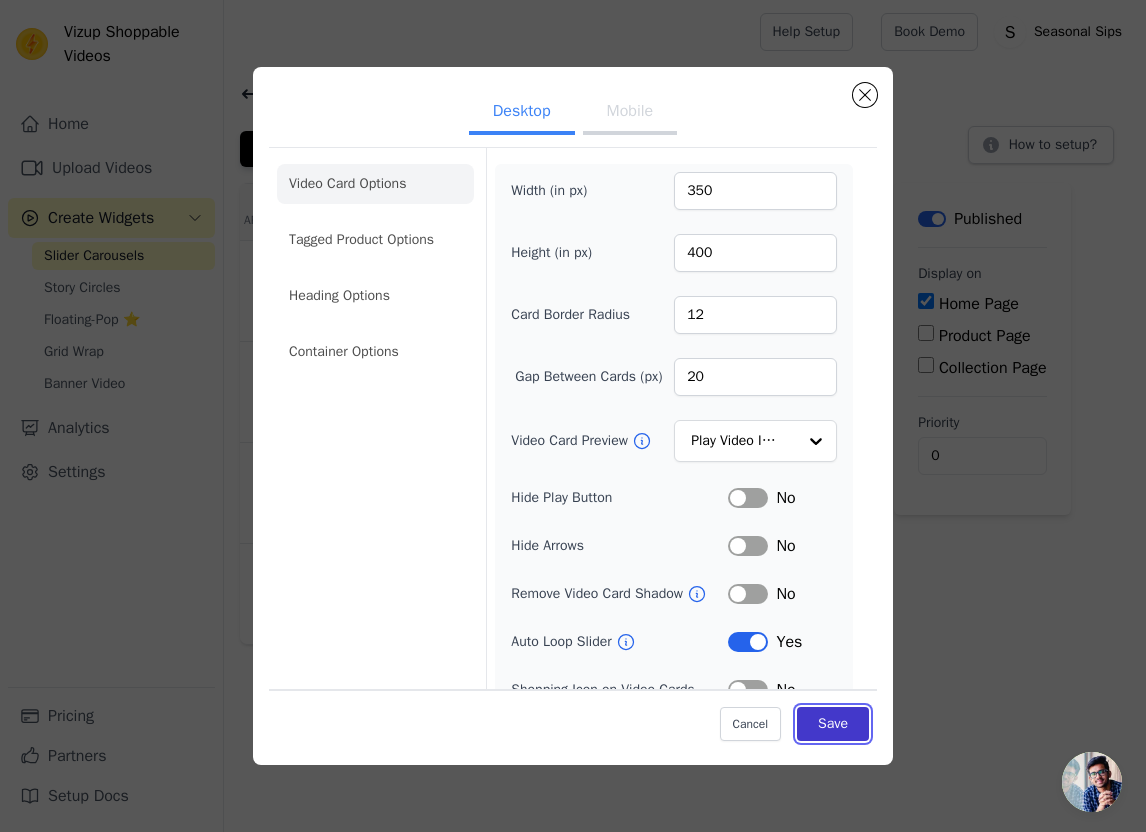 click on "Save" at bounding box center [833, 724] 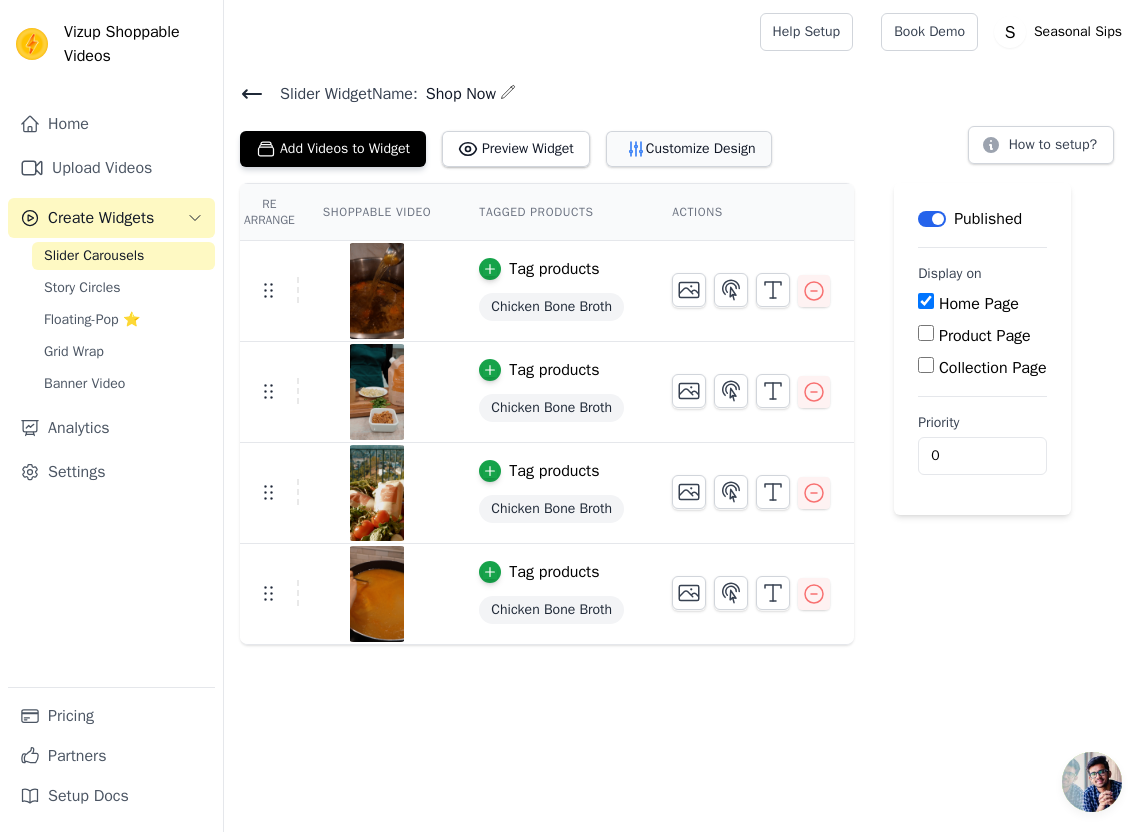 click 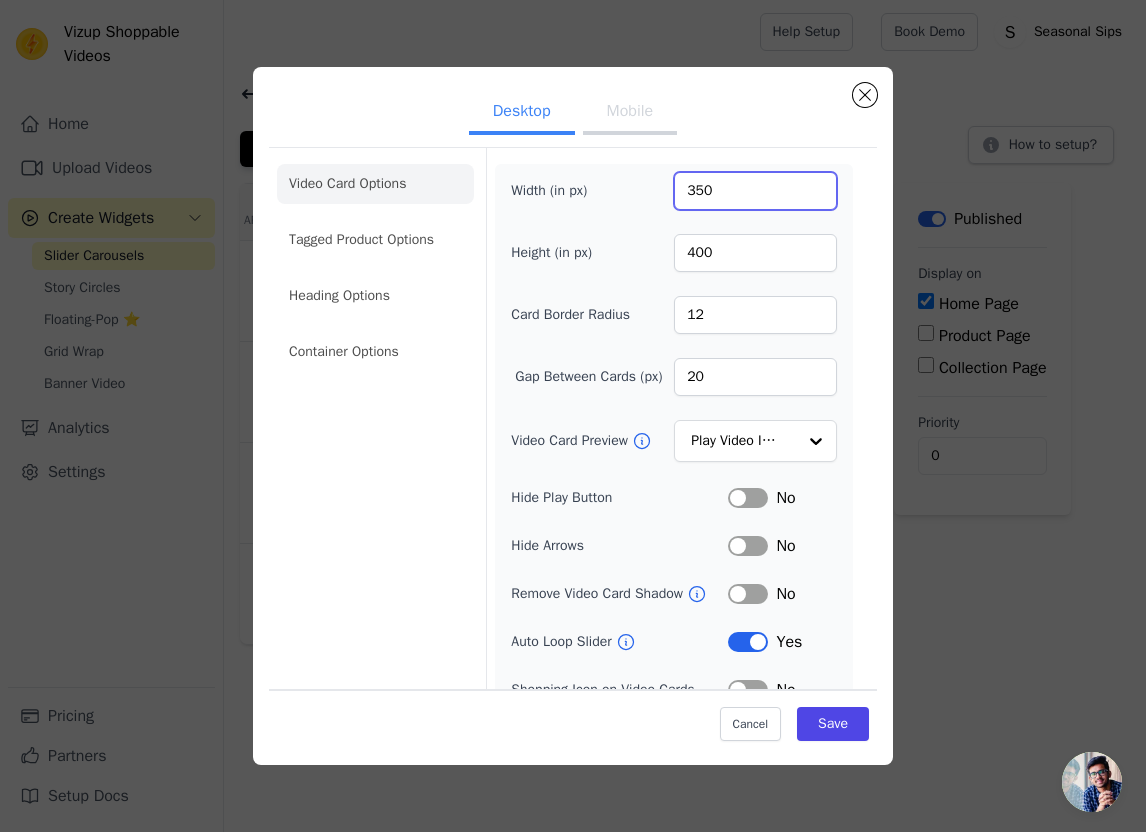 drag, startPoint x: 725, startPoint y: 192, endPoint x: 591, endPoint y: 192, distance: 134 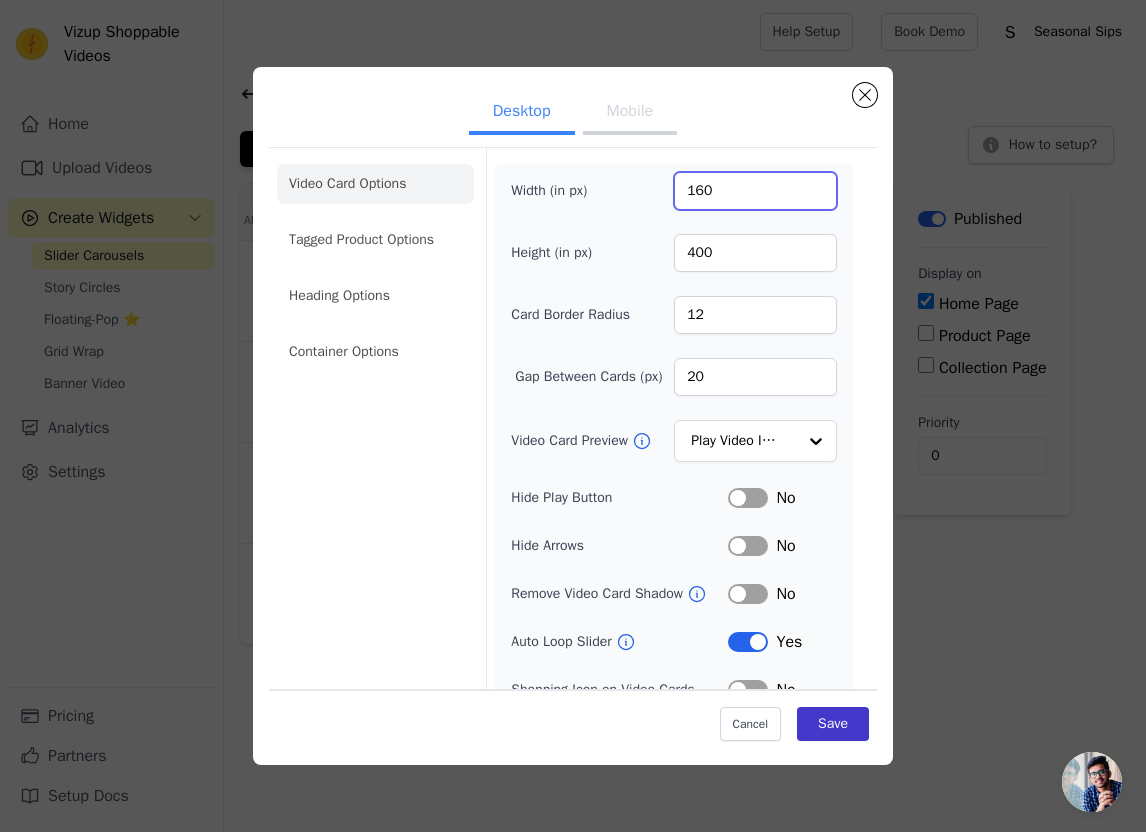 type on "160" 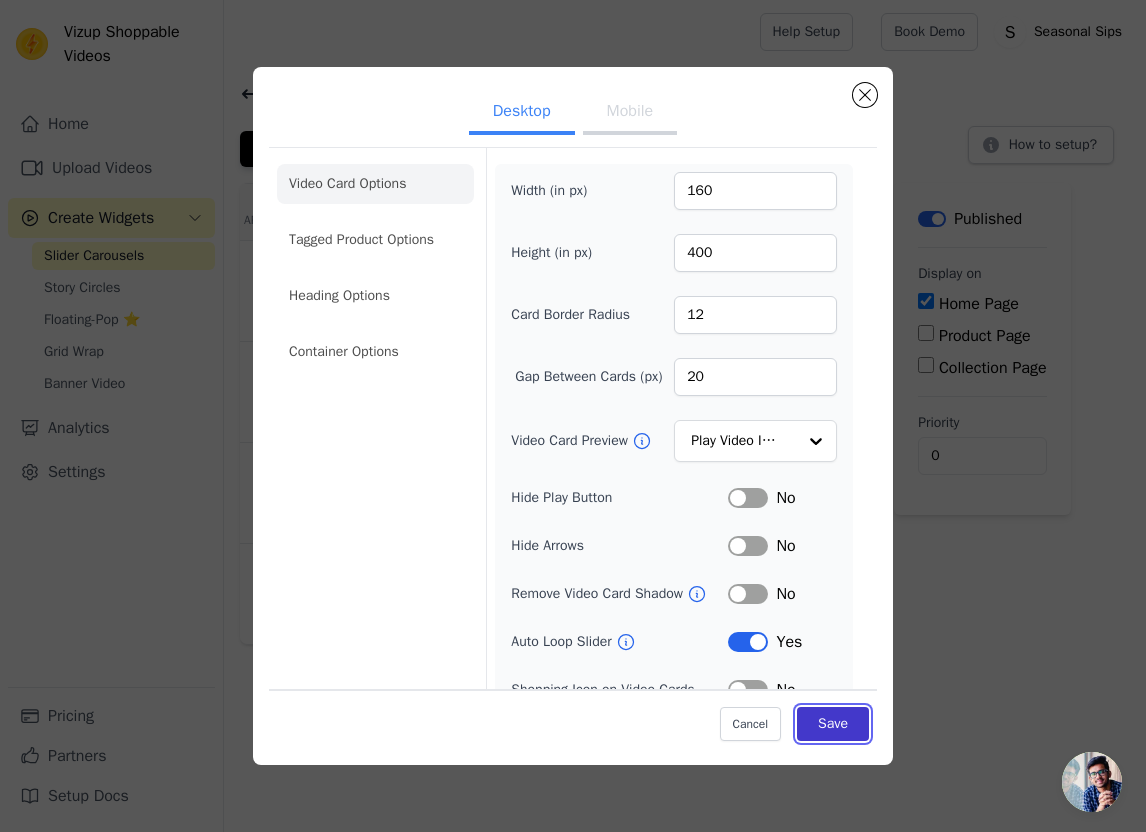 click on "Save" at bounding box center [833, 724] 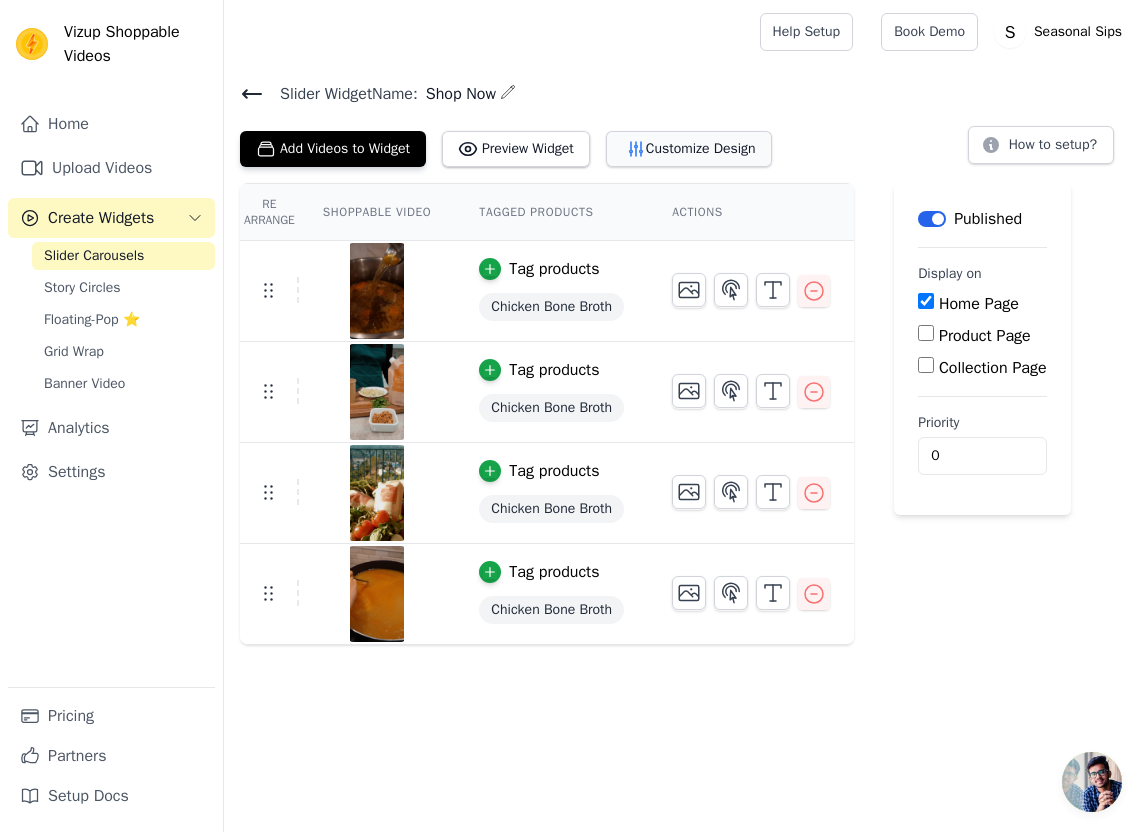 click on "Customize Design" at bounding box center (689, 149) 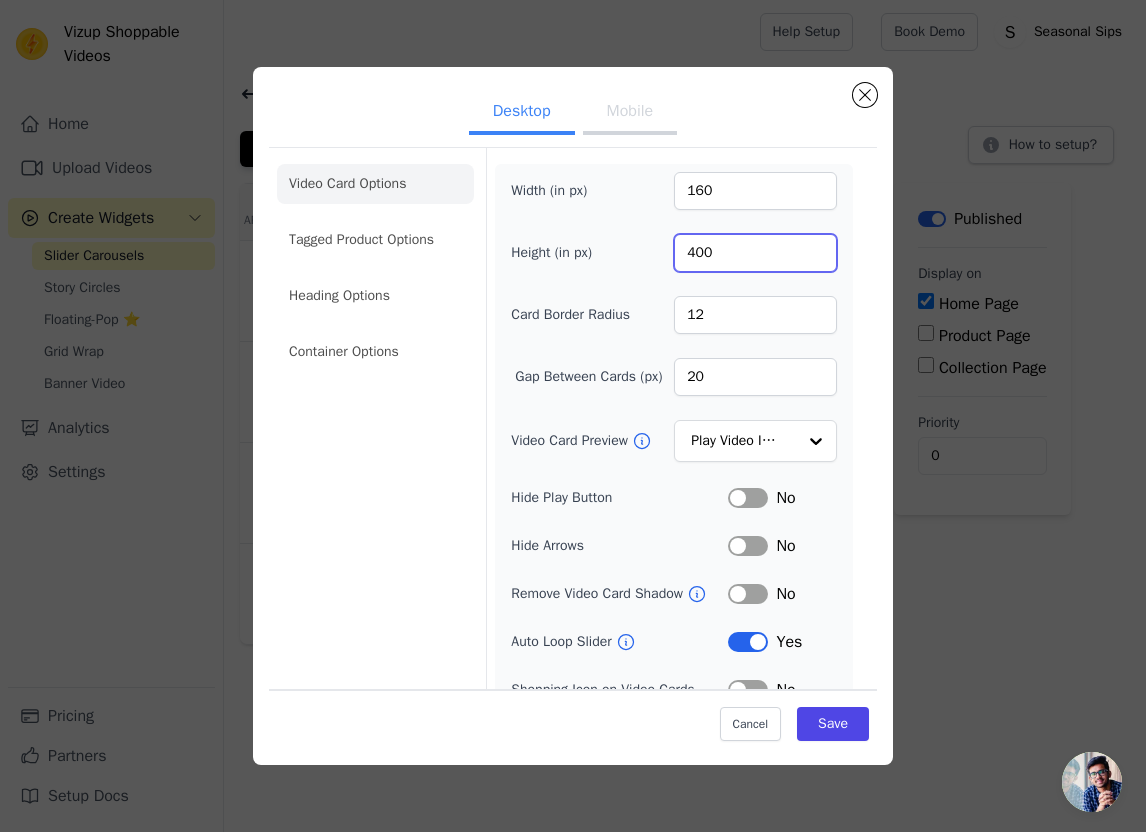 drag, startPoint x: 733, startPoint y: 247, endPoint x: 571, endPoint y: 246, distance: 162.00308 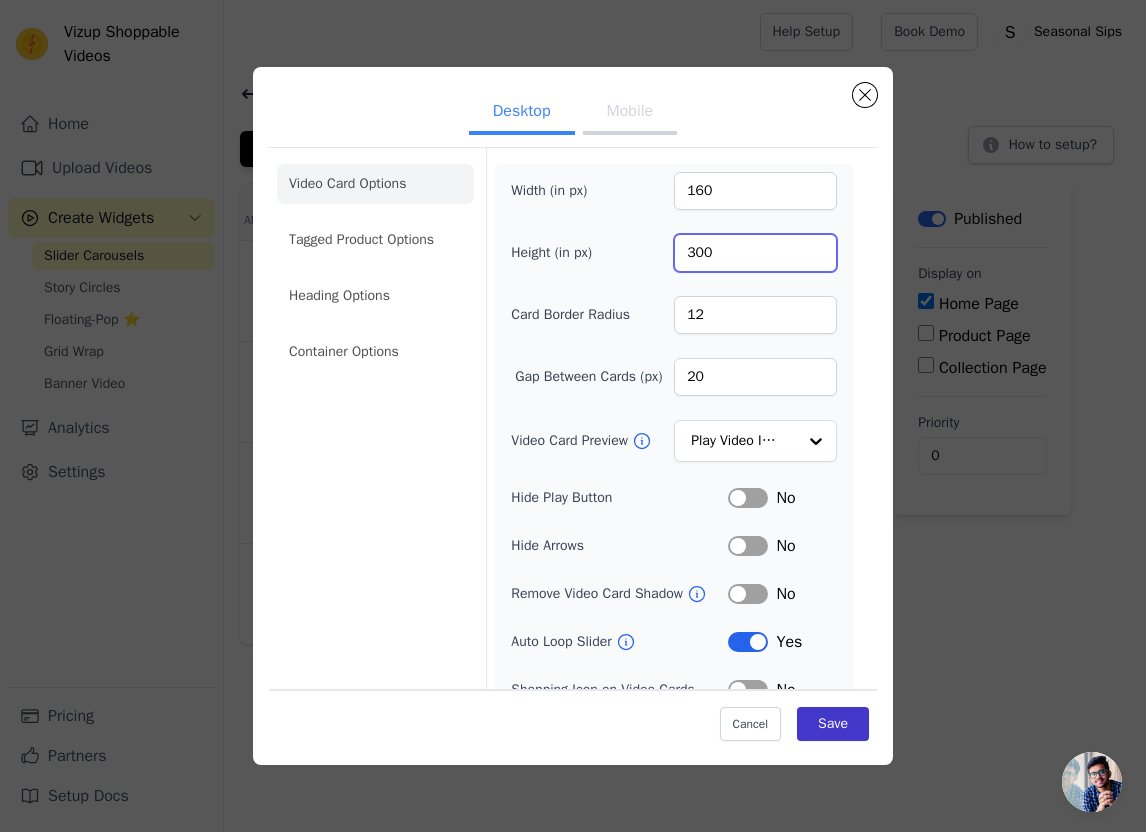 type on "300" 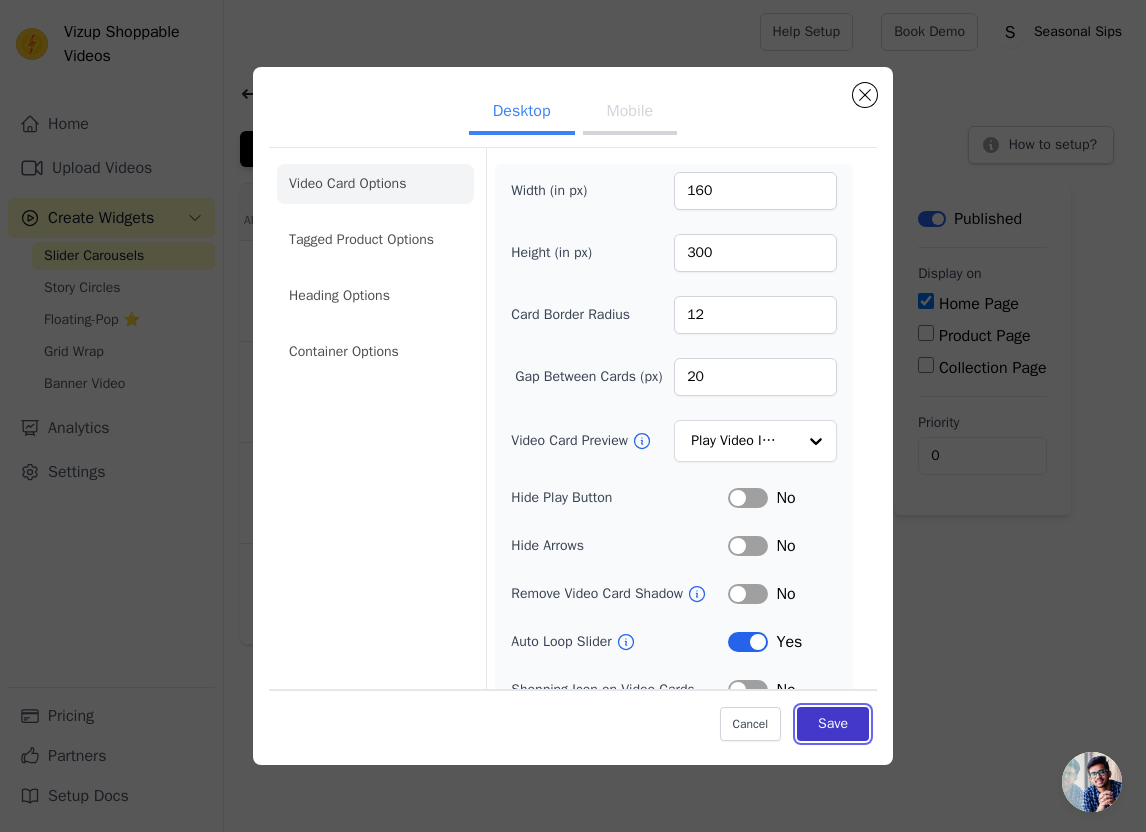 click on "Save" at bounding box center [833, 724] 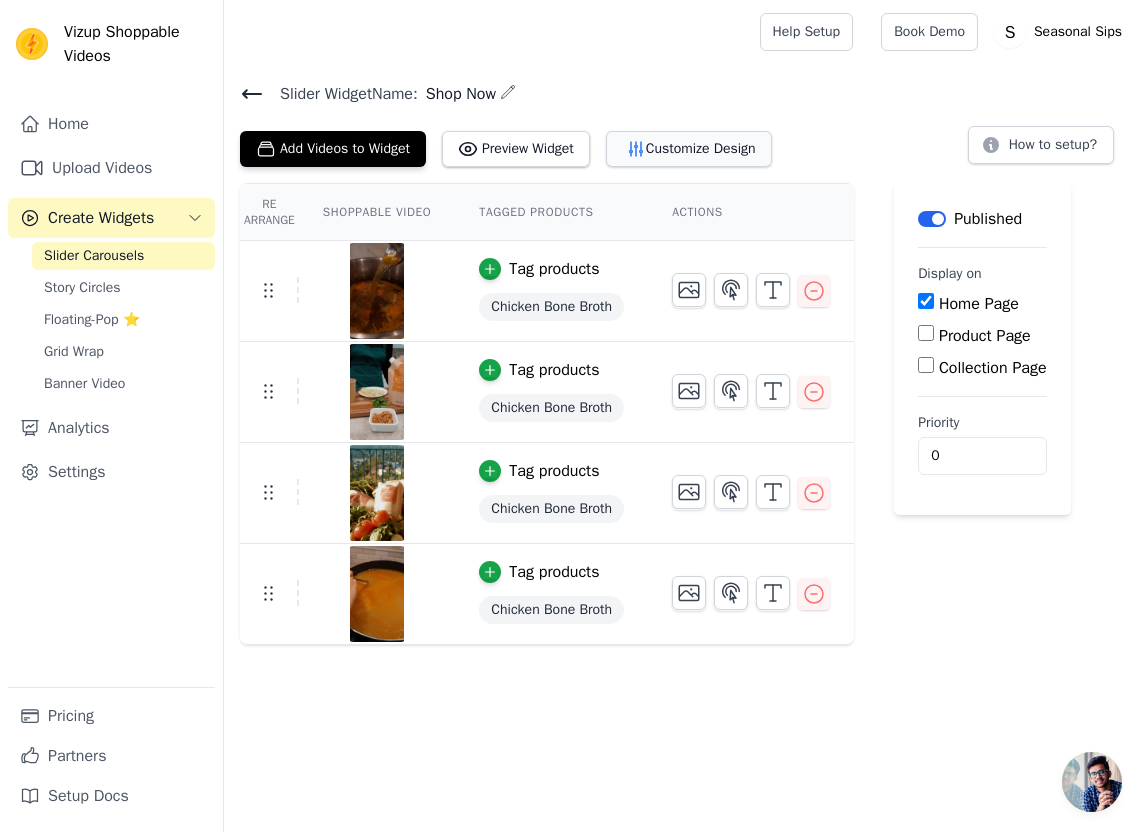click on "Customize Design" at bounding box center (689, 149) 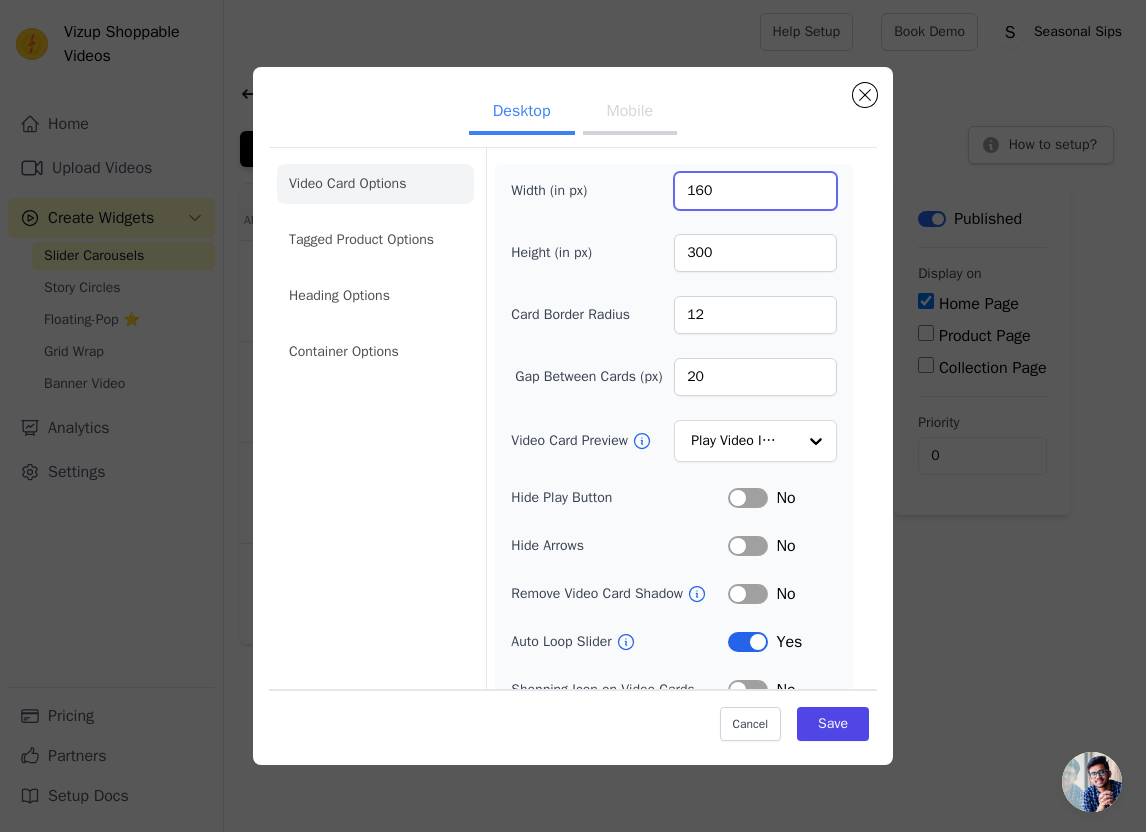 drag, startPoint x: 728, startPoint y: 200, endPoint x: 513, endPoint y: 200, distance: 215 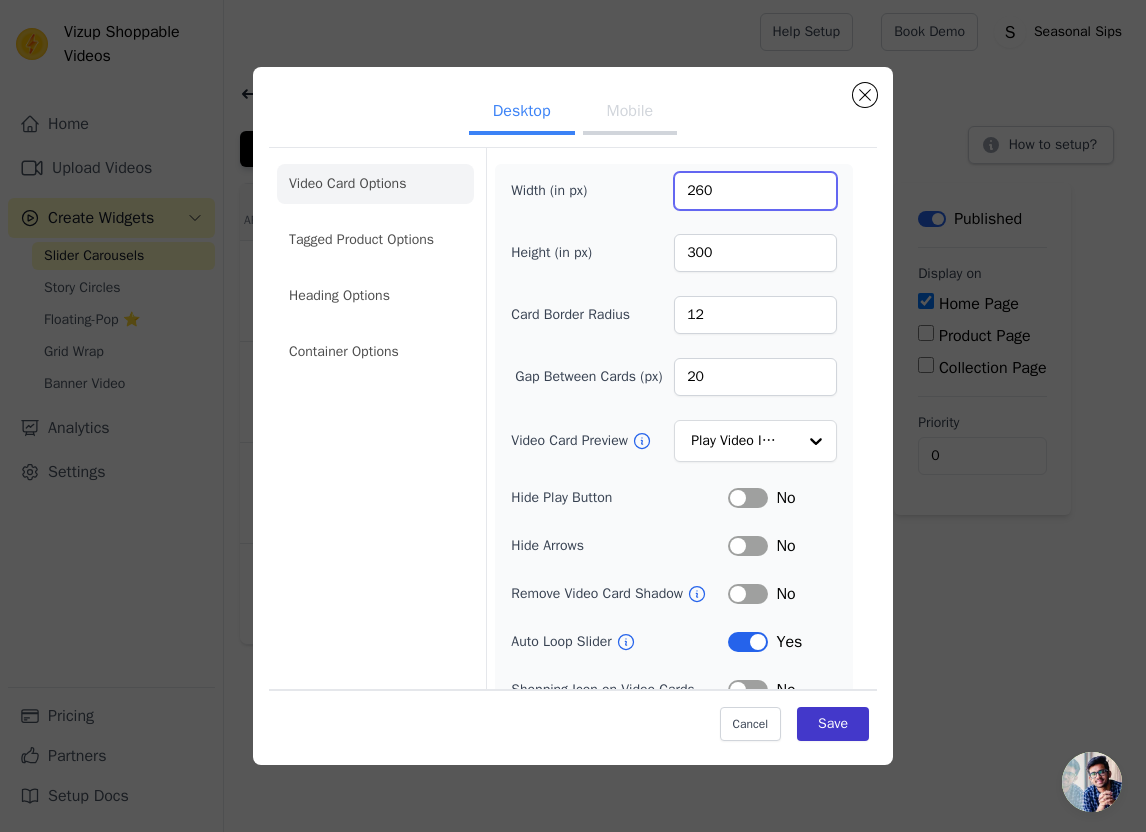 type on "260" 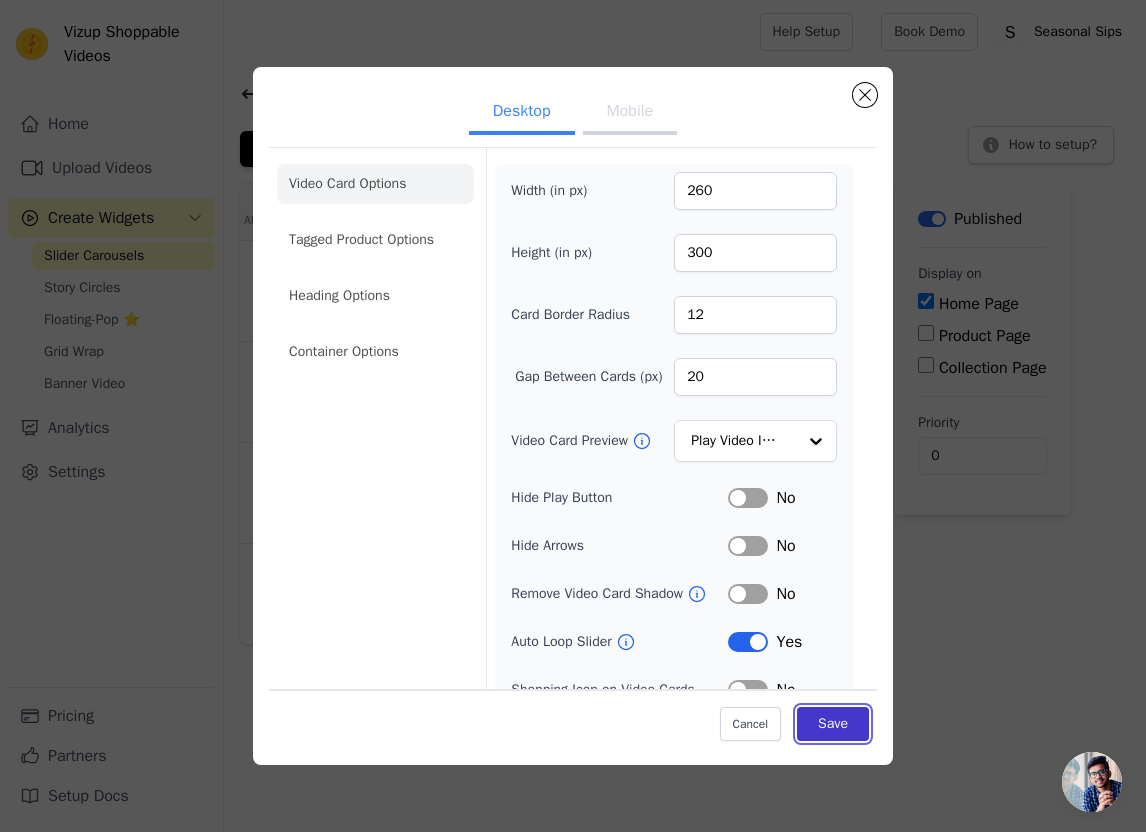 click on "Save" at bounding box center [833, 724] 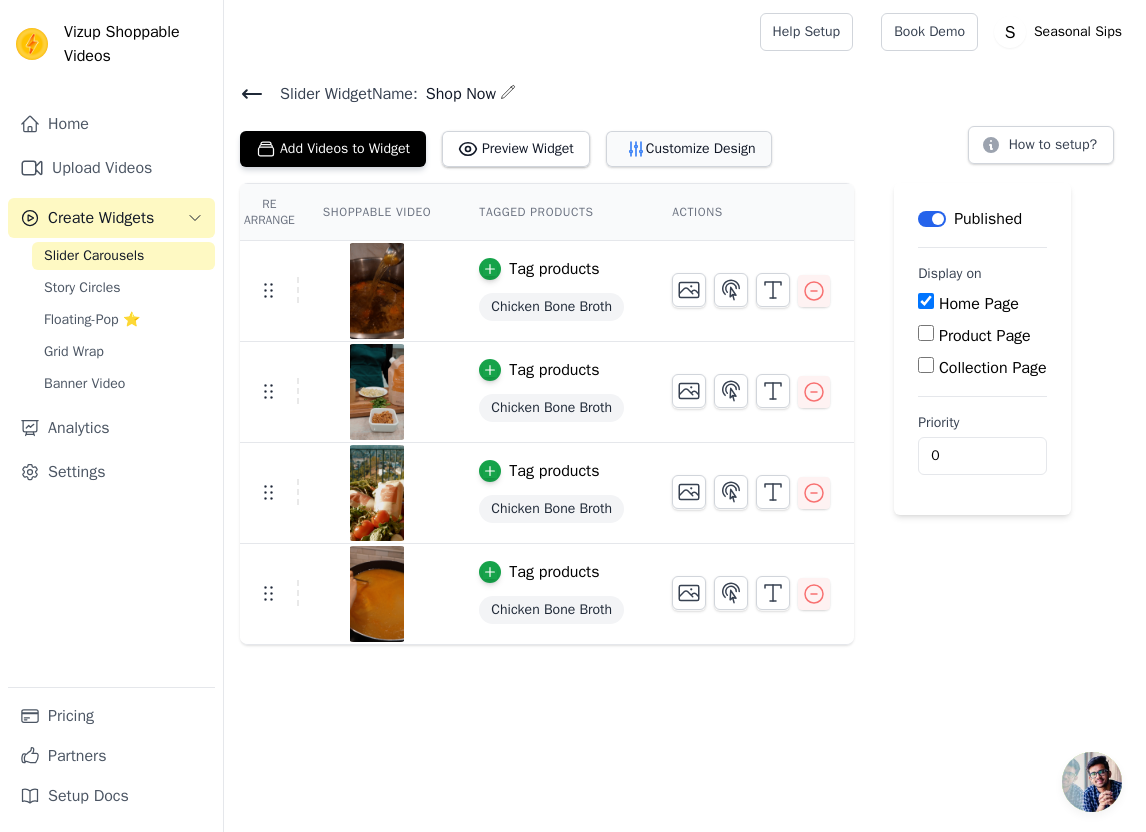 click on "Customize Design" at bounding box center (689, 149) 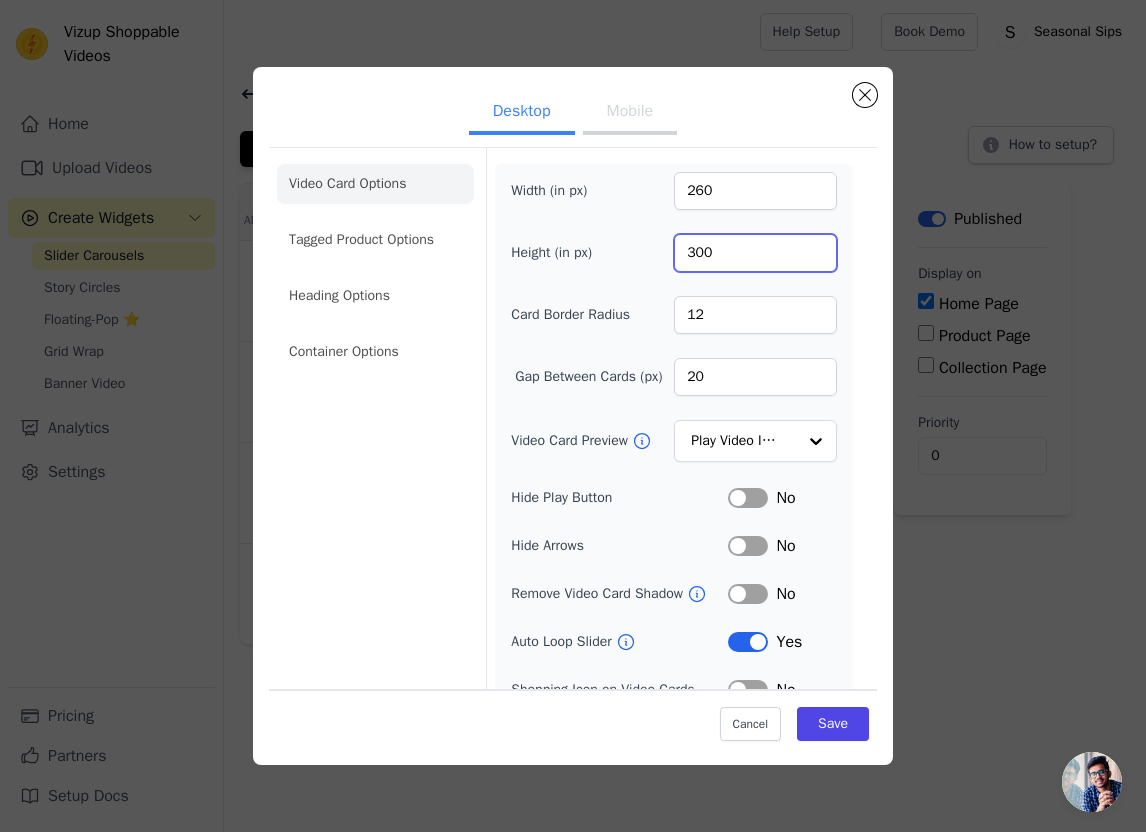 drag, startPoint x: 734, startPoint y: 250, endPoint x: 547, endPoint y: 250, distance: 187 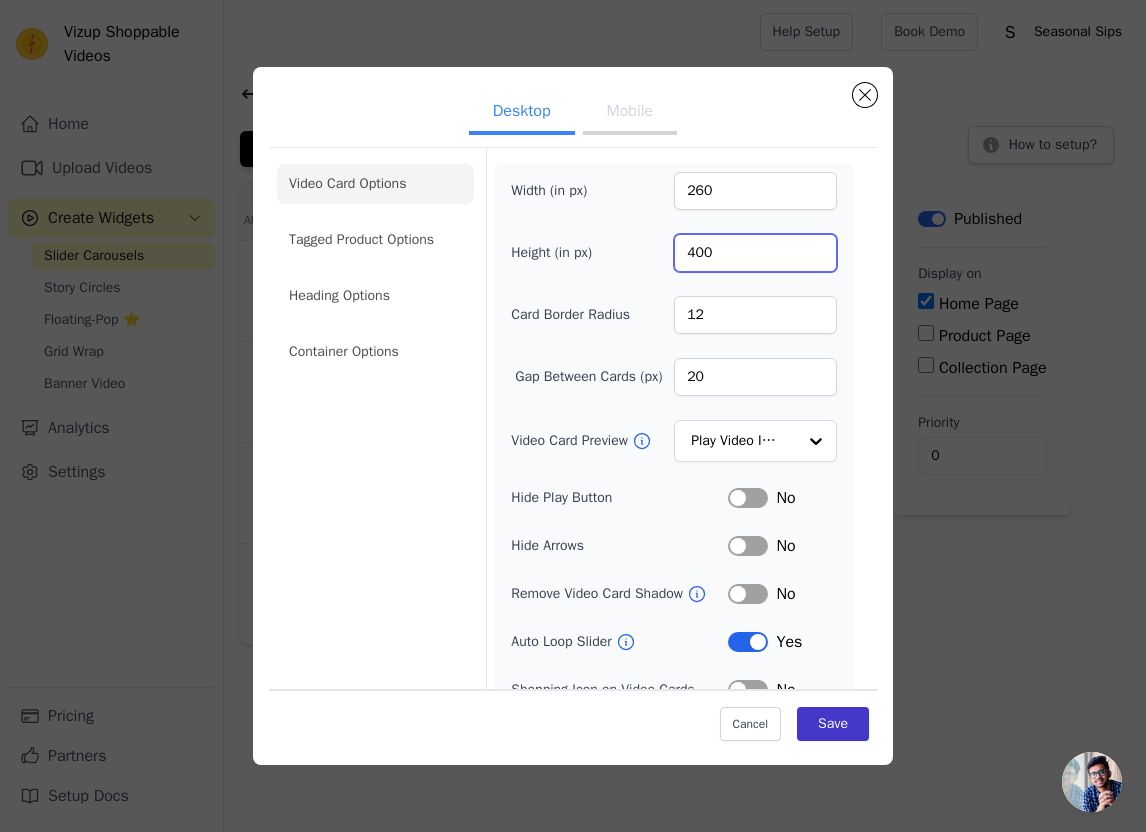 type on "400" 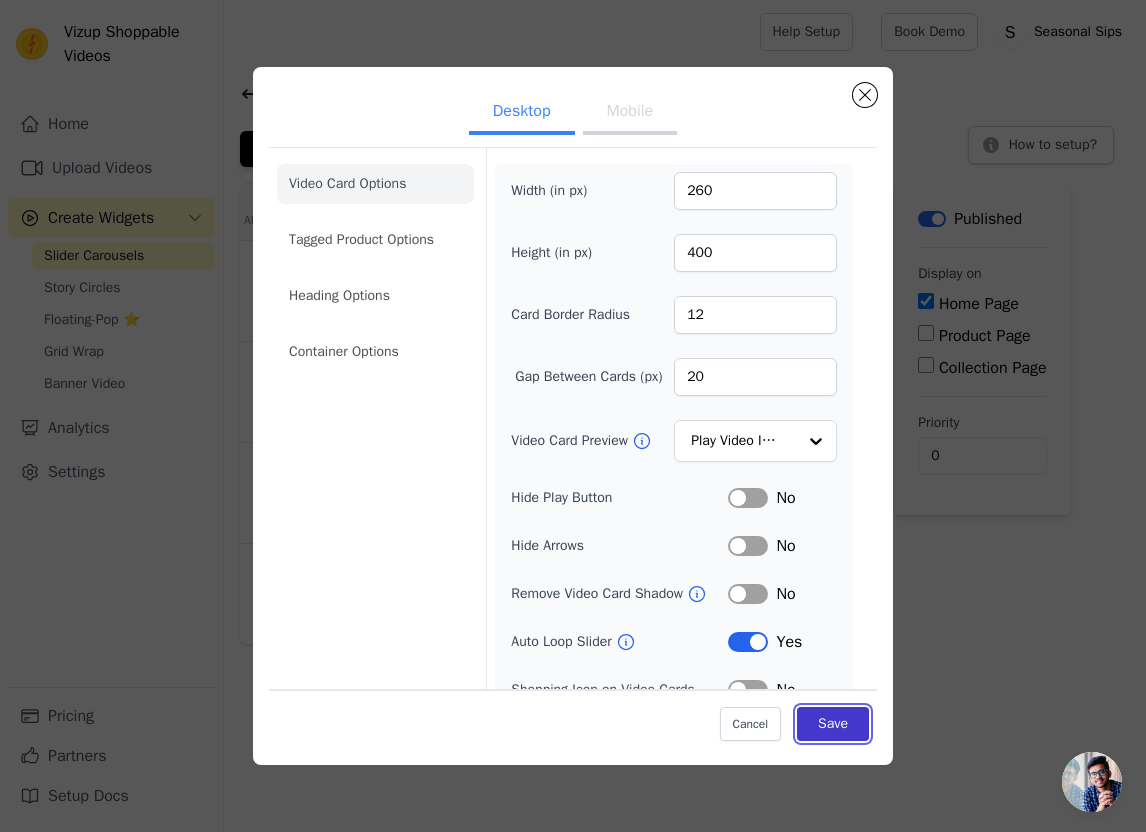 click on "Save" at bounding box center [833, 724] 